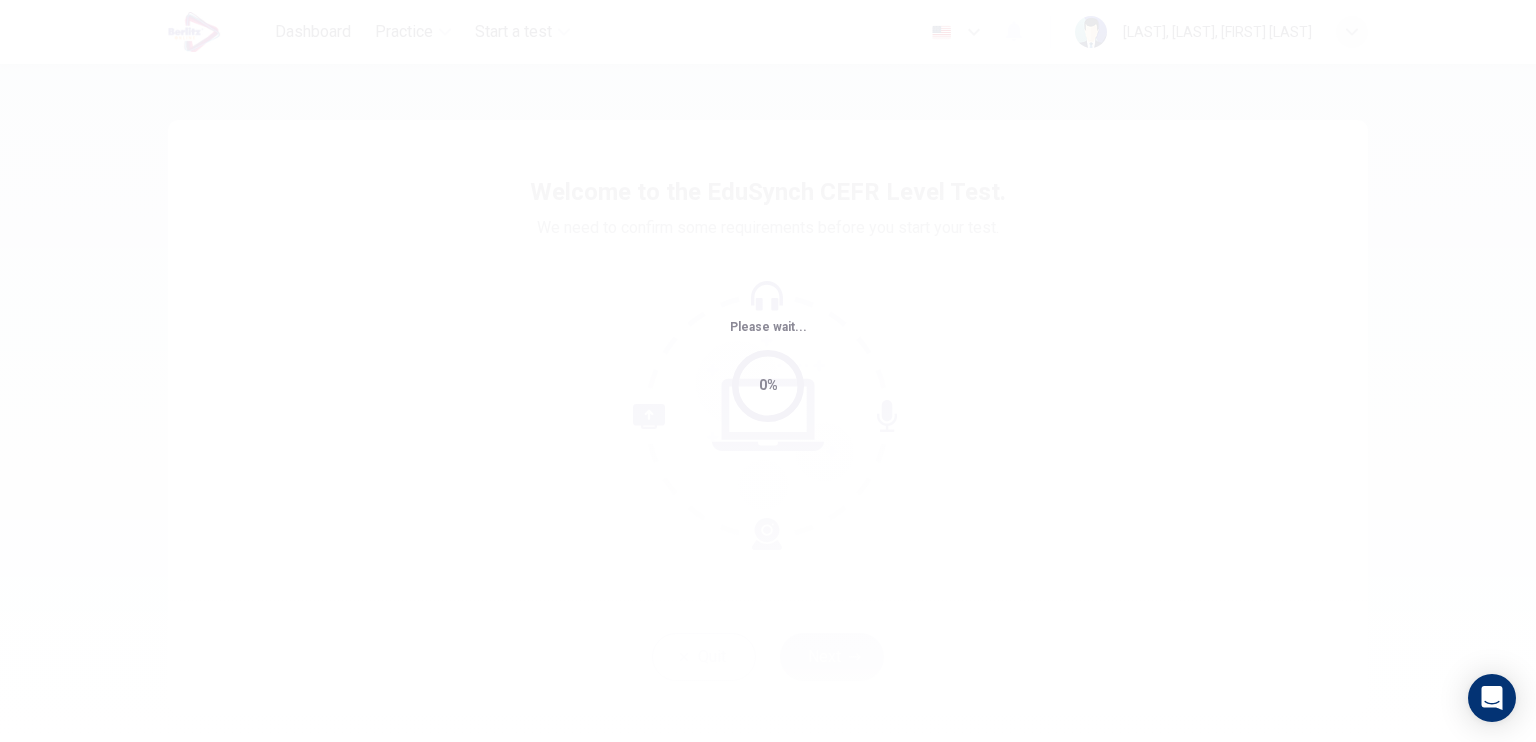 scroll, scrollTop: 0, scrollLeft: 0, axis: both 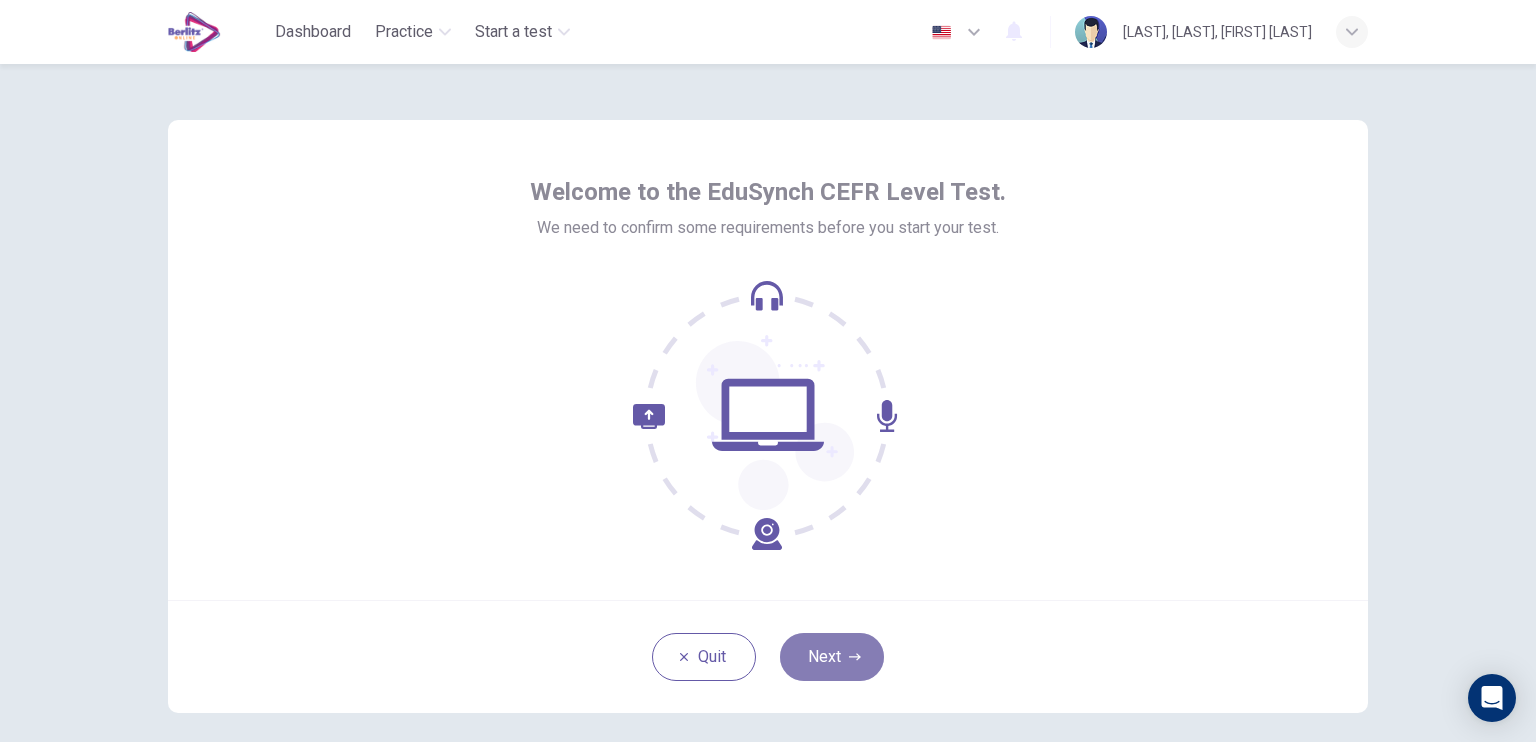 click on "Next" at bounding box center [832, 657] 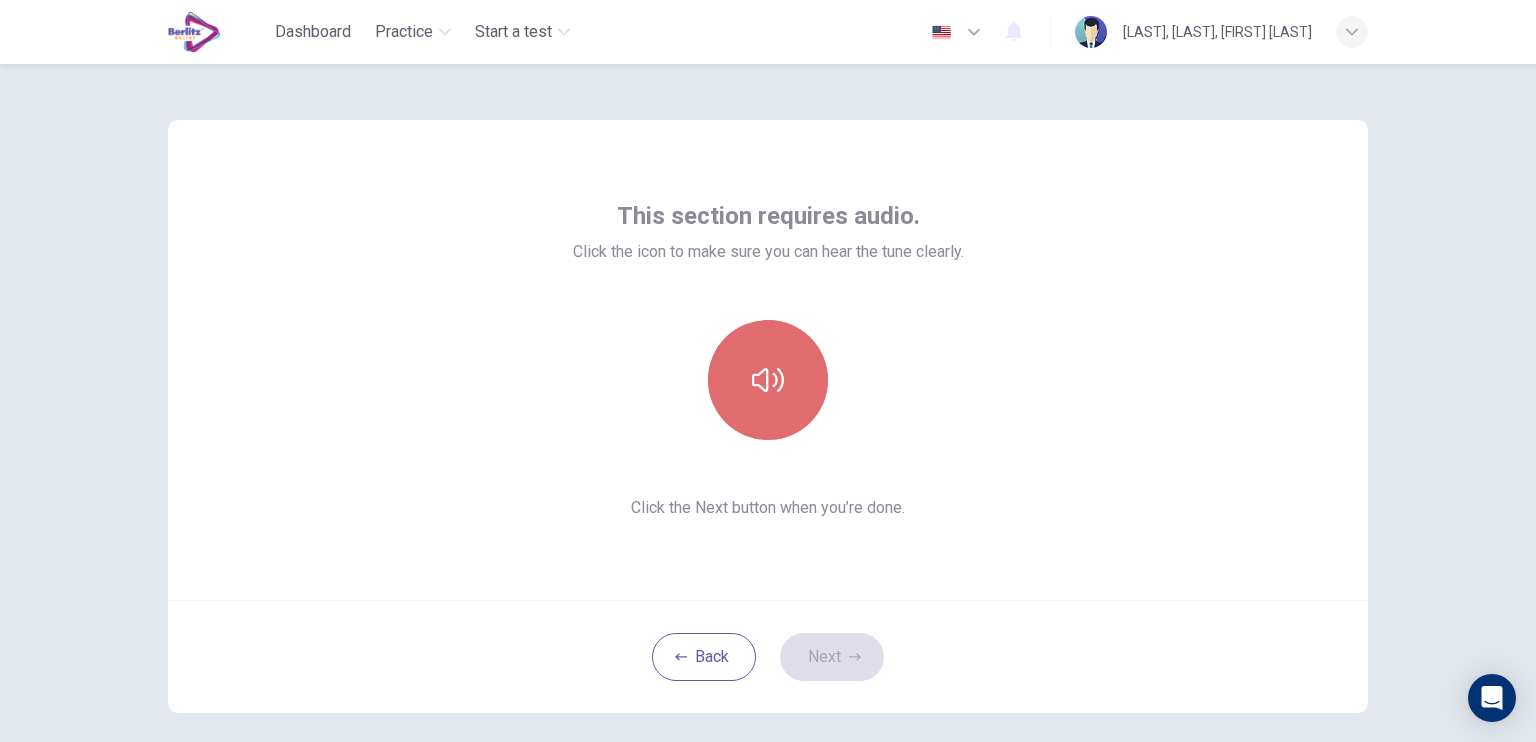 click at bounding box center (768, 380) 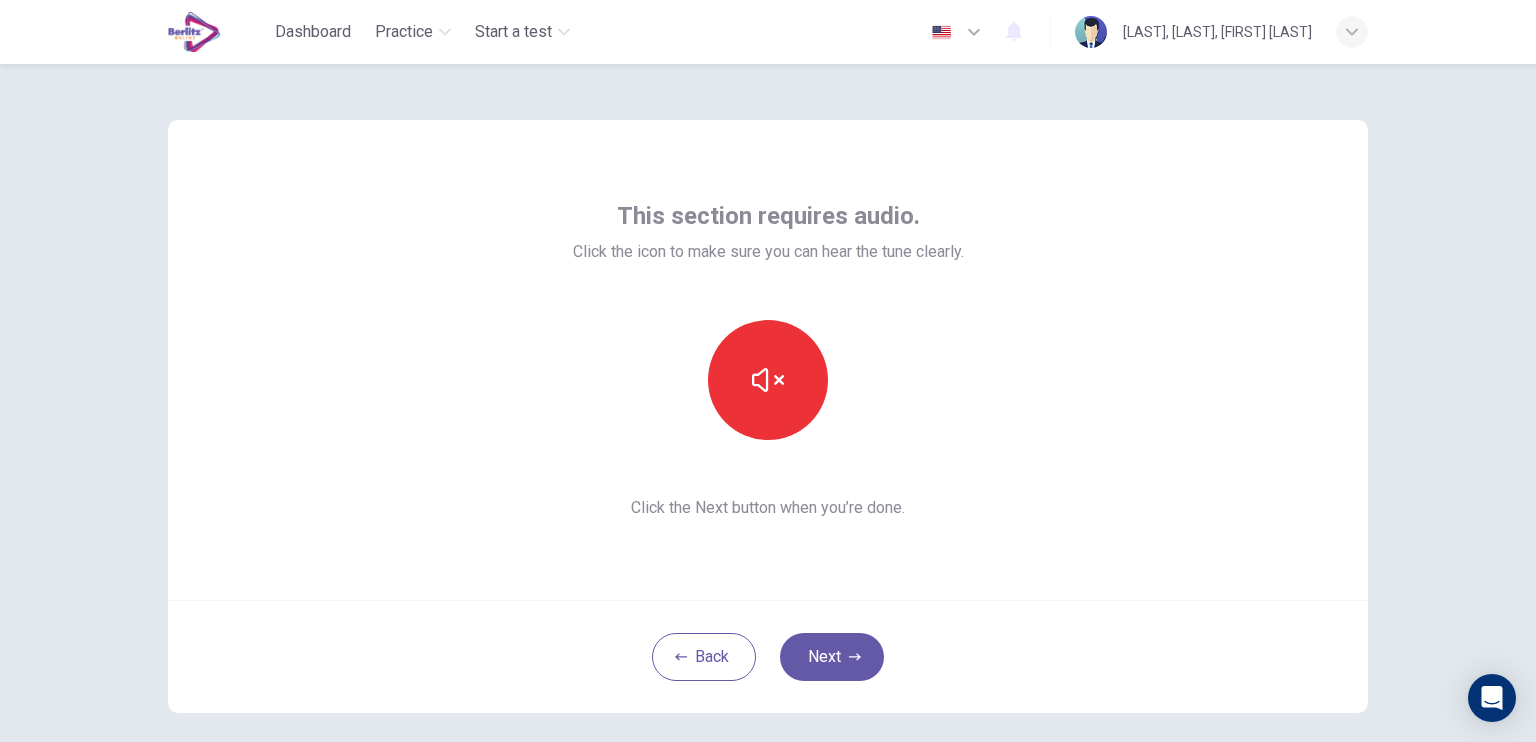 type 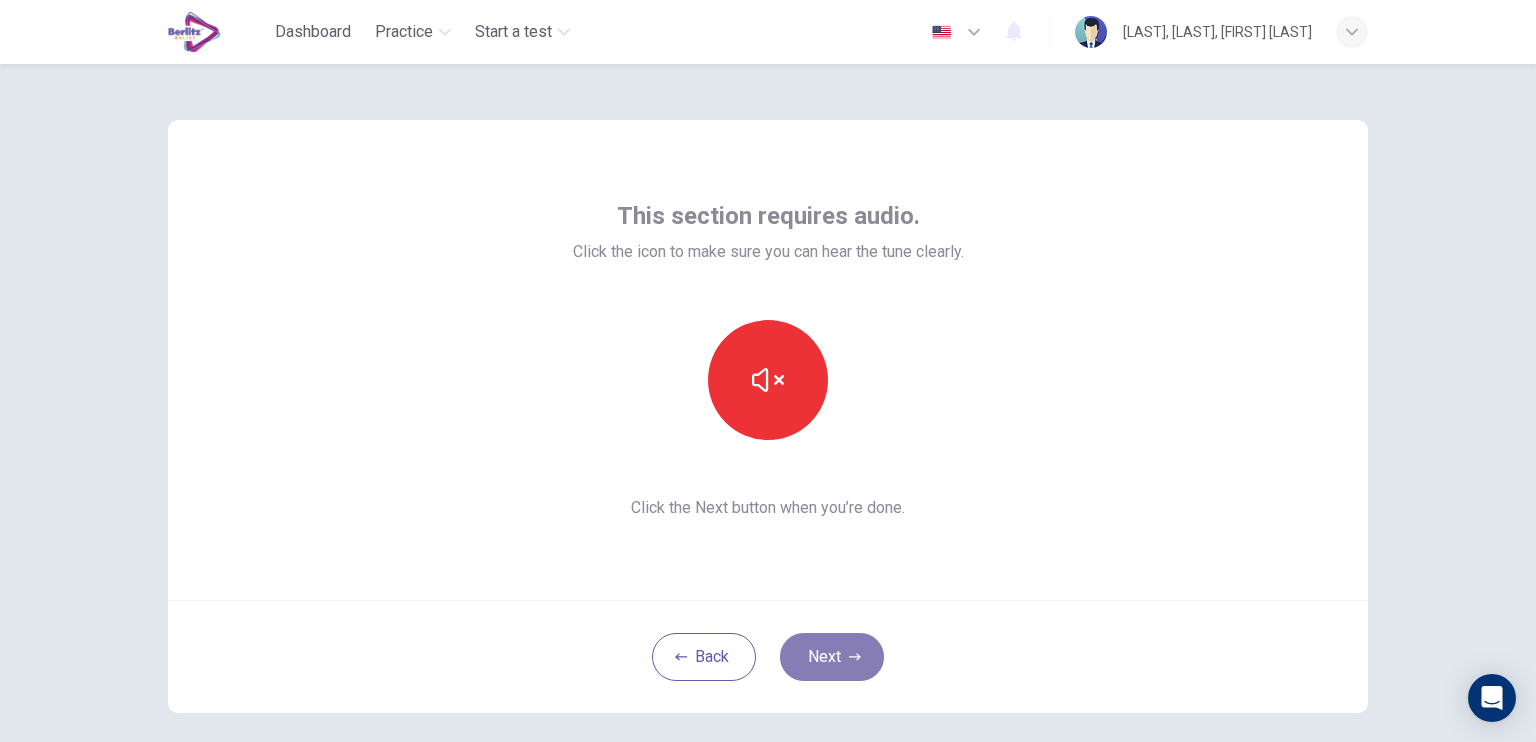 click on "Next" at bounding box center (832, 657) 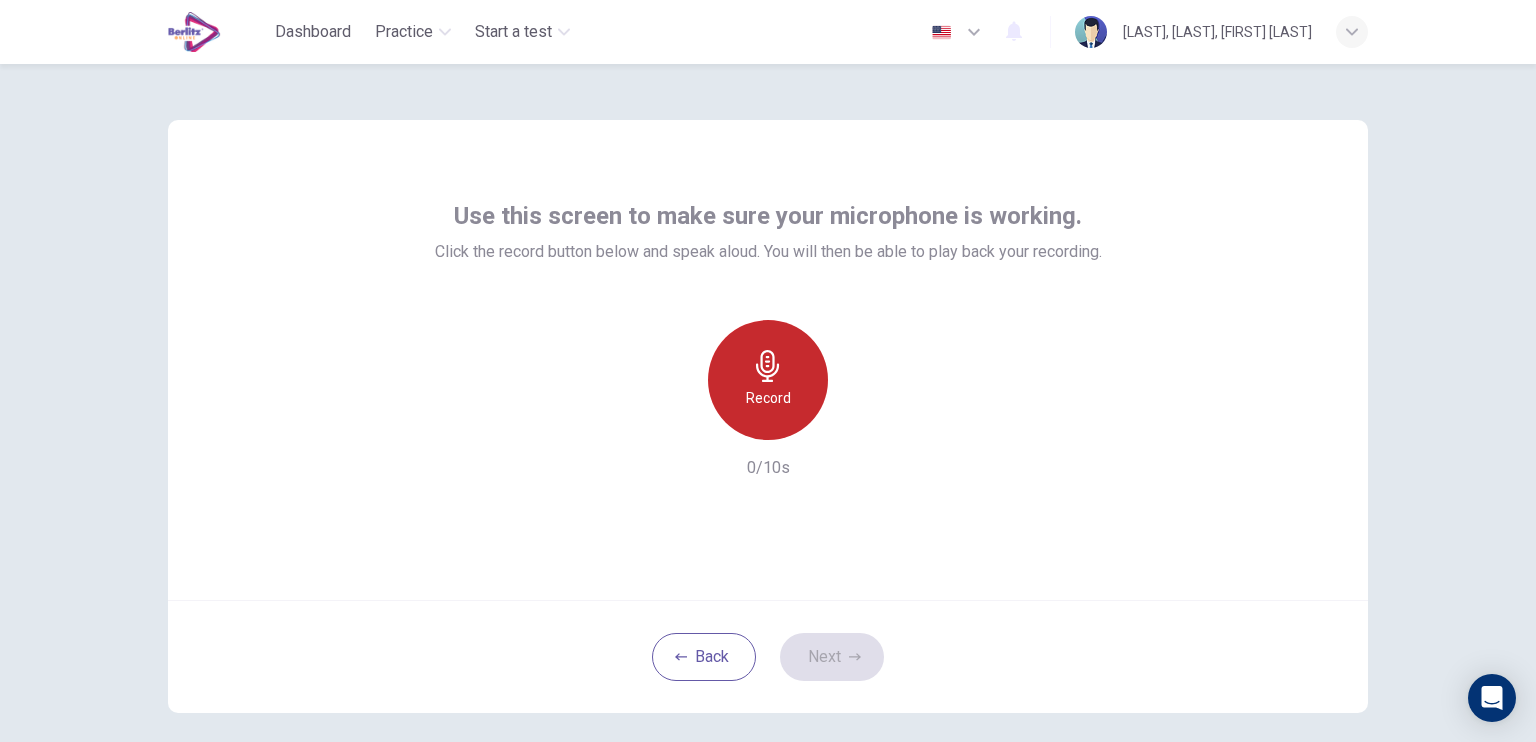 click on "Record" at bounding box center [768, 398] 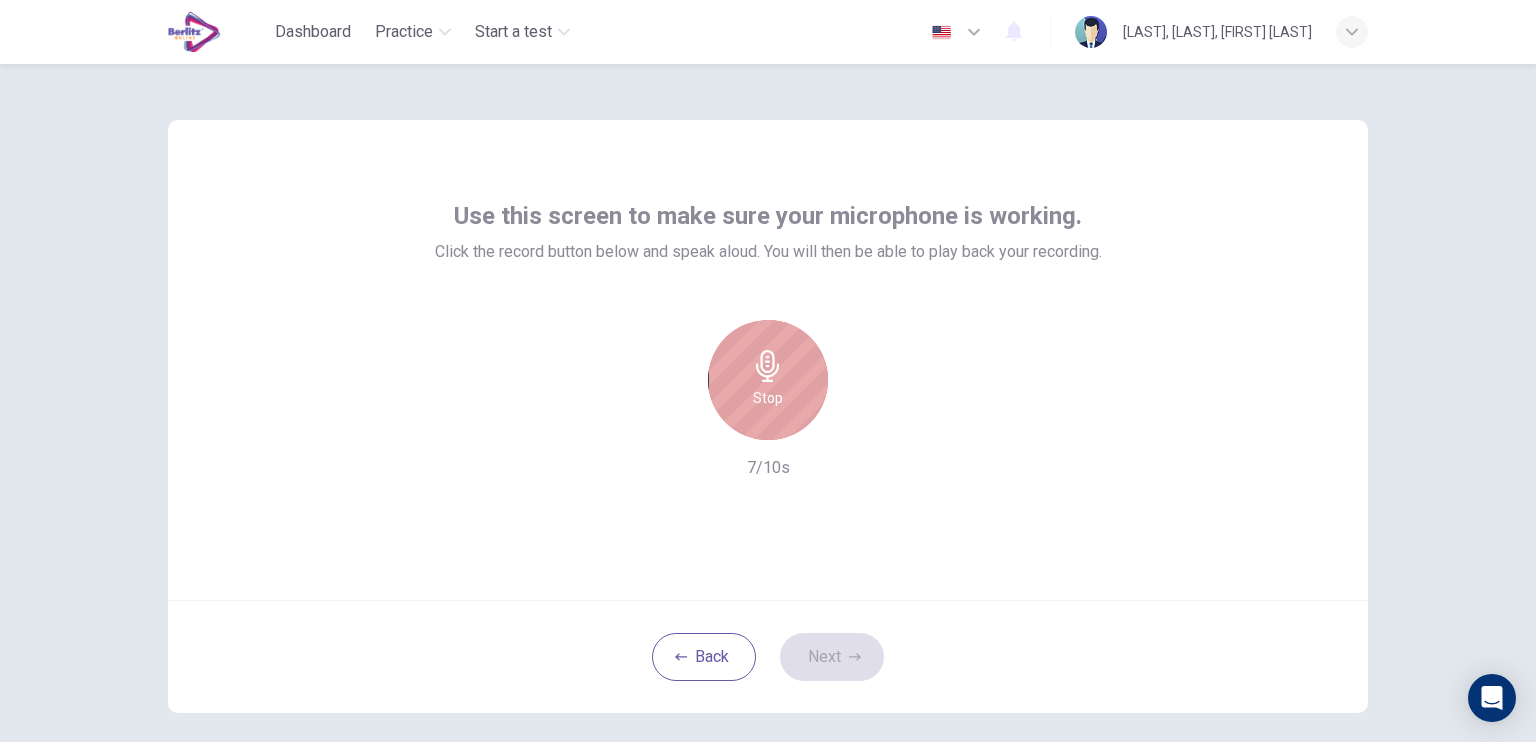 click at bounding box center (768, 366) 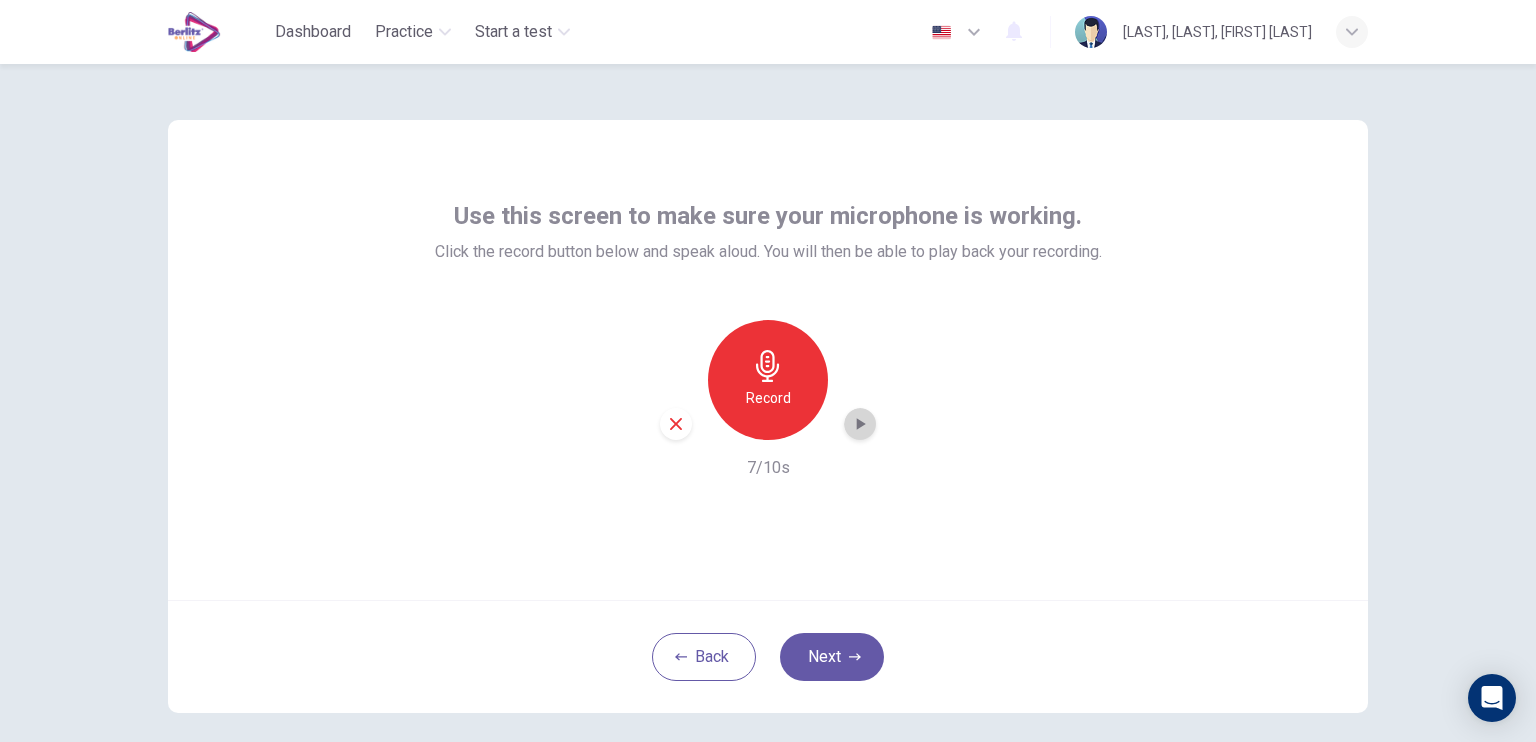 click at bounding box center (860, 424) 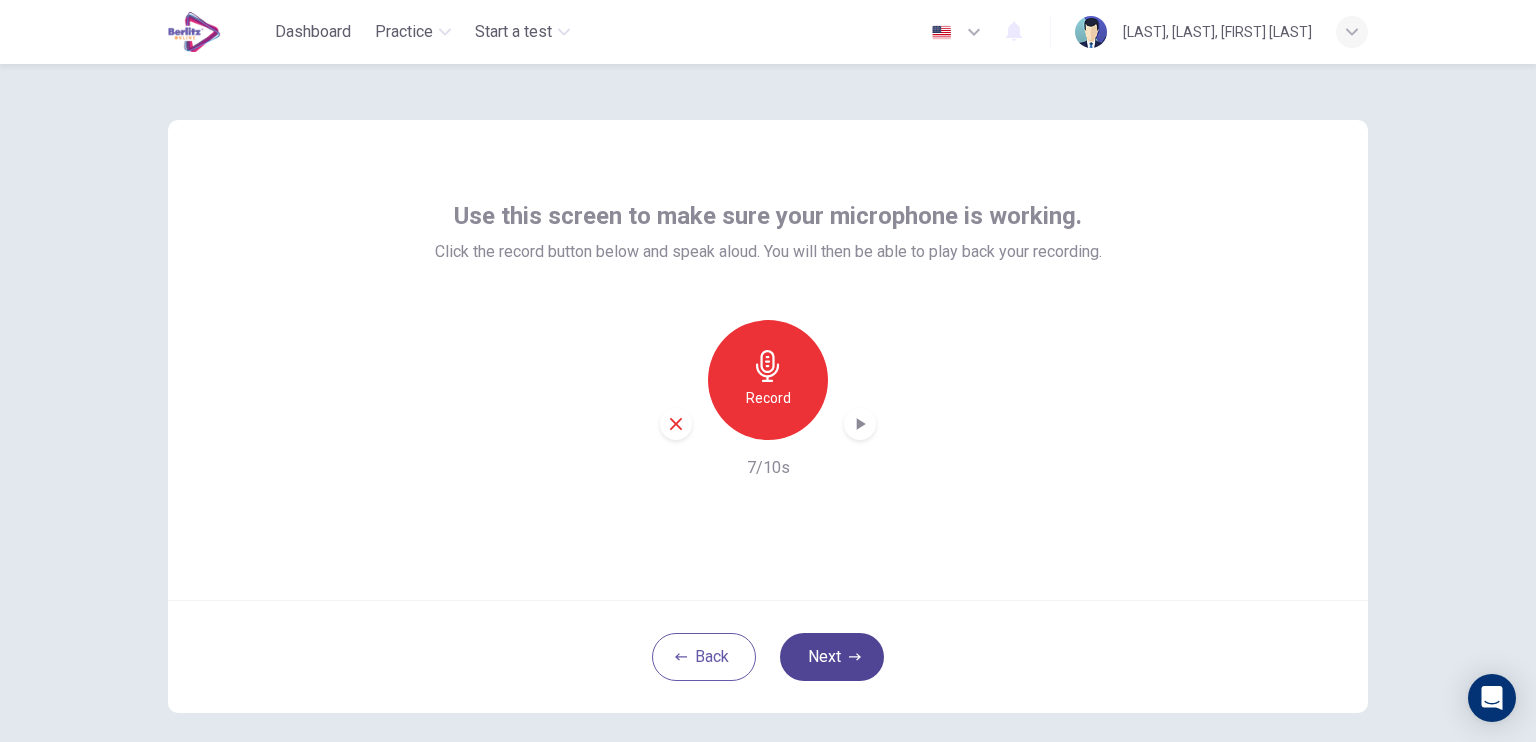 click on "Next" at bounding box center (832, 657) 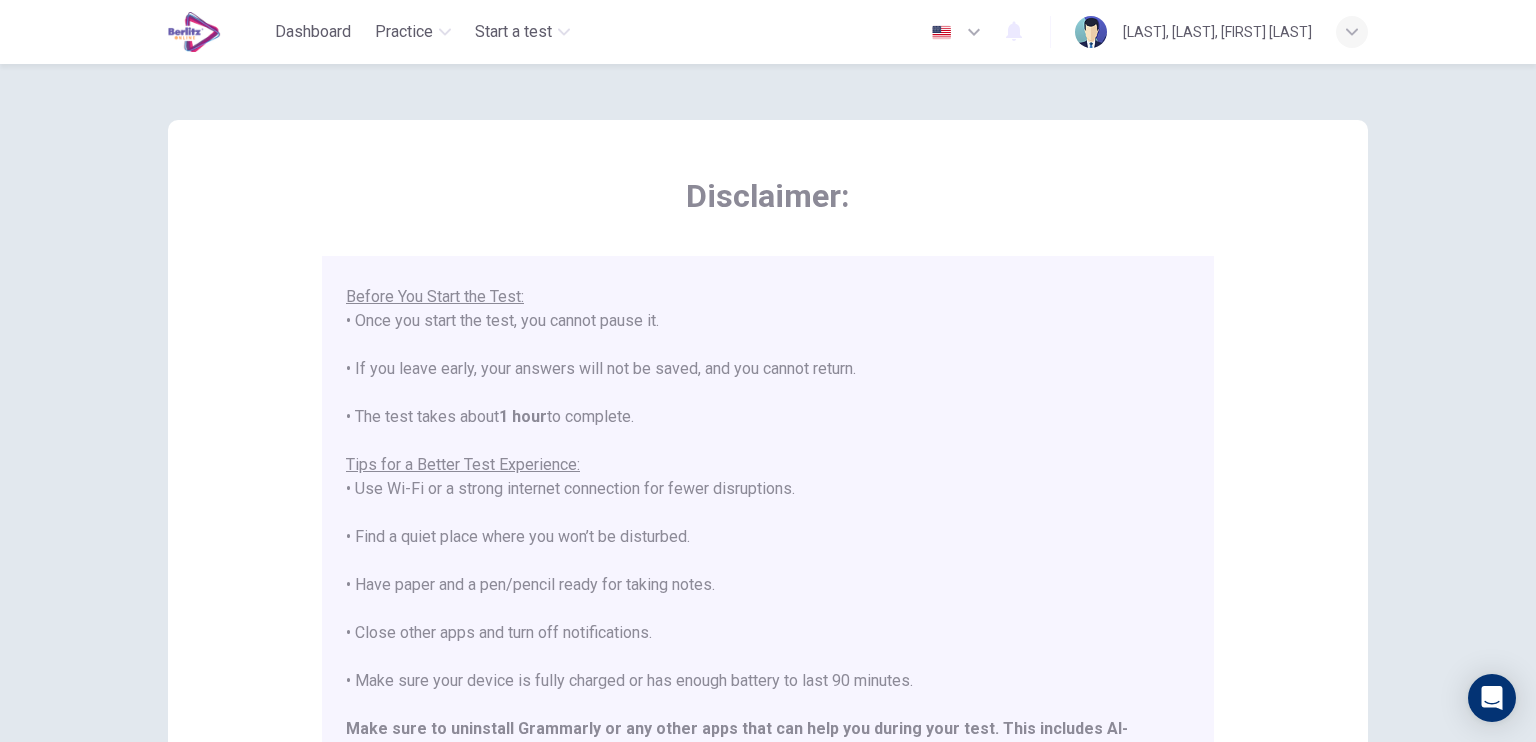scroll, scrollTop: 191, scrollLeft: 0, axis: vertical 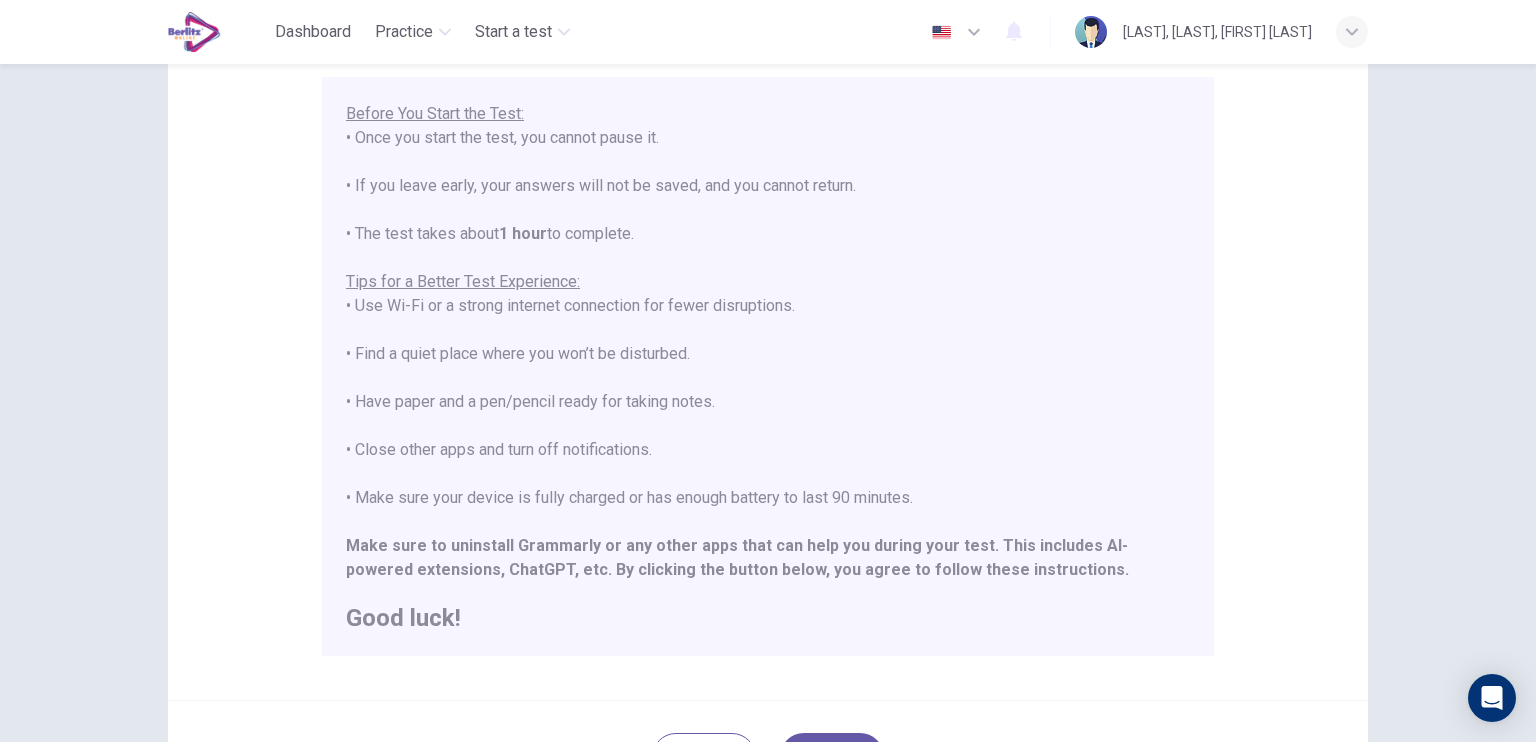 click on "****IMPORTANT: You cannot change the language during the test.****
Please choose your language now using the flags at the top of the screen. You must change it before you start the test. Once the test begins, the language will stay the same.
You are about to start a  CEFR Level Test .
Before You Start the Test:
• Once you start the test, you cannot pause it.
• If you leave early, your answers will not be saved, and you cannot return.
• The test takes about  1 hour  to complete.
Tips for a Better Test Experience:
• Use Wi-Fi or a strong internet connection for fewer disruptions.
• Find a quiet place where you won’t be disturbed.
• Have paper and a pen/pencil ready for taking notes.
• Close other apps and turn off notifications.
• Make sure your device is fully charged or has enough battery to last 90 minutes.
Make sure to uninstall Grammarly or any other apps that can help you during your test. This includes AI-powered extensions, ChatGPT, etc.
Good luck!" at bounding box center (768, 270) 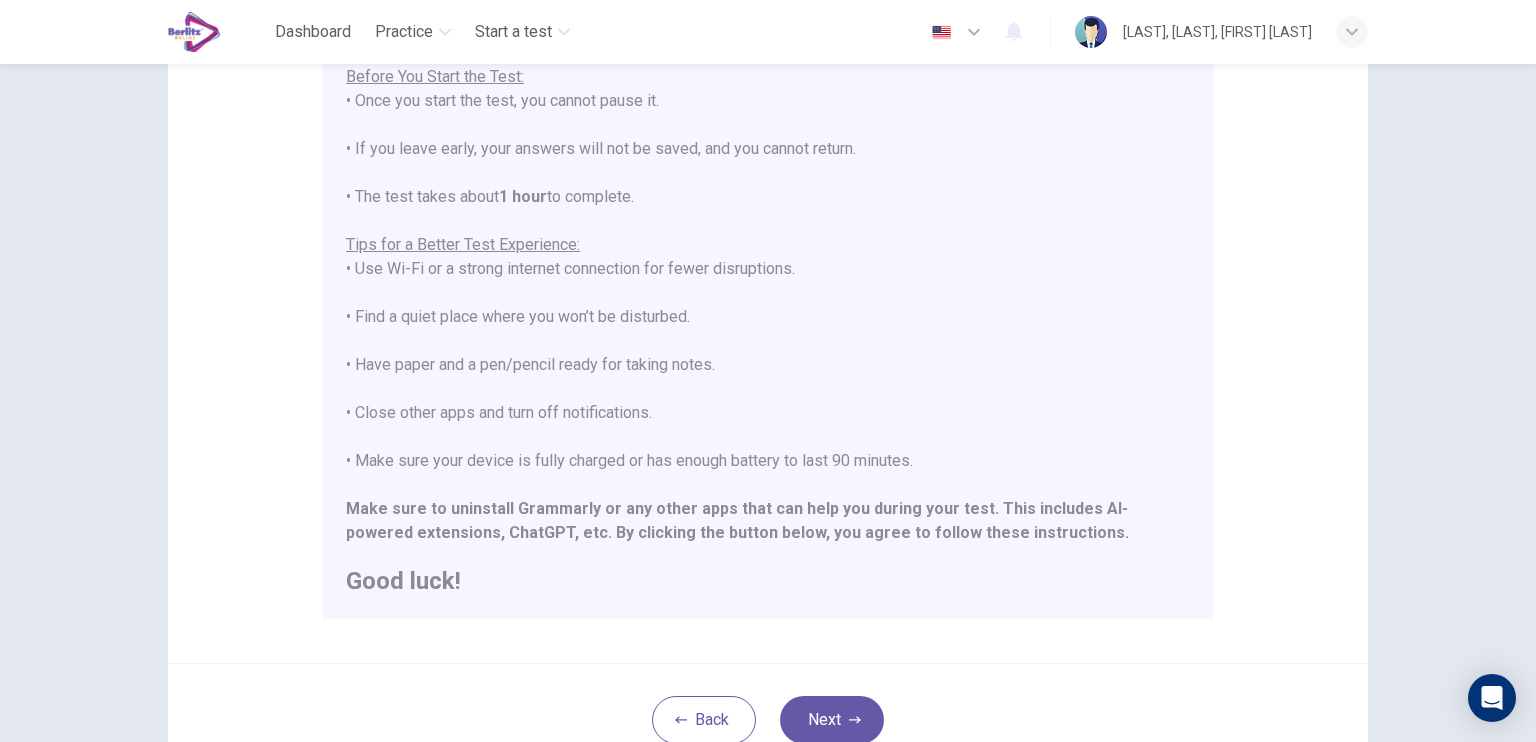 scroll, scrollTop: 218, scrollLeft: 0, axis: vertical 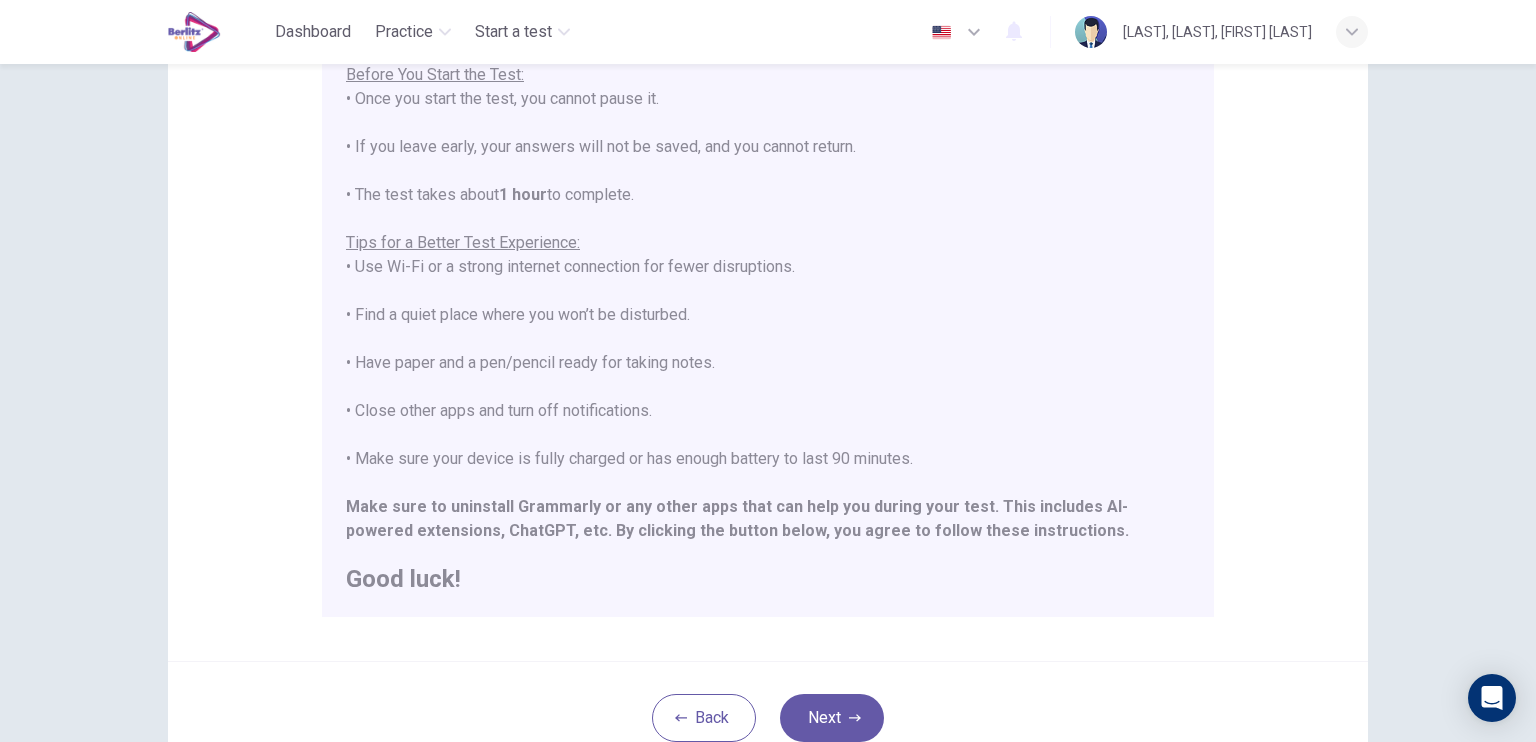 click on "****IMPORTANT: You cannot change the language during the test.****
Please choose your language now using the flags at the top of the screen. You must change it before you start the test. Once the test begins, the language will stay the same.
You are about to start a  CEFR Level Test .
Before You Start the Test:
• Once you start the test, you cannot pause it.
• If you leave early, your answers will not be saved, and you cannot return.
• The test takes about  1 hour  to complete.
Tips for a Better Test Experience:
• Use Wi-Fi or a strong internet connection for fewer disruptions.
• Find a quiet place where you won’t be disturbed.
• Have paper and a pen/pencil ready for taking notes.
• Close other apps and turn off notifications.
• Make sure your device is fully charged or has enough battery to last 90 minutes.
Make sure to uninstall Grammarly or any other apps that can help you during your test. This includes AI-powered extensions, ChatGPT, etc.
Good luck!" at bounding box center [768, 231] 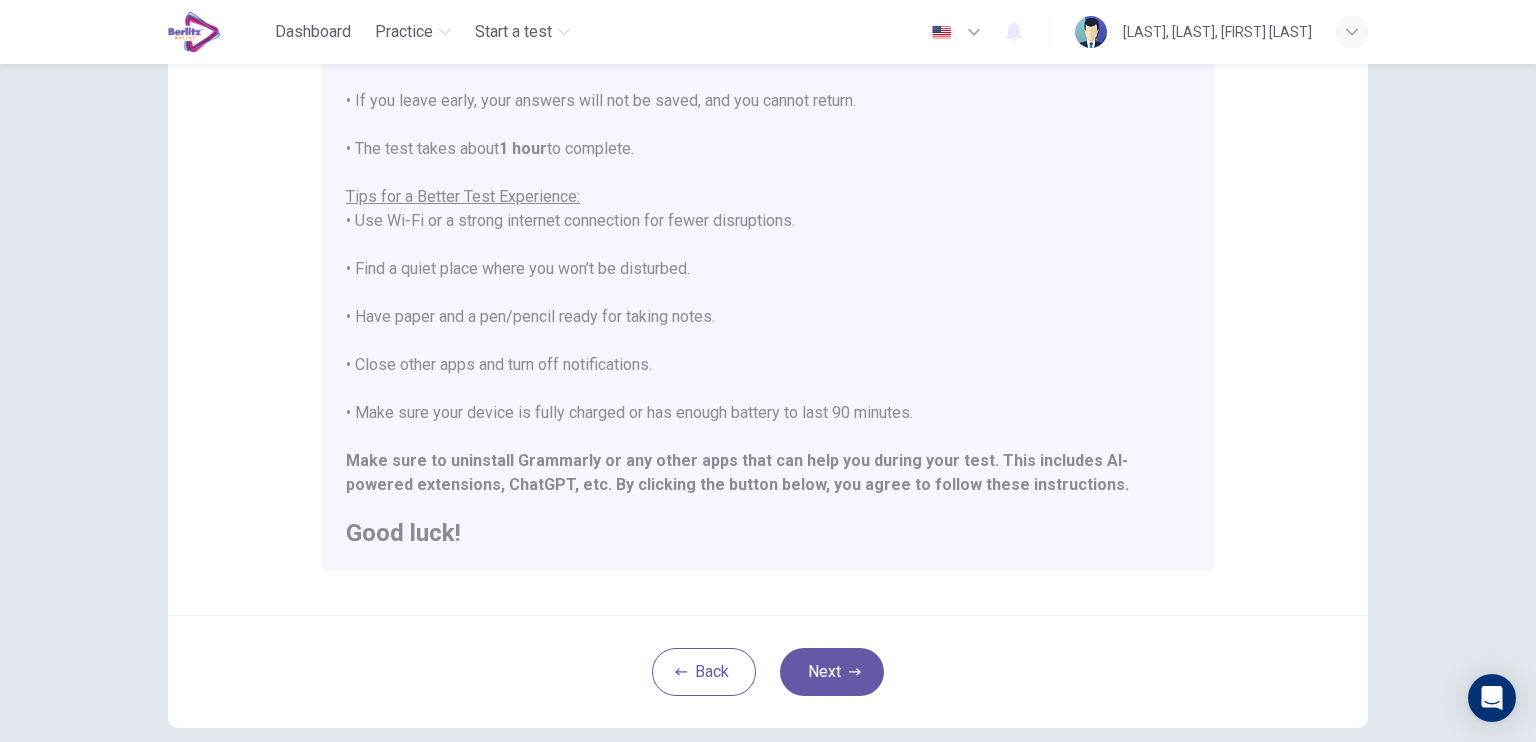 scroll, scrollTop: 283, scrollLeft: 0, axis: vertical 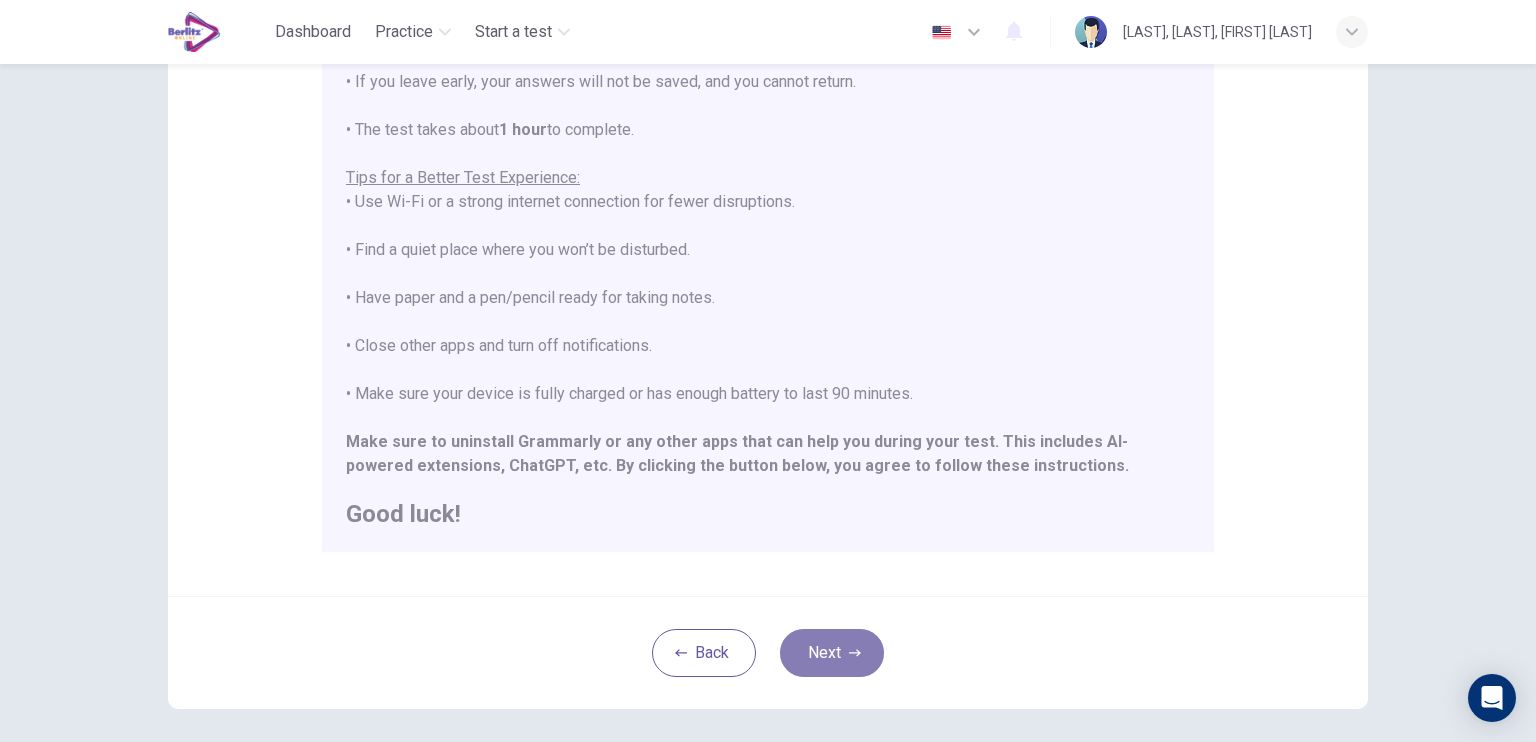 click on "Next" at bounding box center (832, 653) 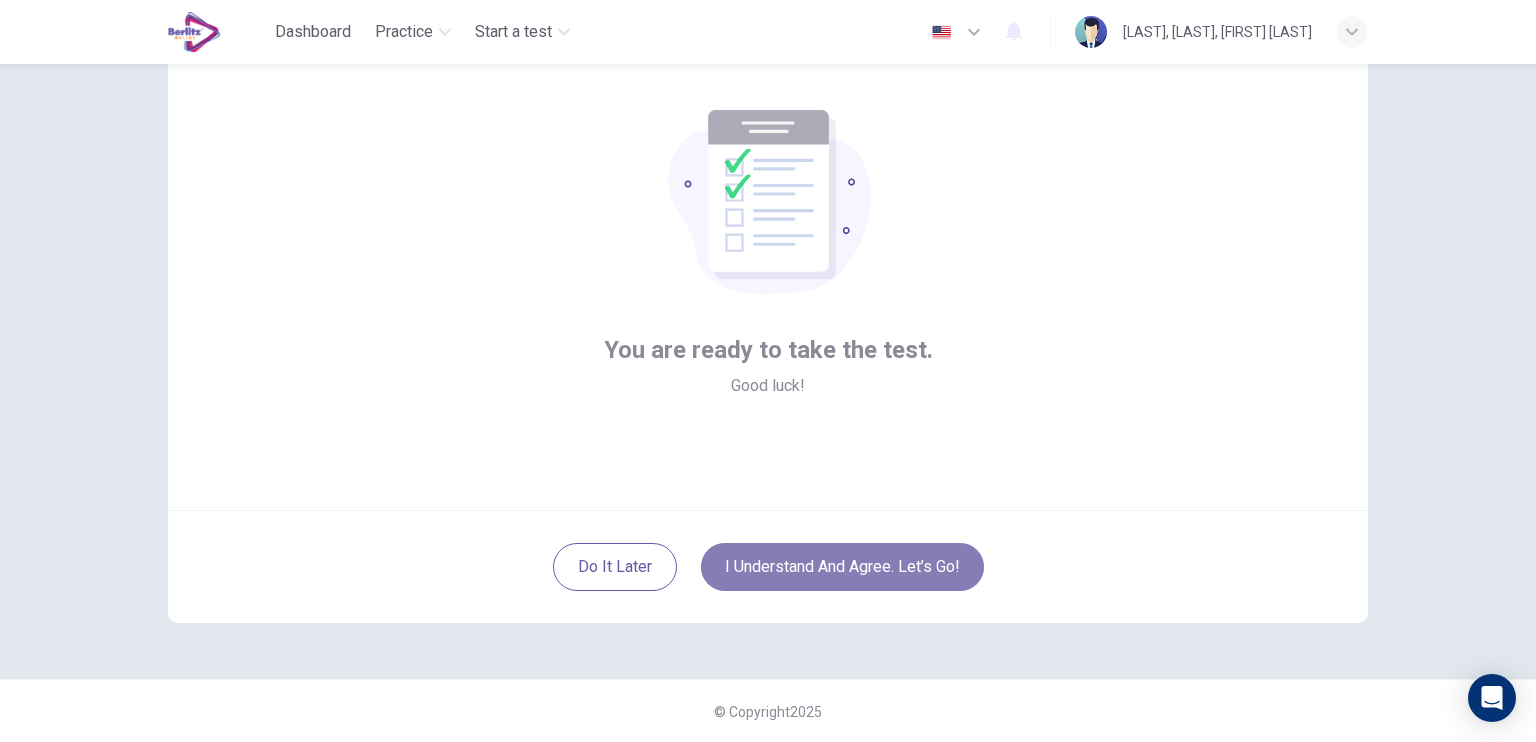 click on "I understand and agree. Let’s go!" at bounding box center [842, 567] 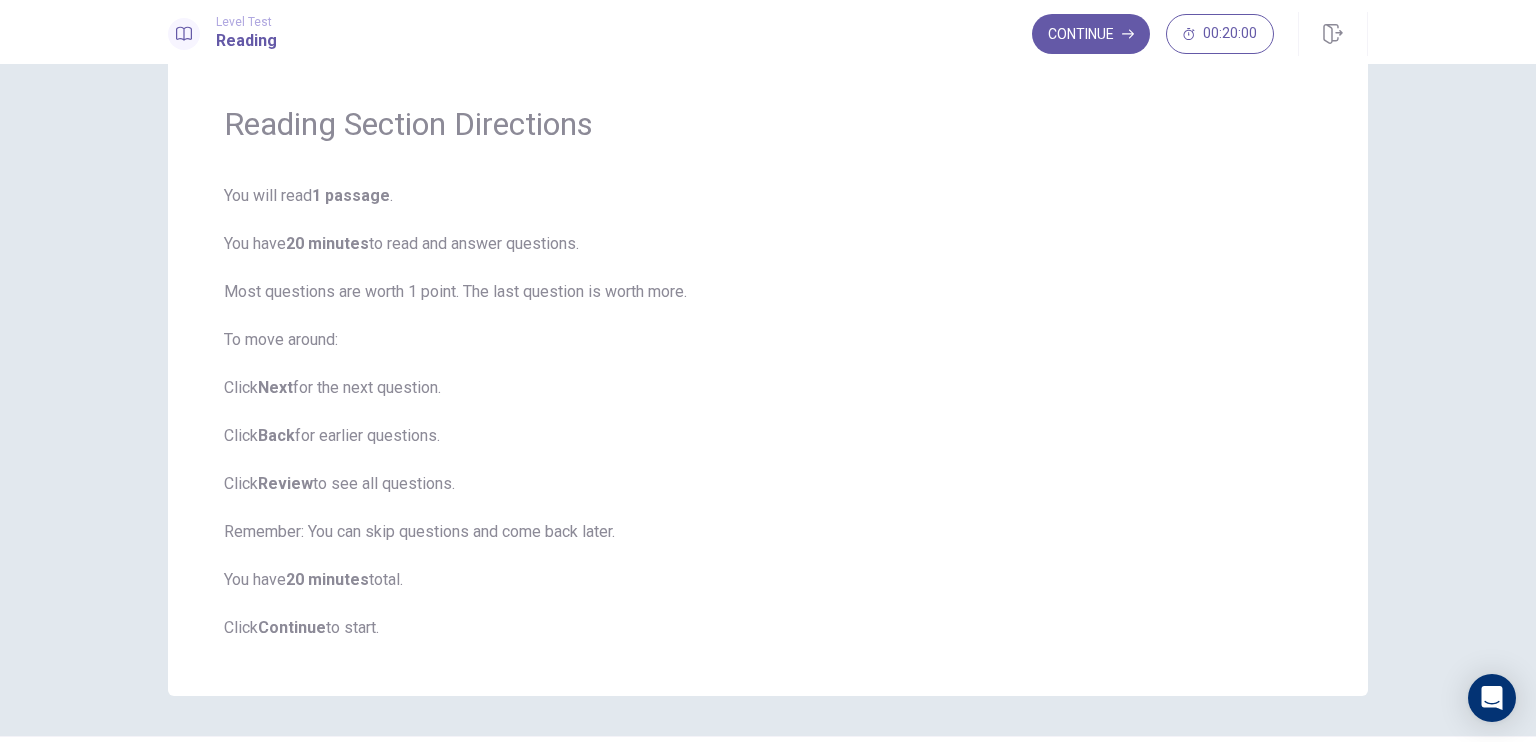 scroll, scrollTop: 0, scrollLeft: 0, axis: both 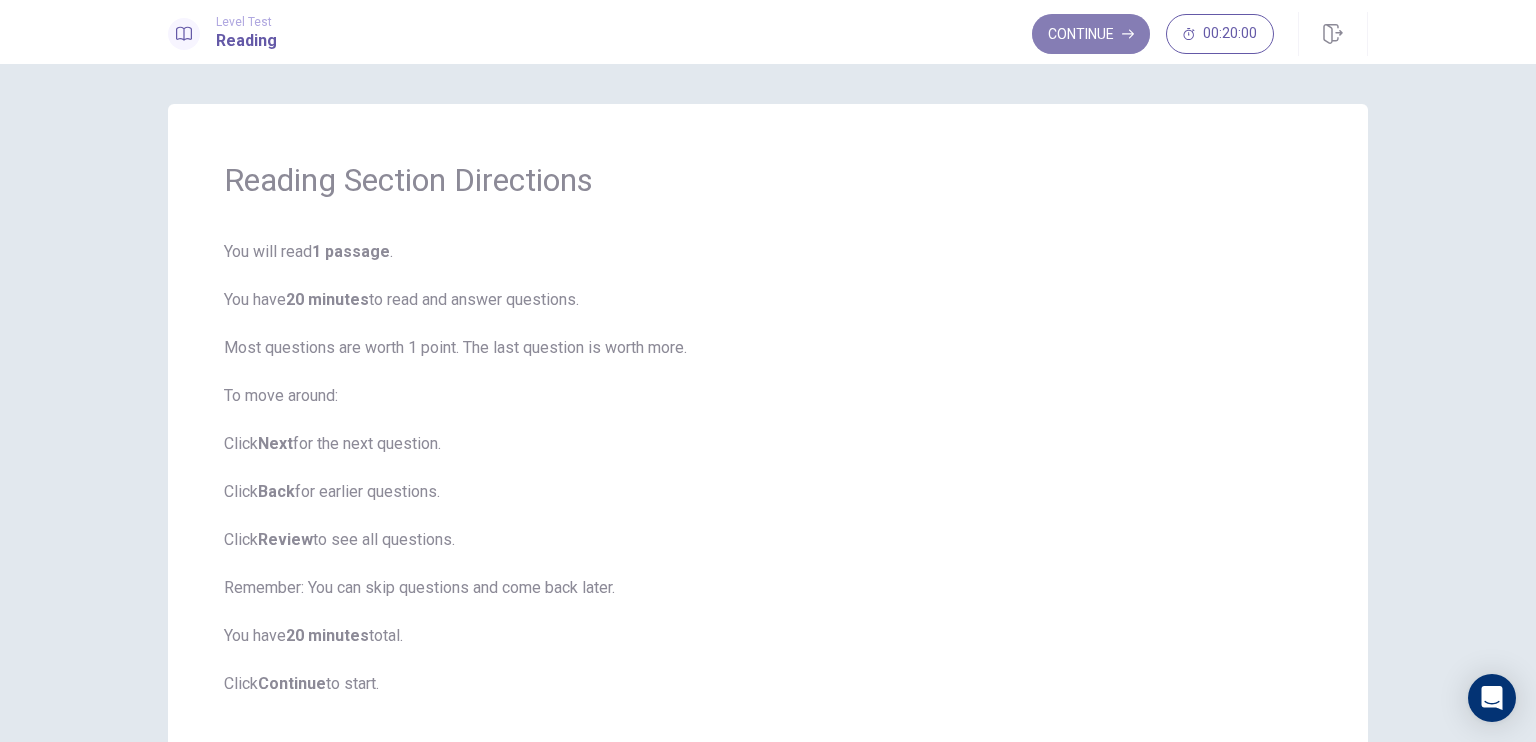 click on "Continue" at bounding box center (1091, 34) 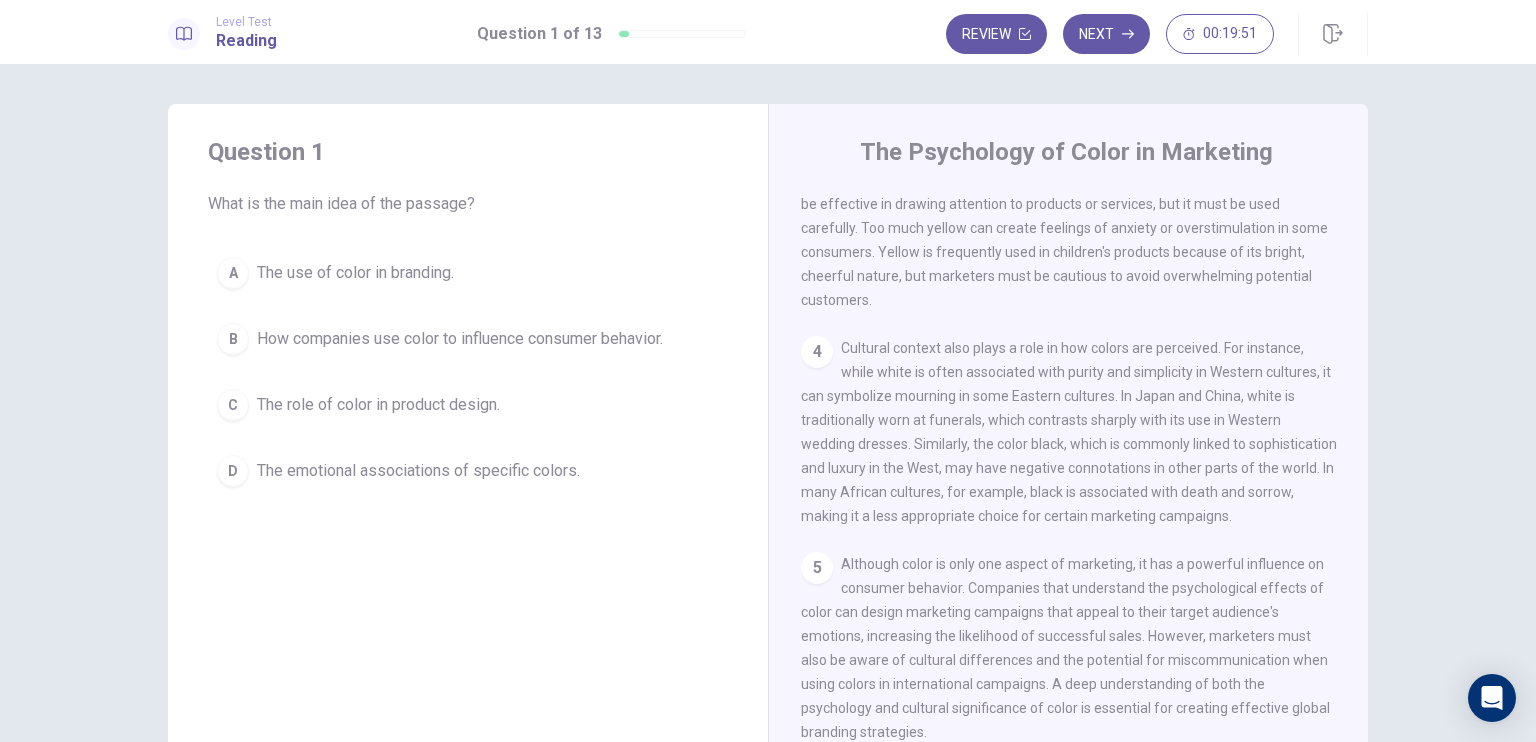 scroll, scrollTop: 561, scrollLeft: 0, axis: vertical 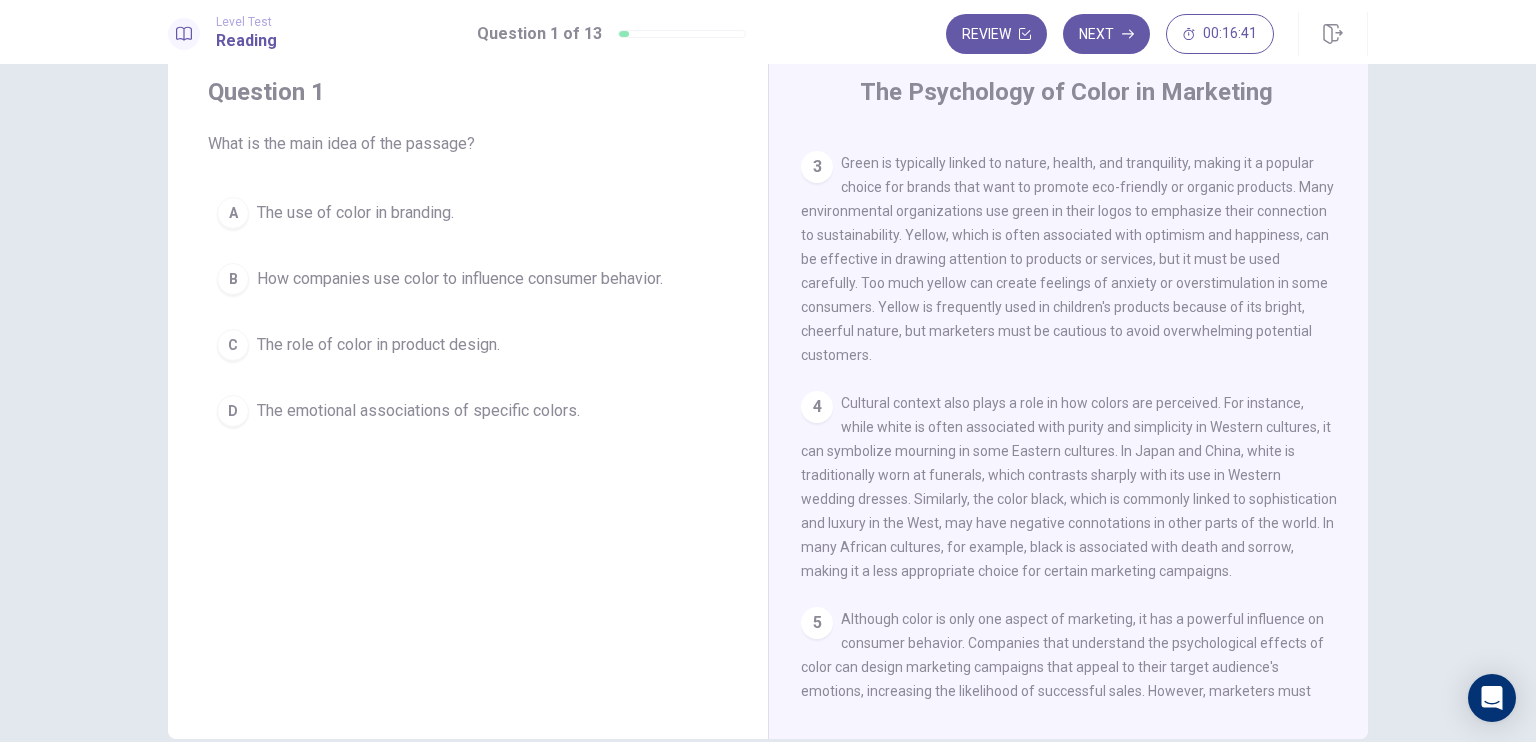 click on "B" at bounding box center [233, 213] 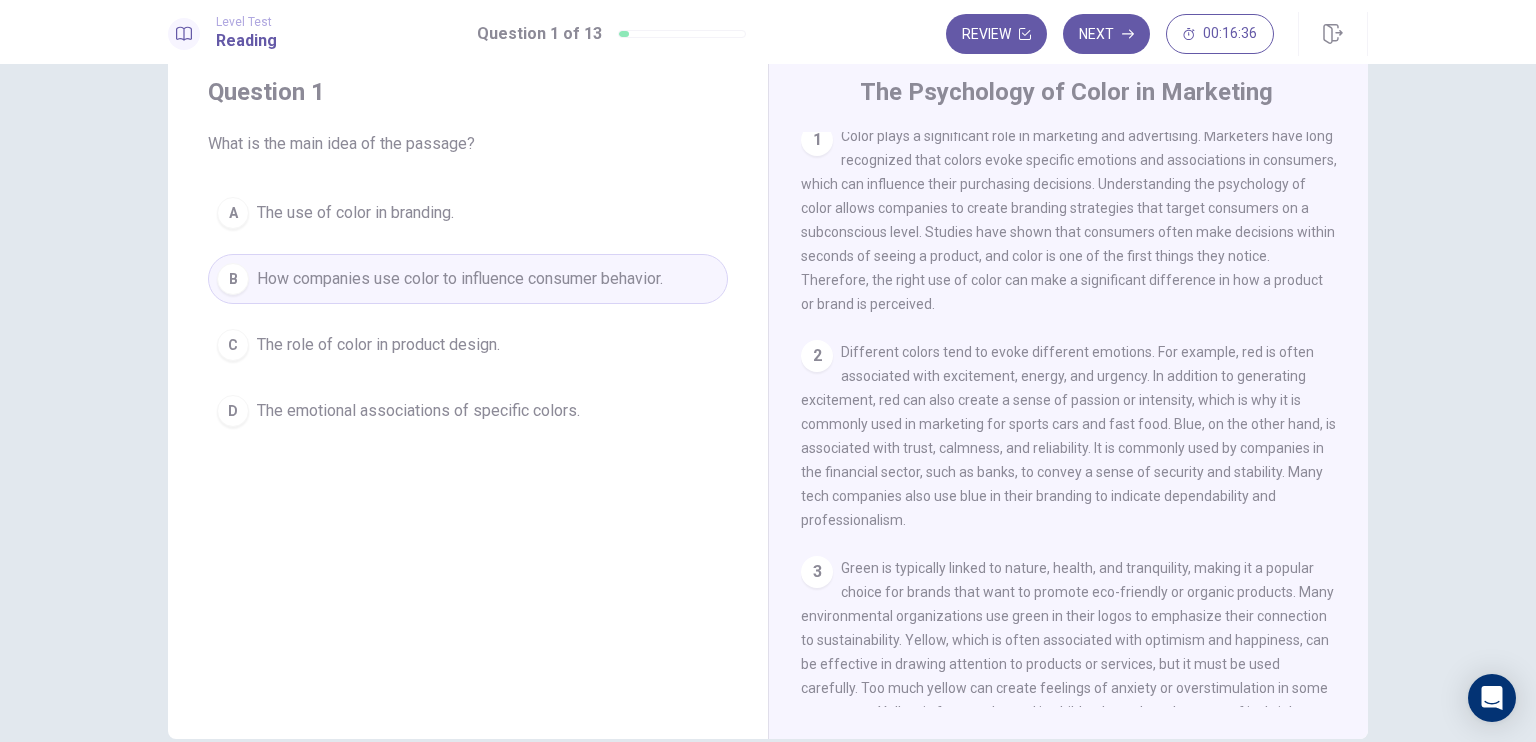 scroll, scrollTop: 0, scrollLeft: 0, axis: both 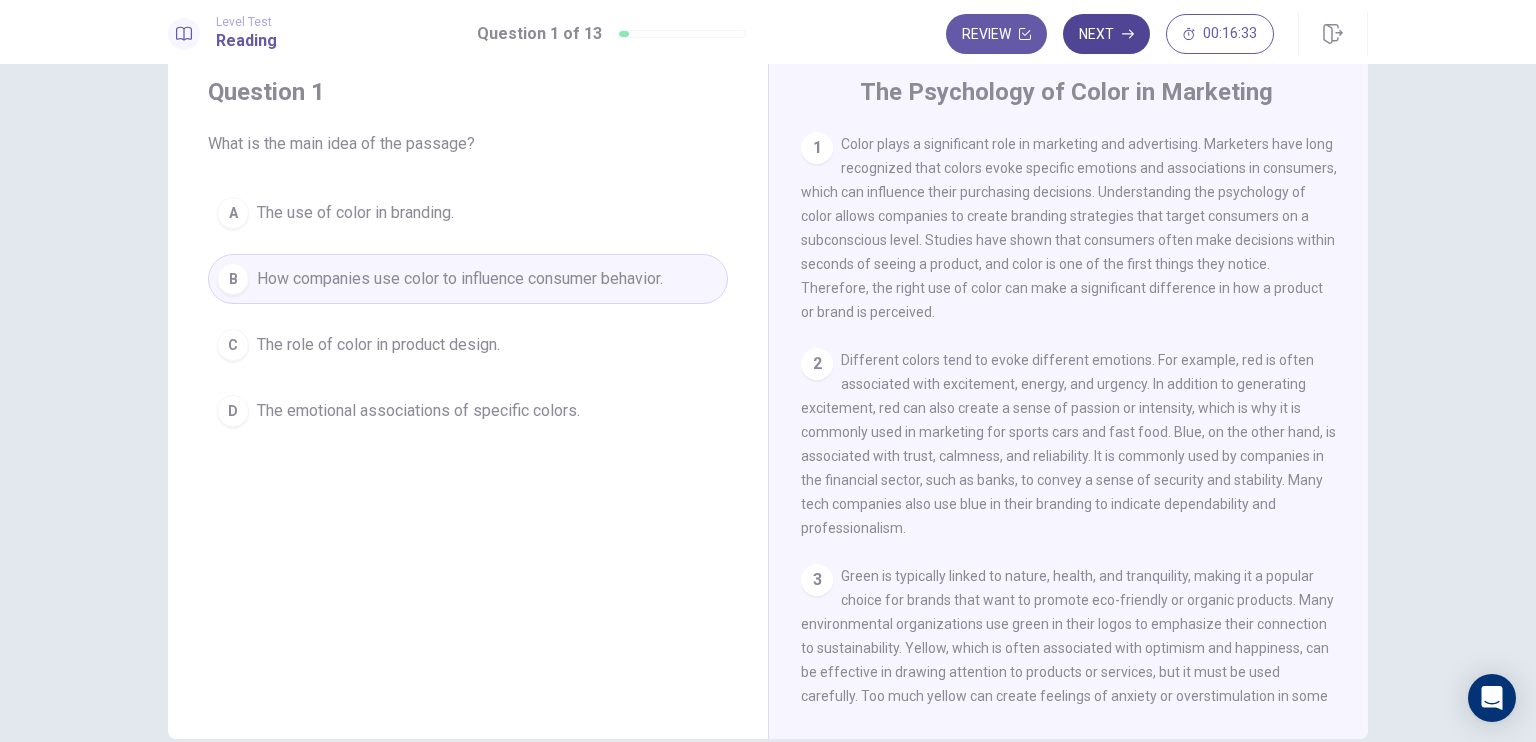 click at bounding box center [1025, 34] 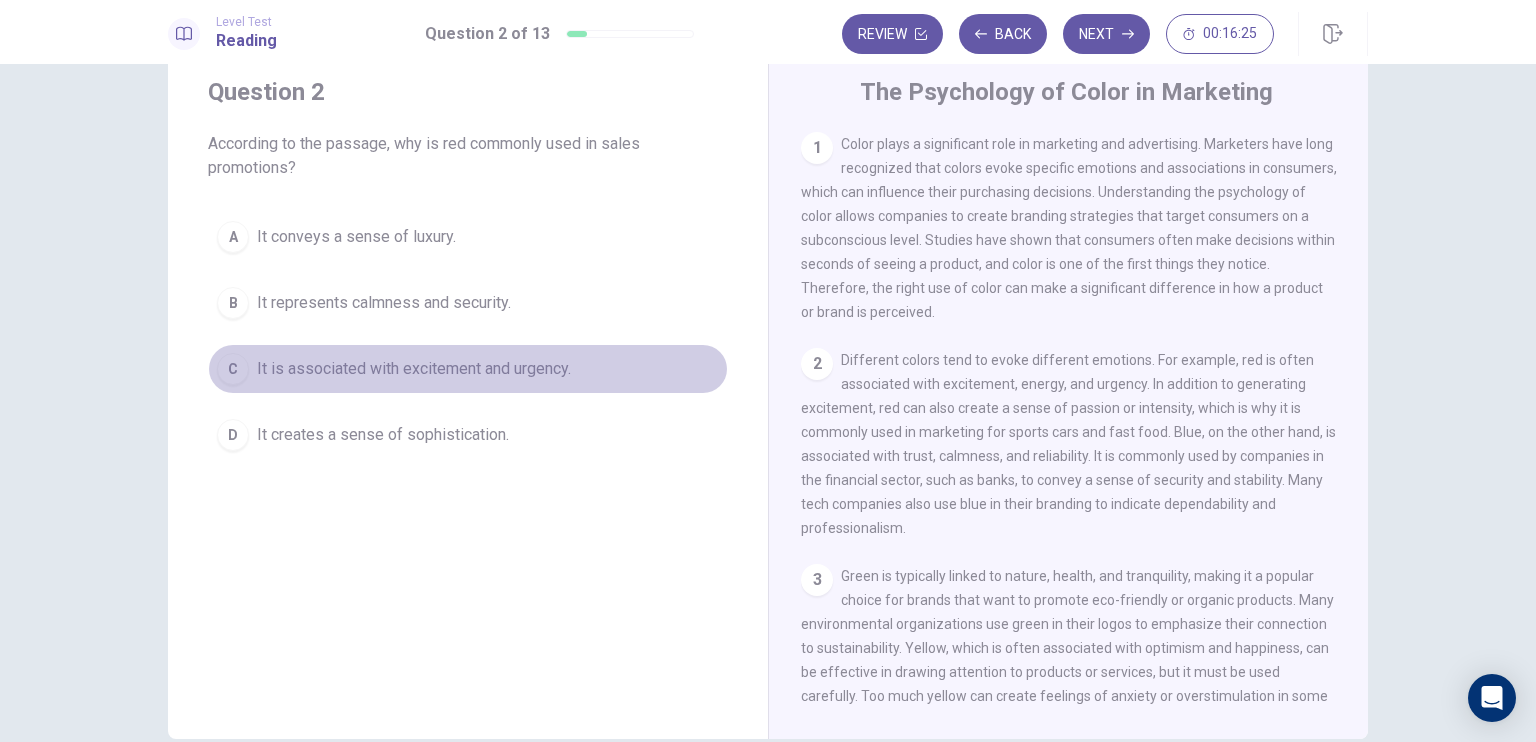 click on "It is associated with excitement and urgency." at bounding box center (356, 237) 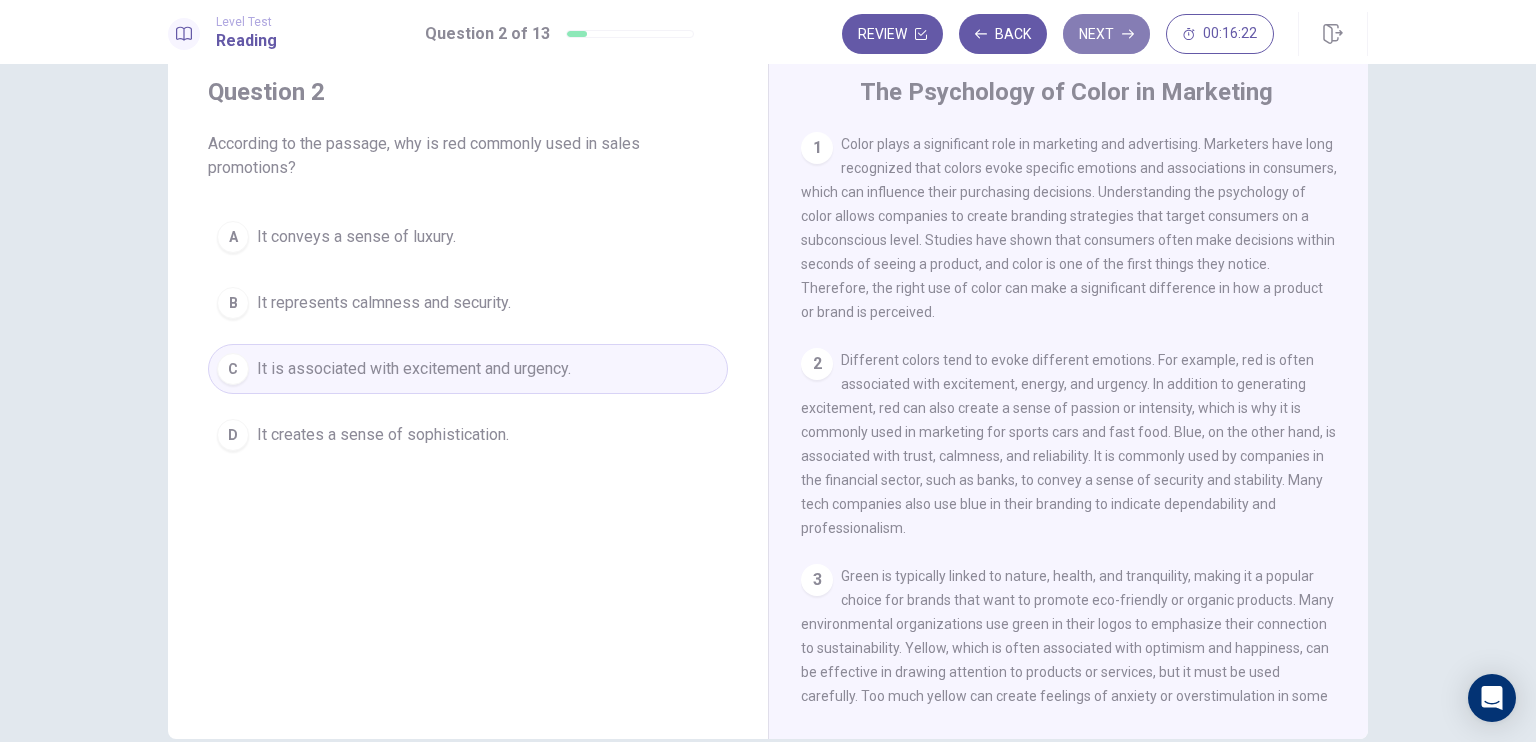 click on "Next" at bounding box center [1106, 34] 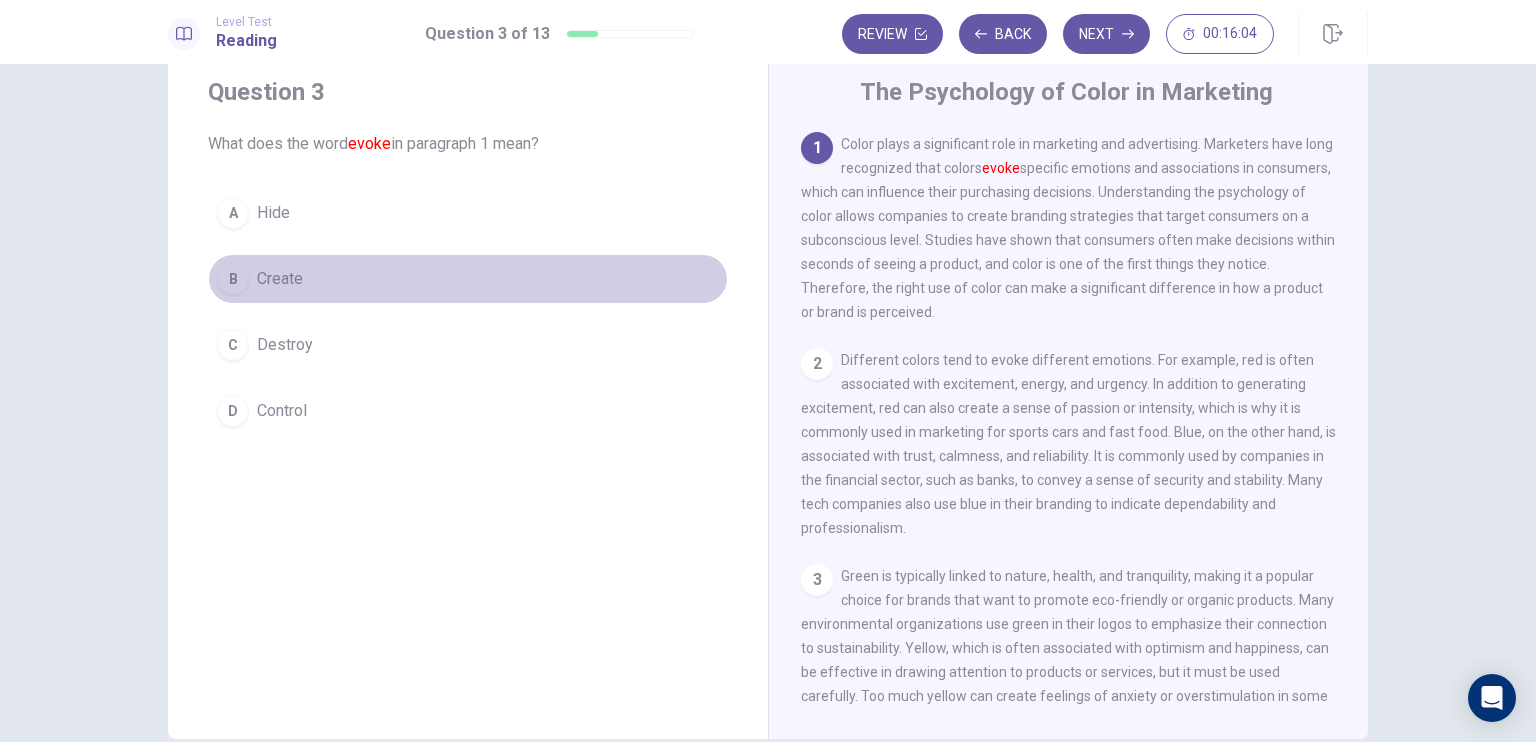 click on "Create" at bounding box center [273, 213] 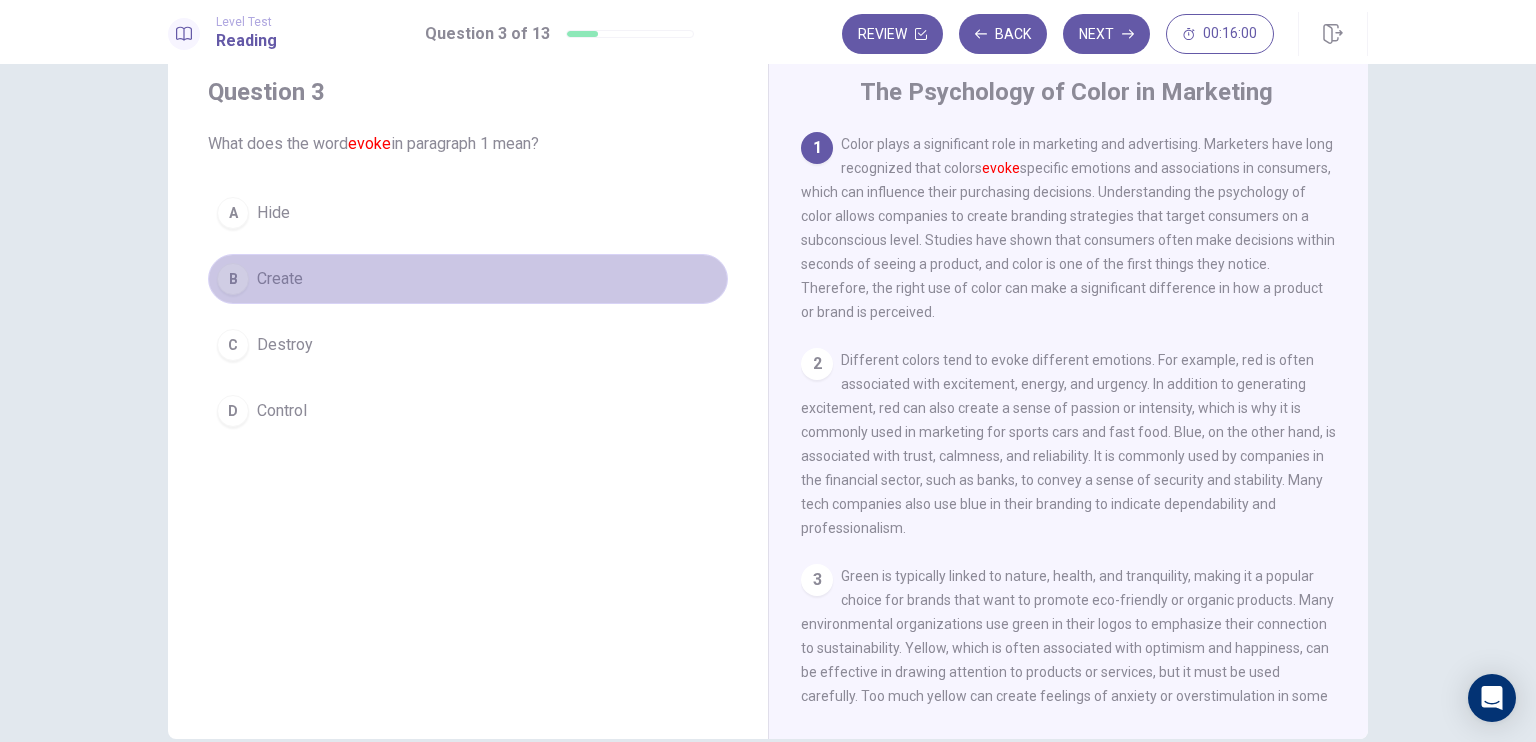 click on "B Create" at bounding box center [468, 279] 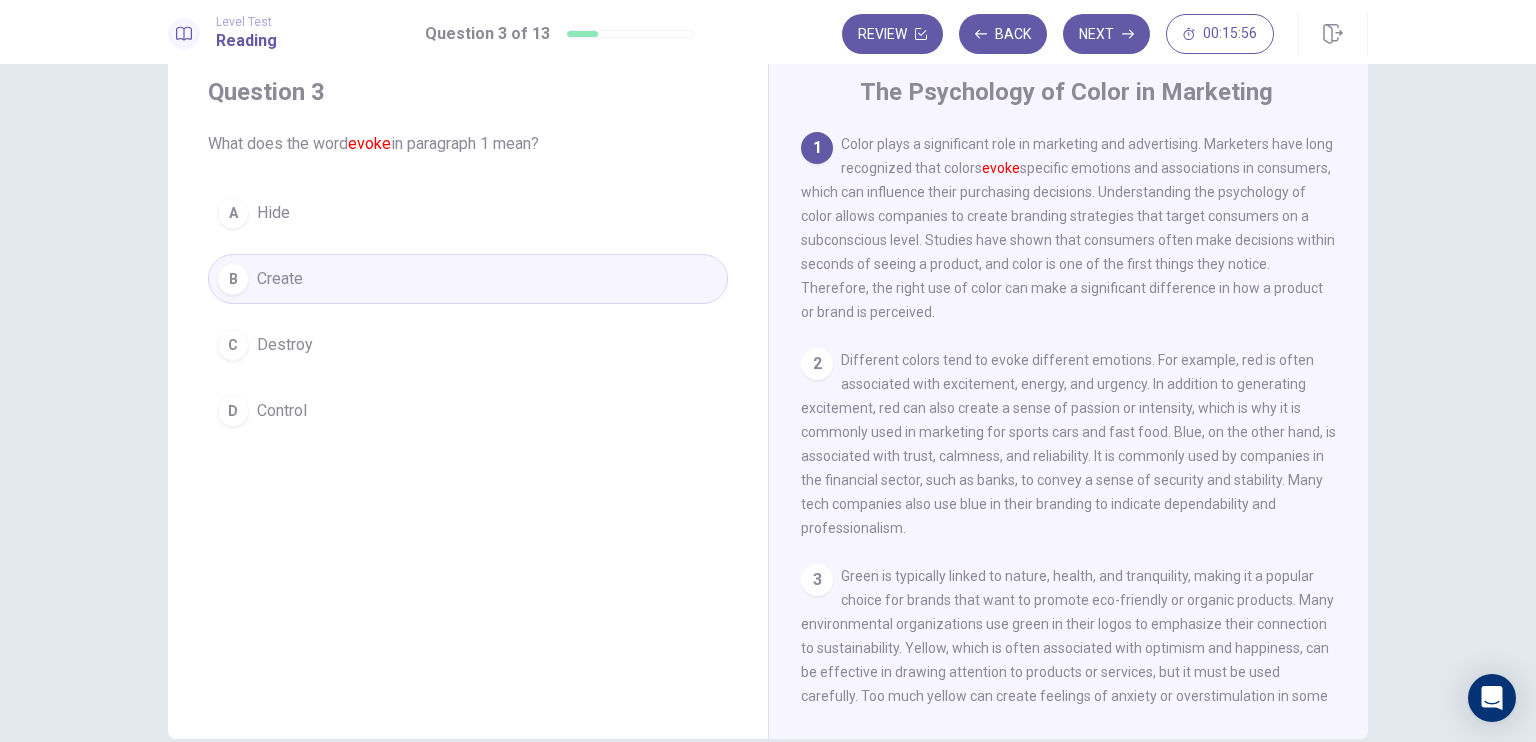 drag, startPoint x: 625, startPoint y: 300, endPoint x: 1051, endPoint y: 95, distance: 472.7589 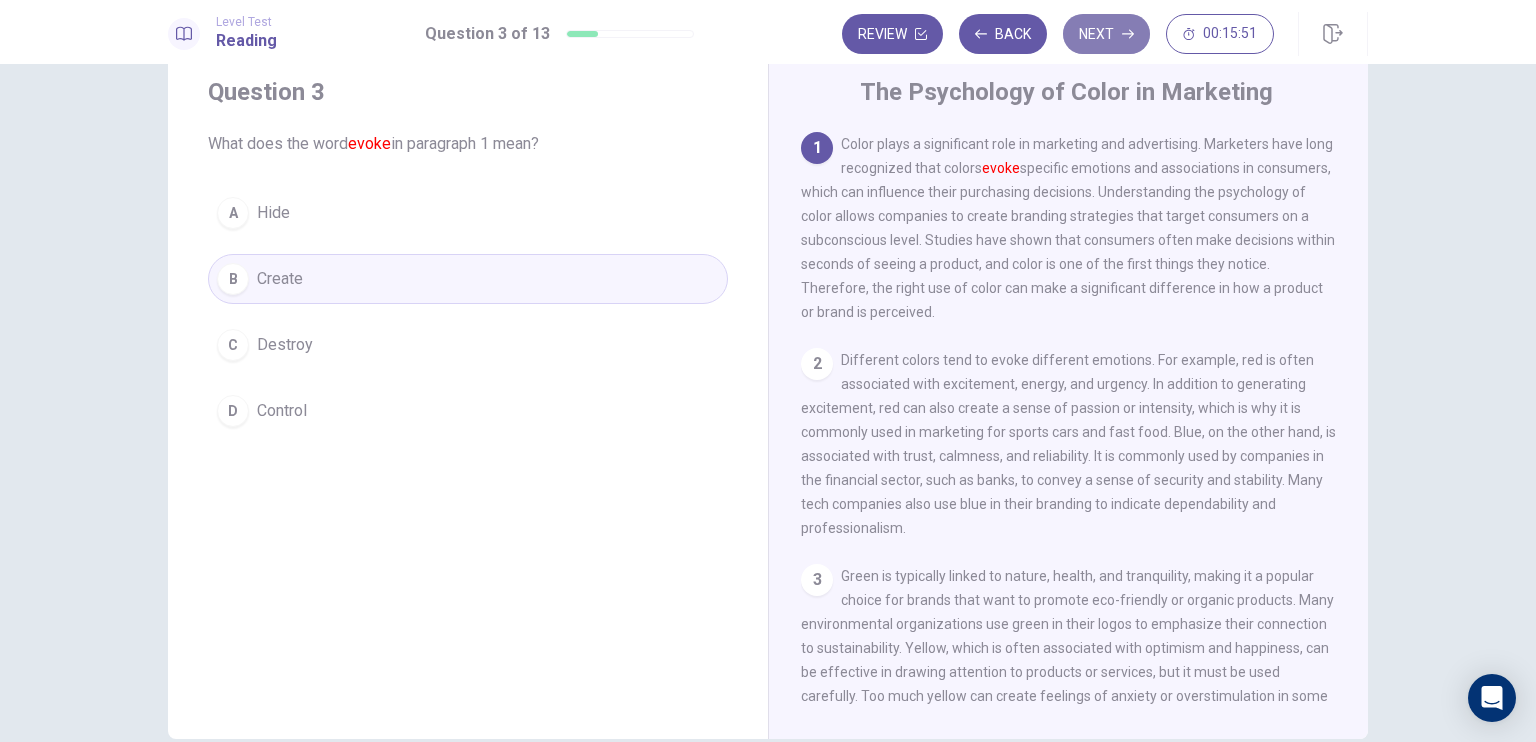 click on "Next" at bounding box center (1106, 34) 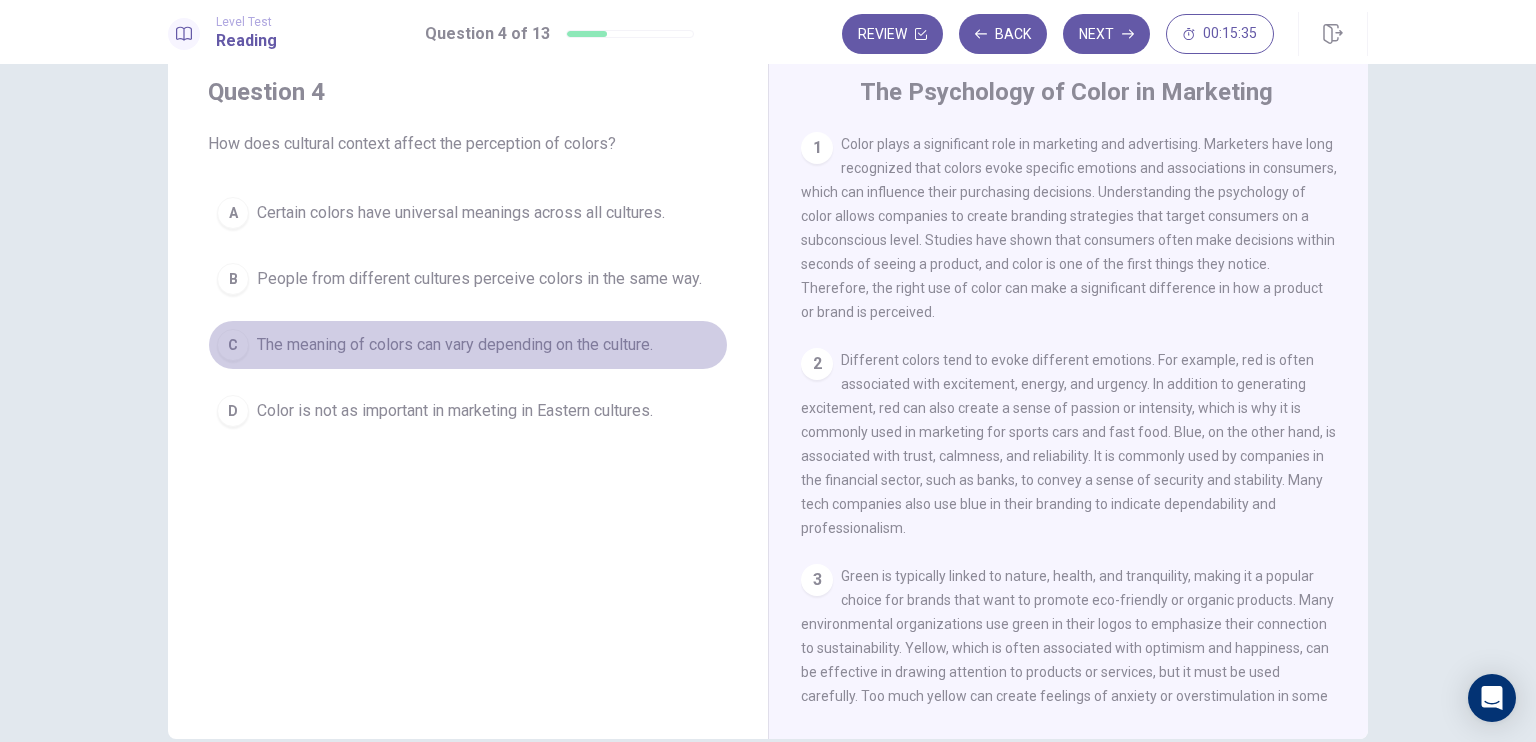 click on "The meaning of colors can vary depending on the culture." at bounding box center (461, 213) 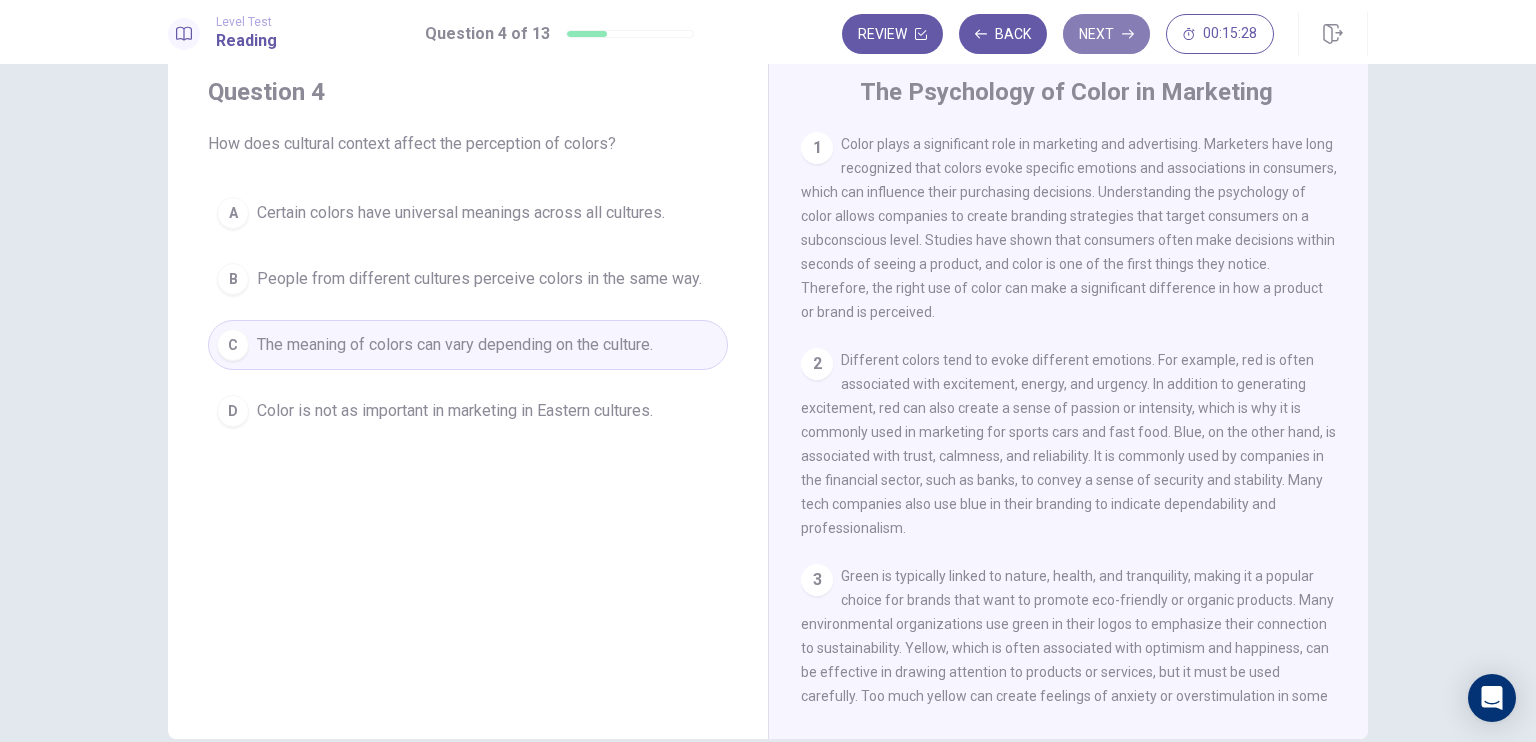 click on "Next" at bounding box center (1106, 34) 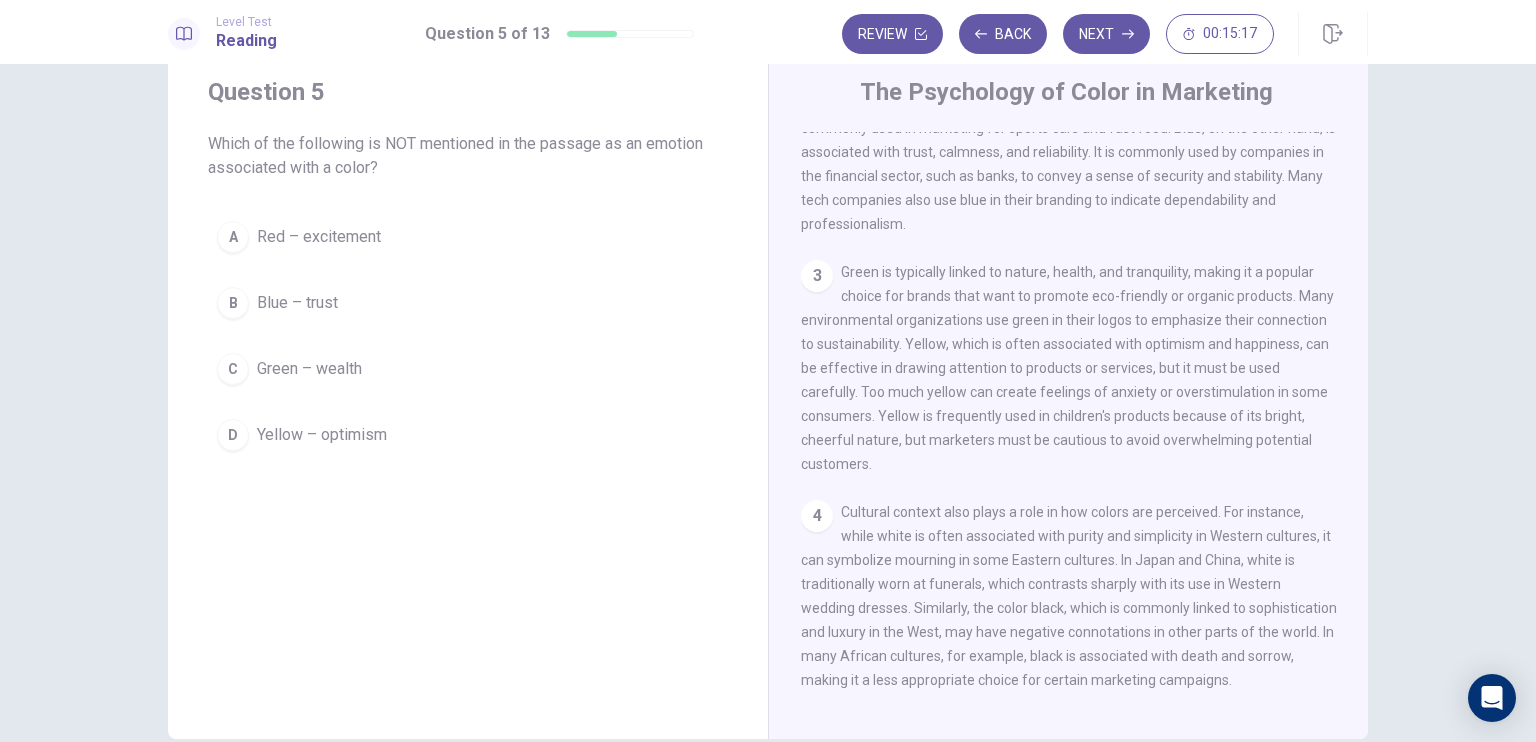 scroll, scrollTop: 304, scrollLeft: 0, axis: vertical 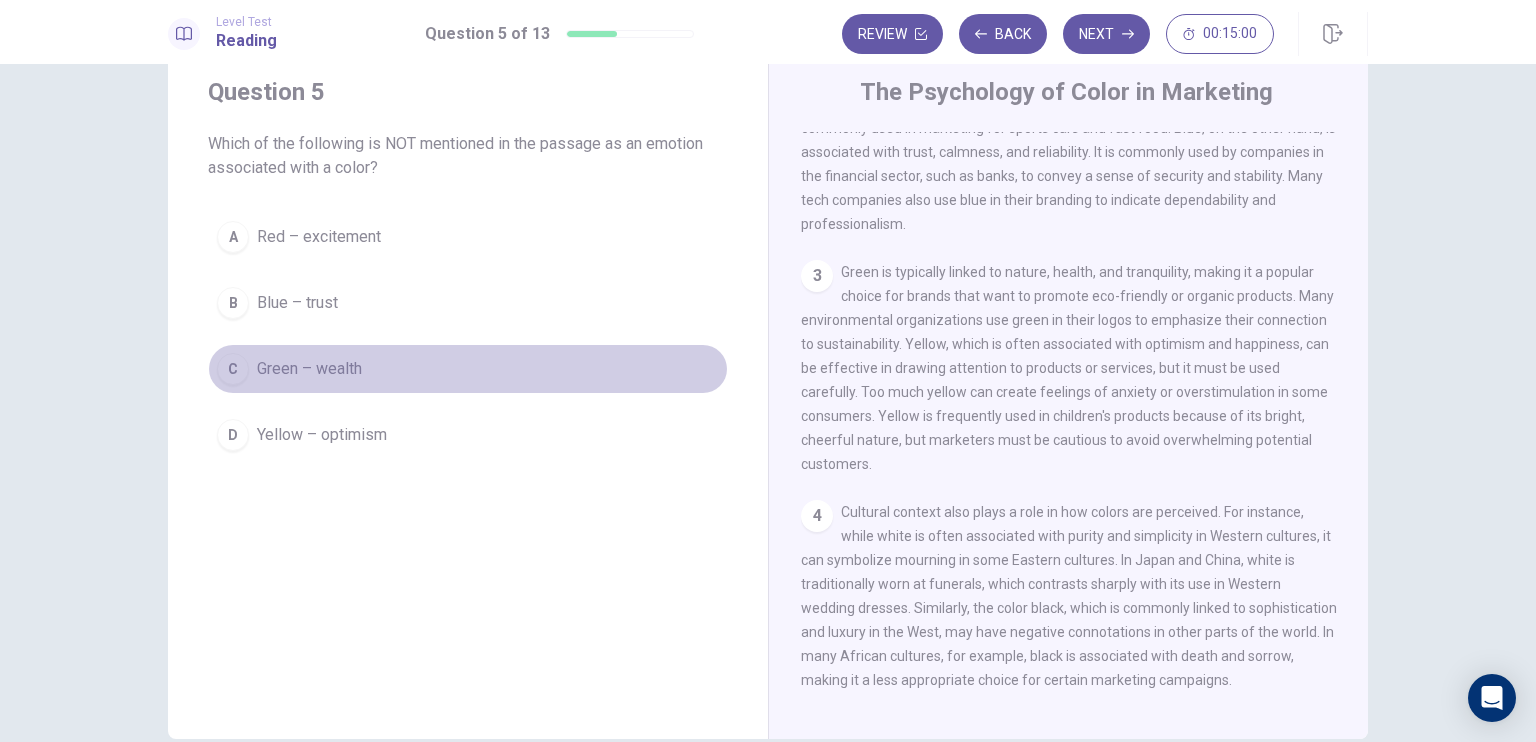 click on "C" at bounding box center (233, 237) 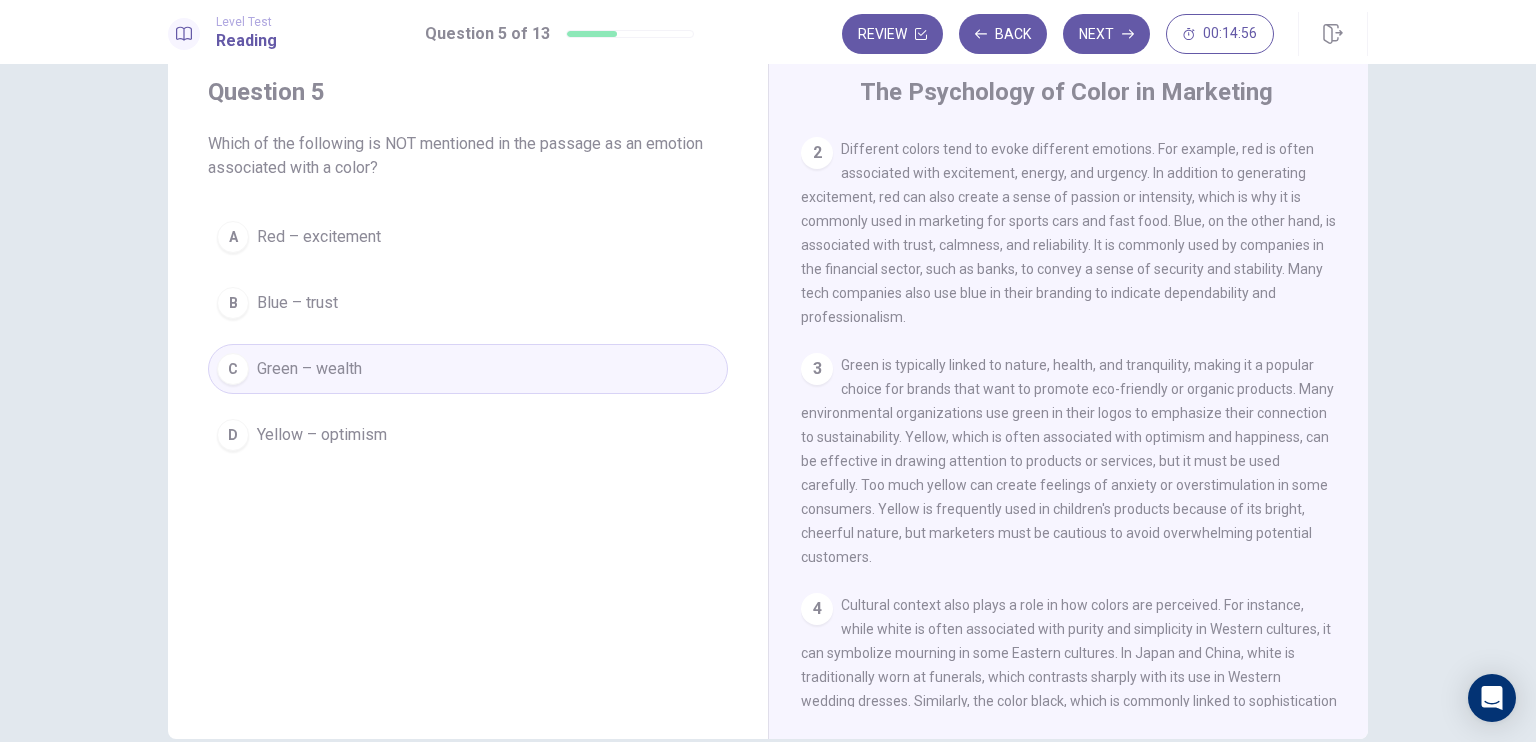 scroll, scrollTop: 183, scrollLeft: 0, axis: vertical 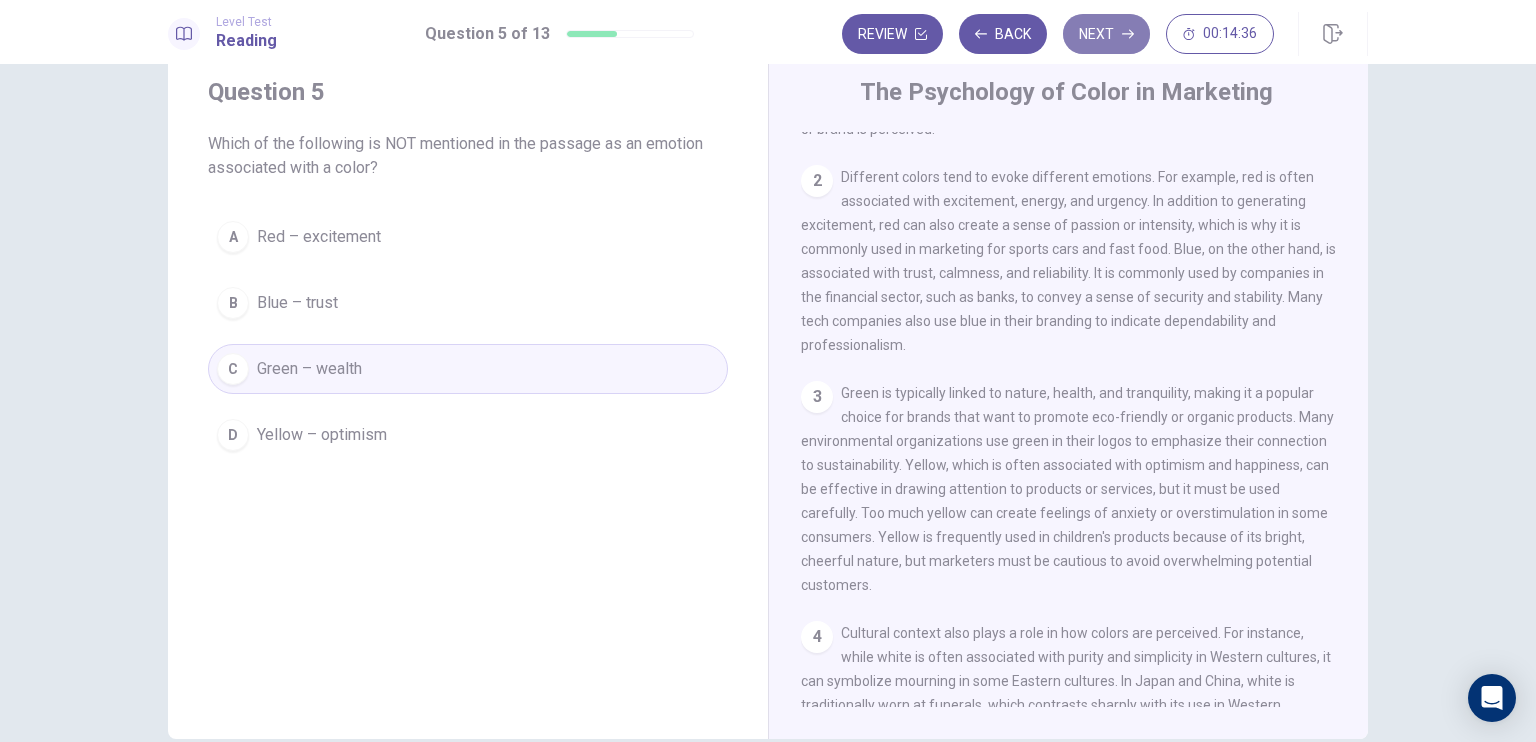 click on "Next" at bounding box center [1106, 34] 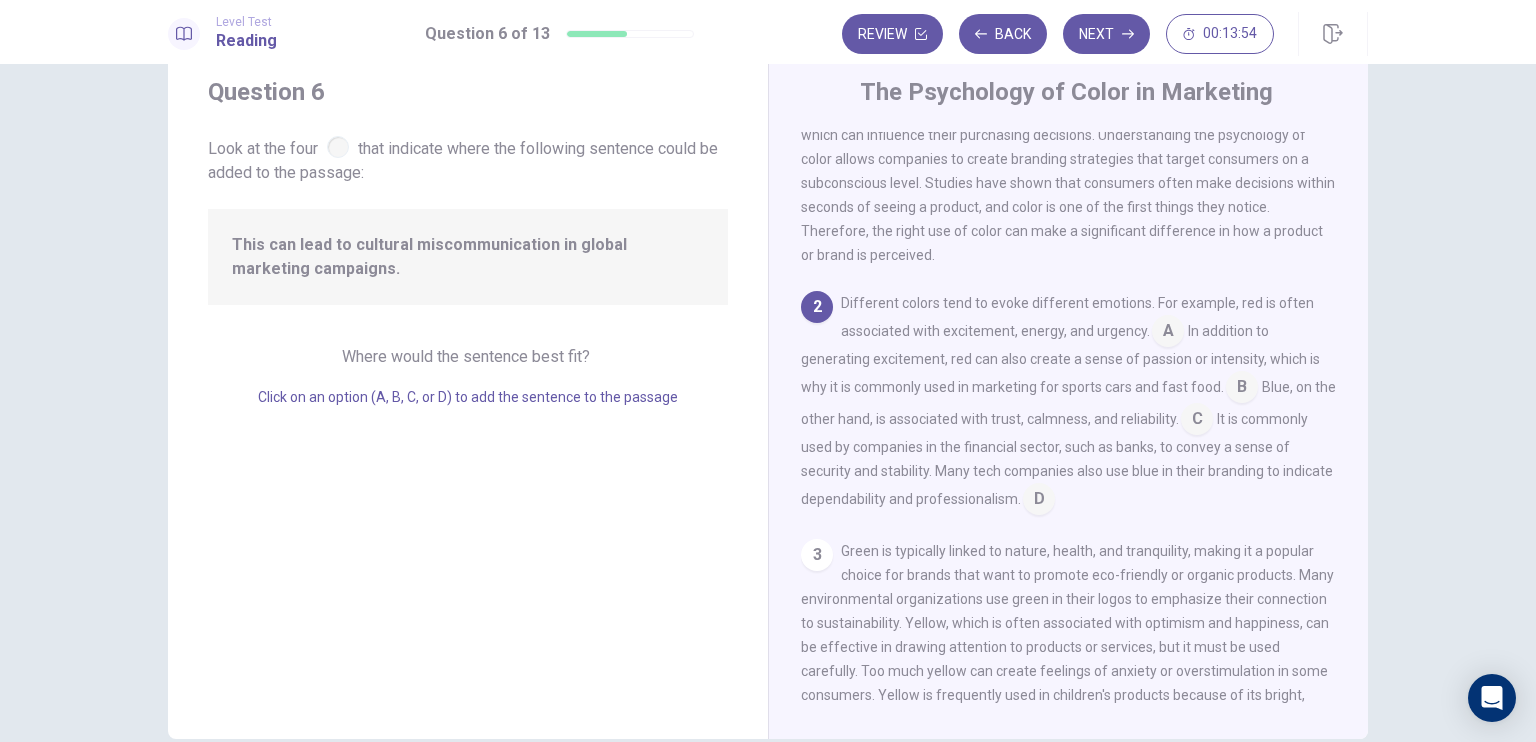 scroll, scrollTop: 53, scrollLeft: 0, axis: vertical 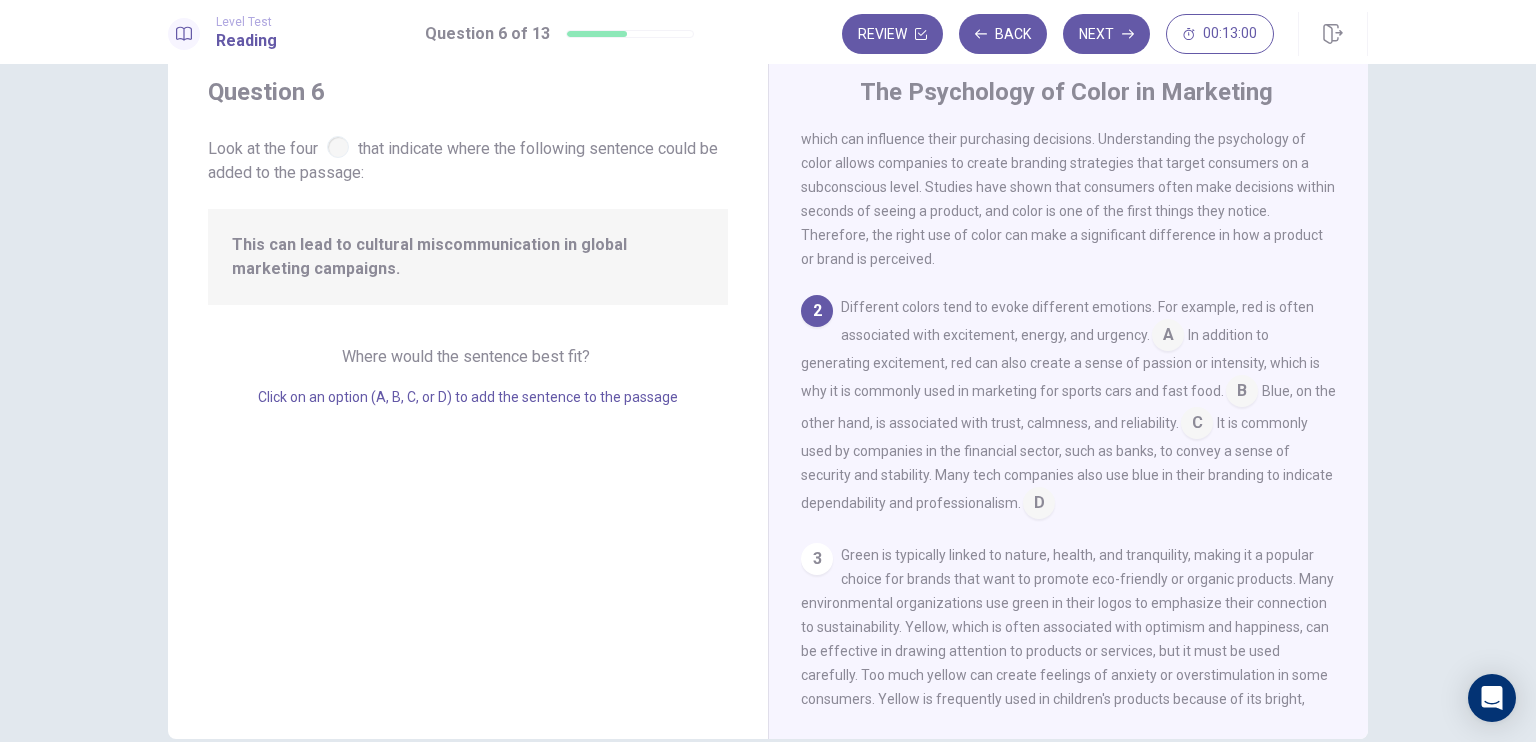 click at bounding box center [1168, 337] 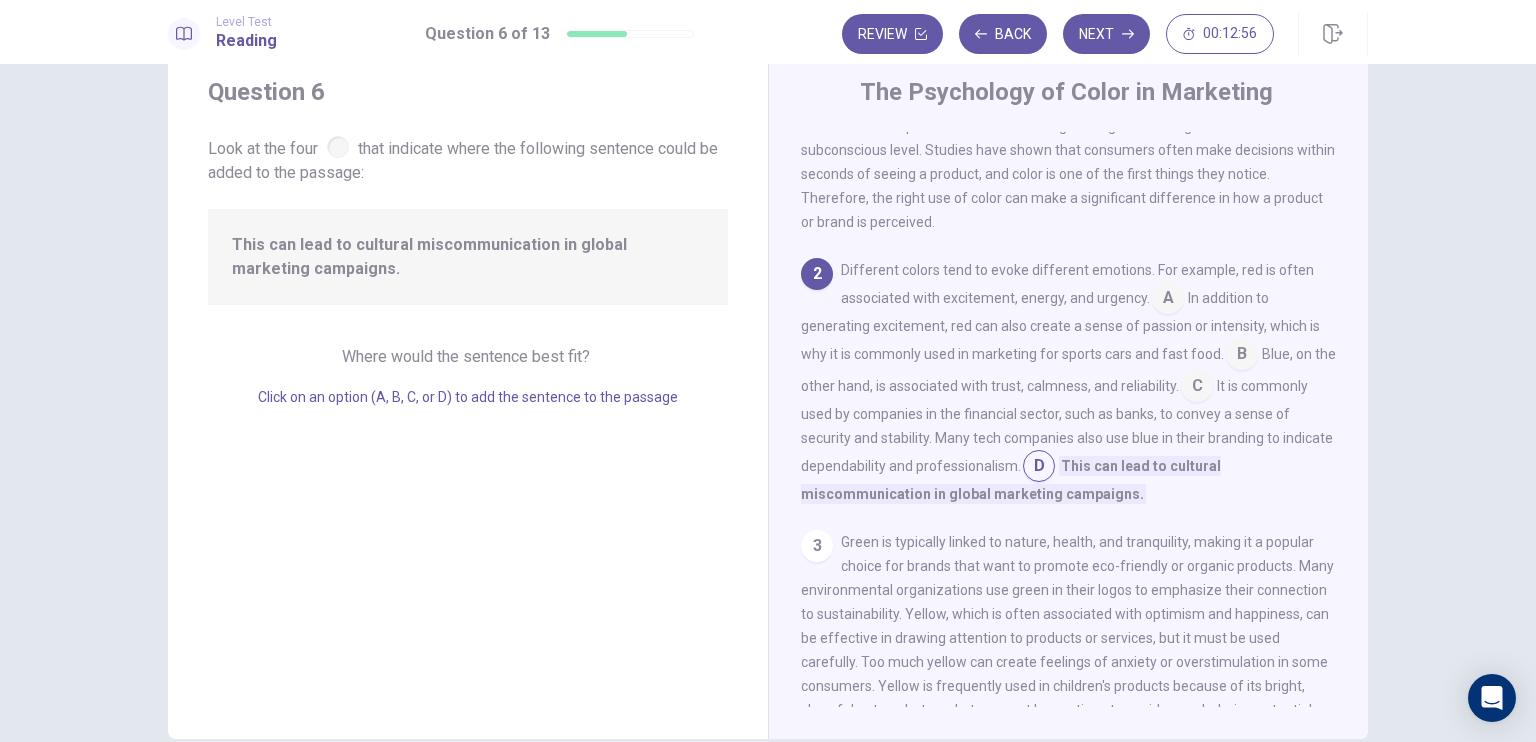 scroll, scrollTop: 93, scrollLeft: 0, axis: vertical 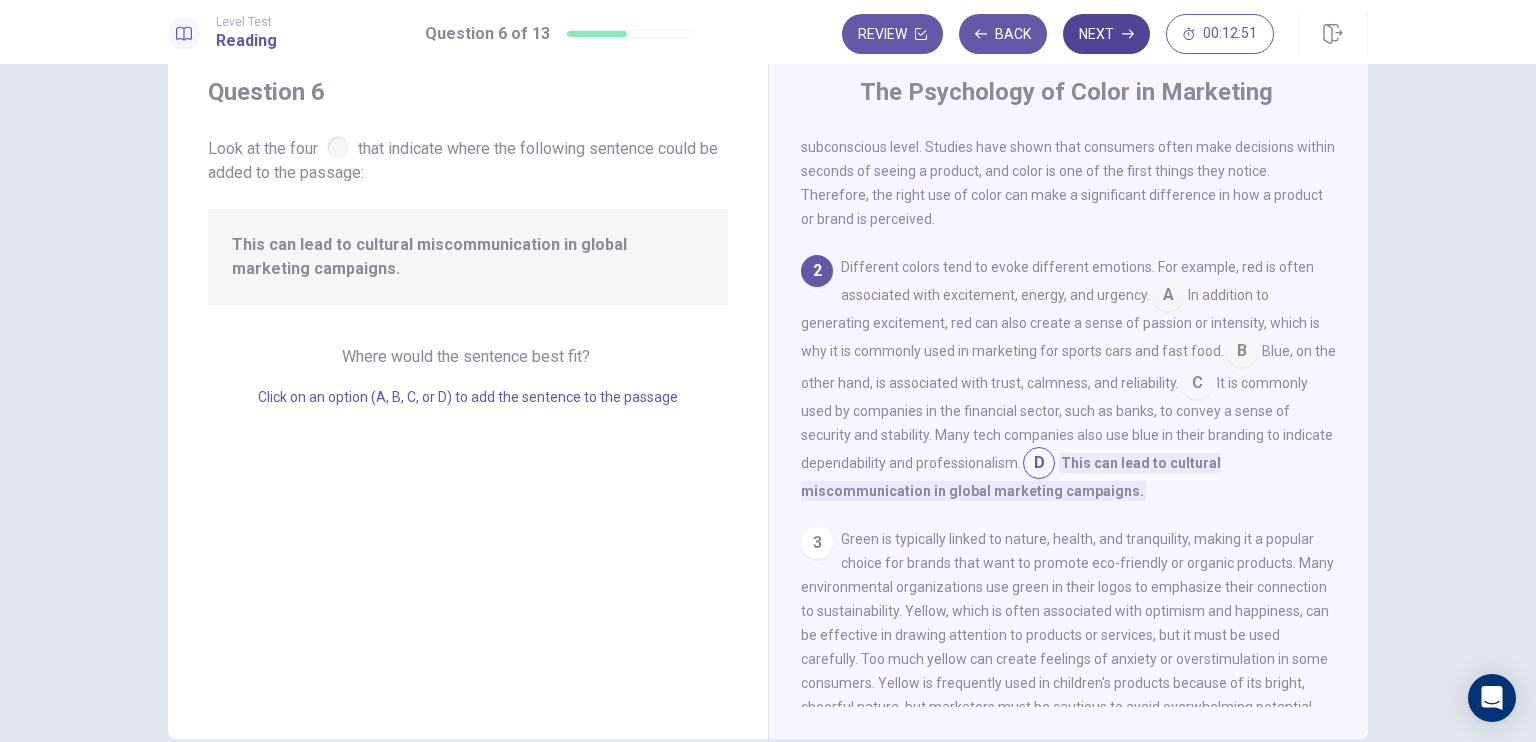 click on "Next" at bounding box center (1106, 34) 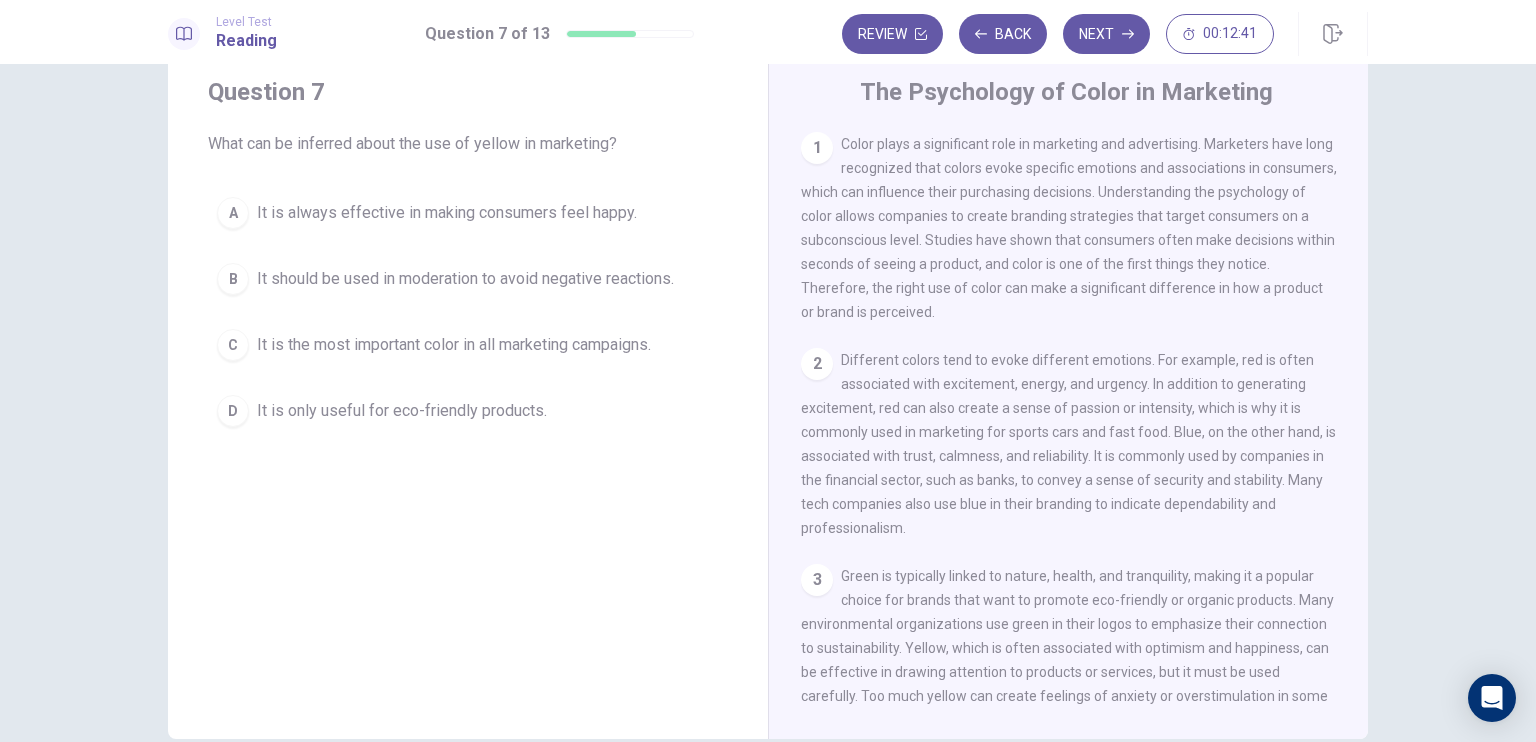 scroll, scrollTop: 160, scrollLeft: 0, axis: vertical 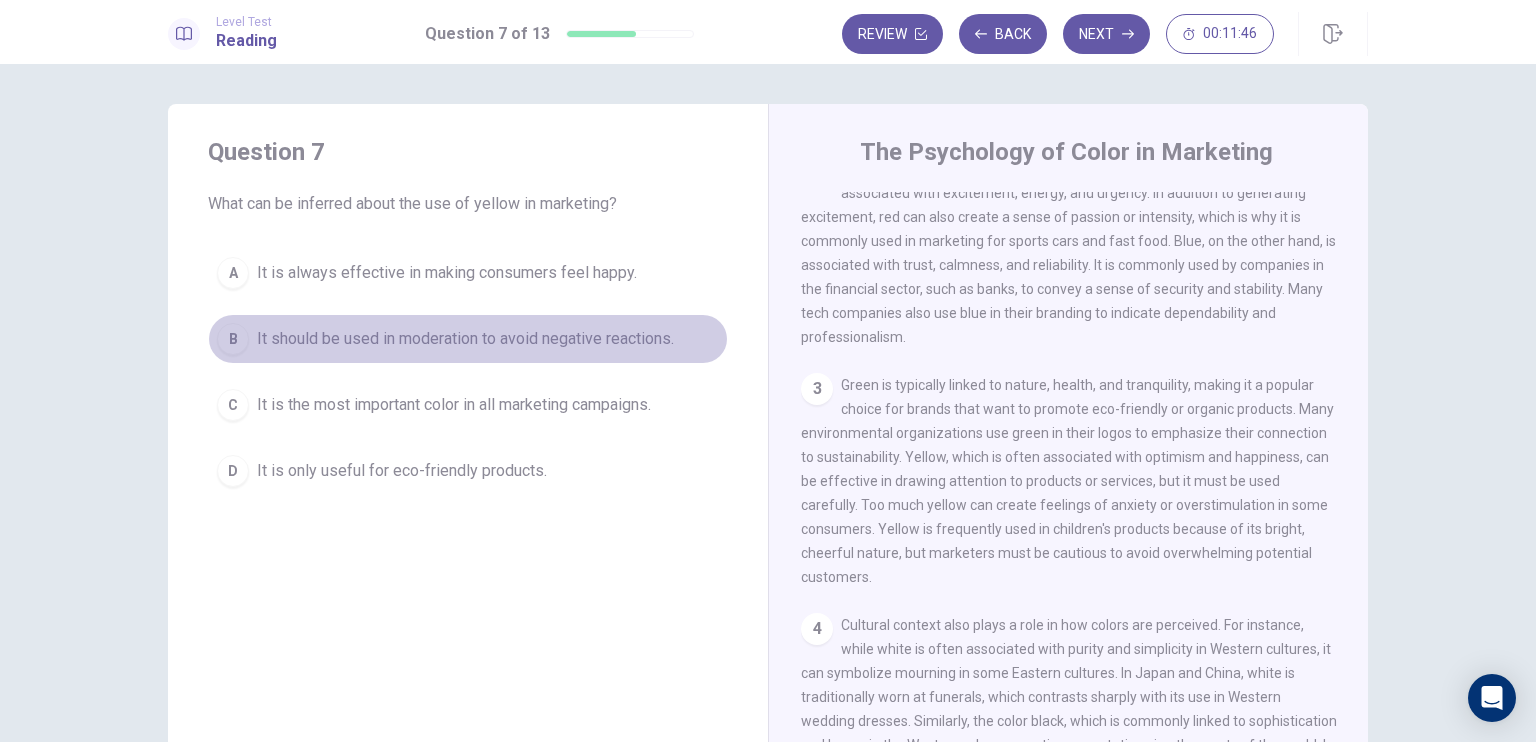 click on "It should be used in moderation to avoid negative reactions." at bounding box center (447, 273) 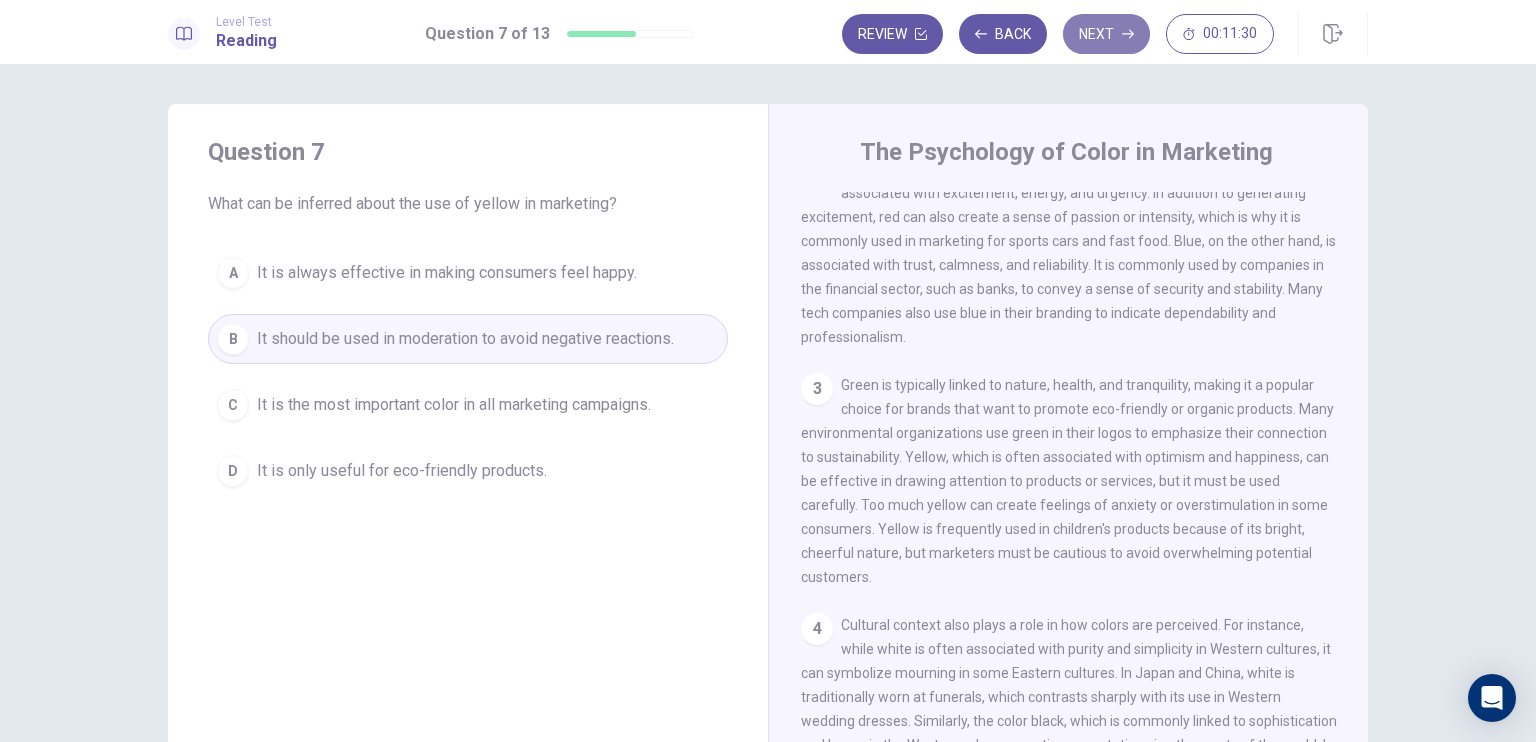 click on "Next" at bounding box center [1106, 34] 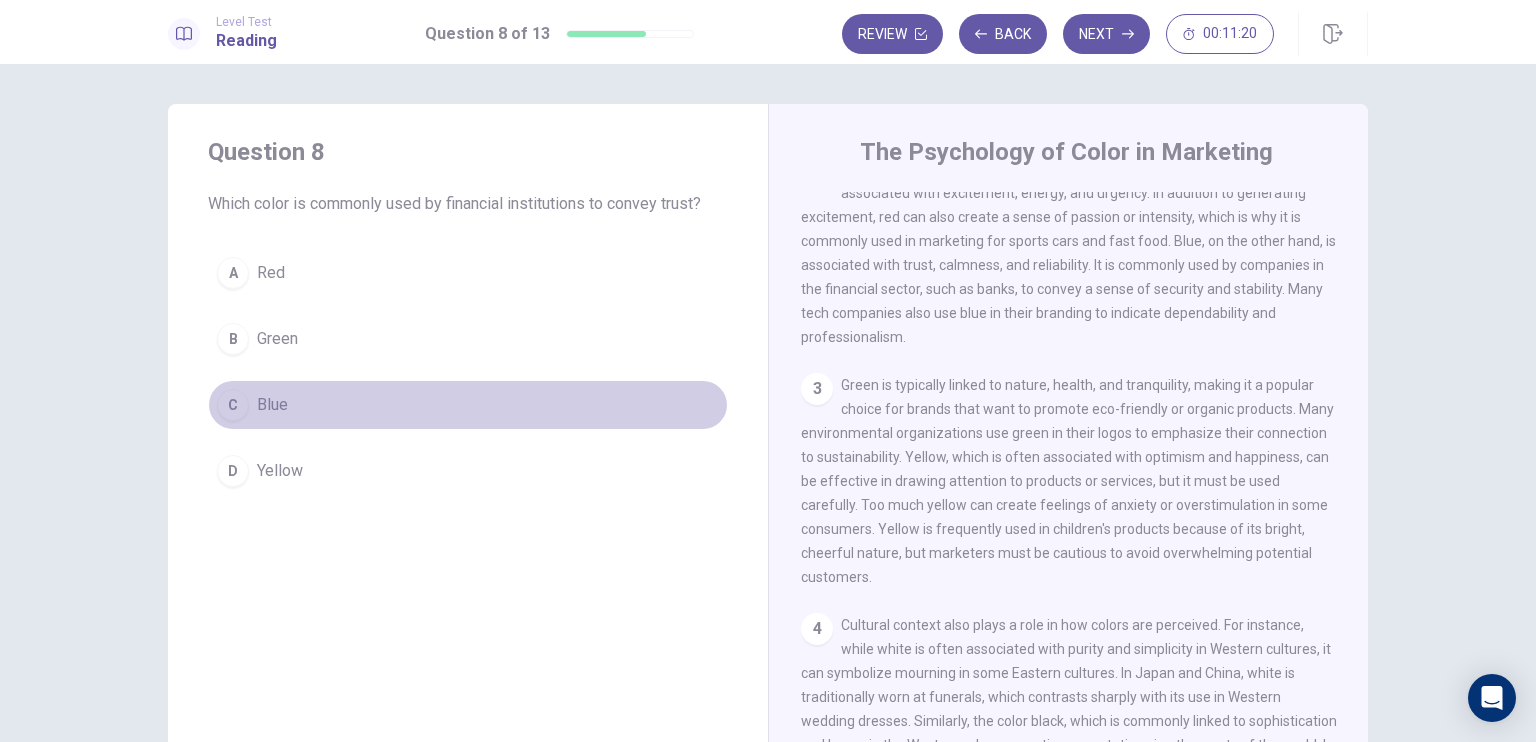 click on "C Blue" at bounding box center (468, 405) 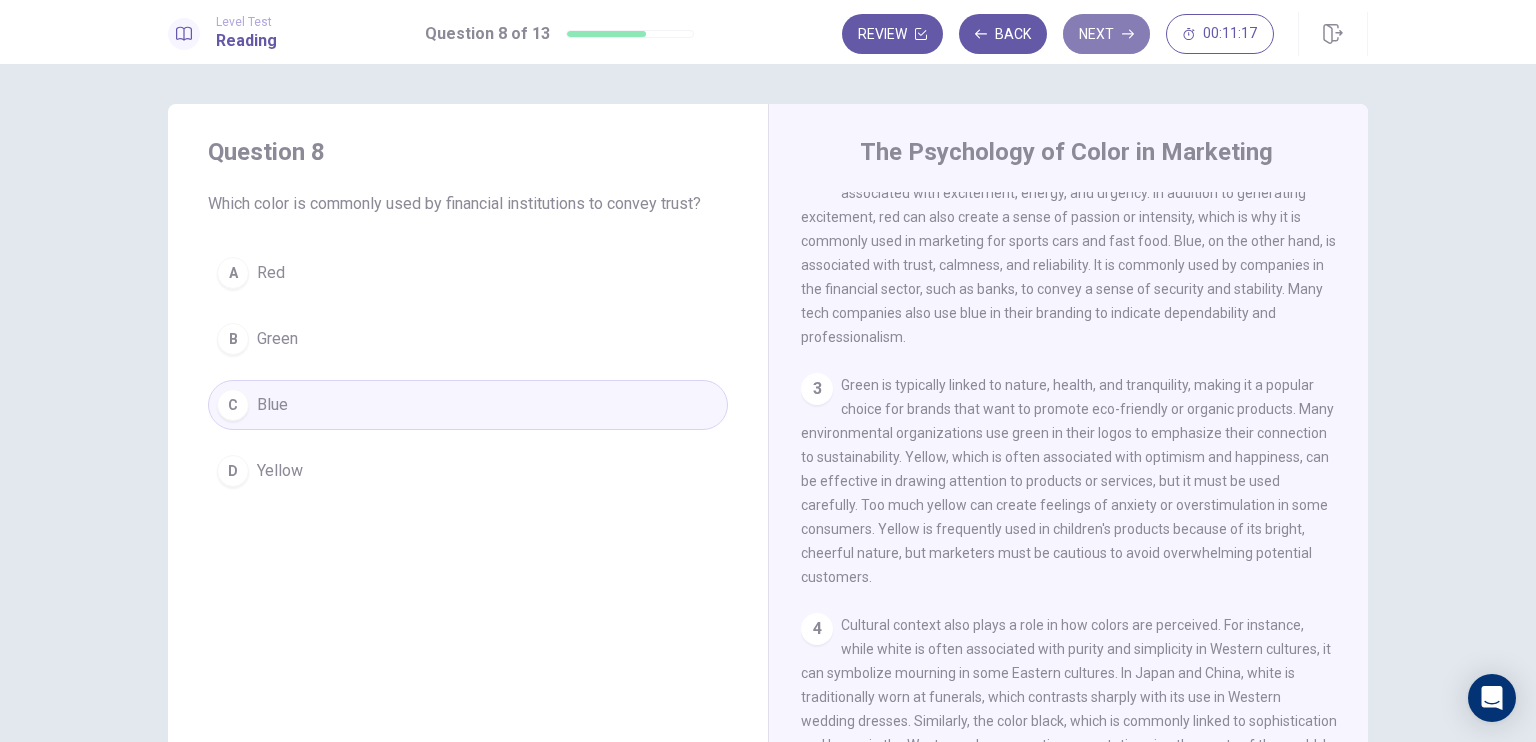 click on "Next" at bounding box center [1106, 34] 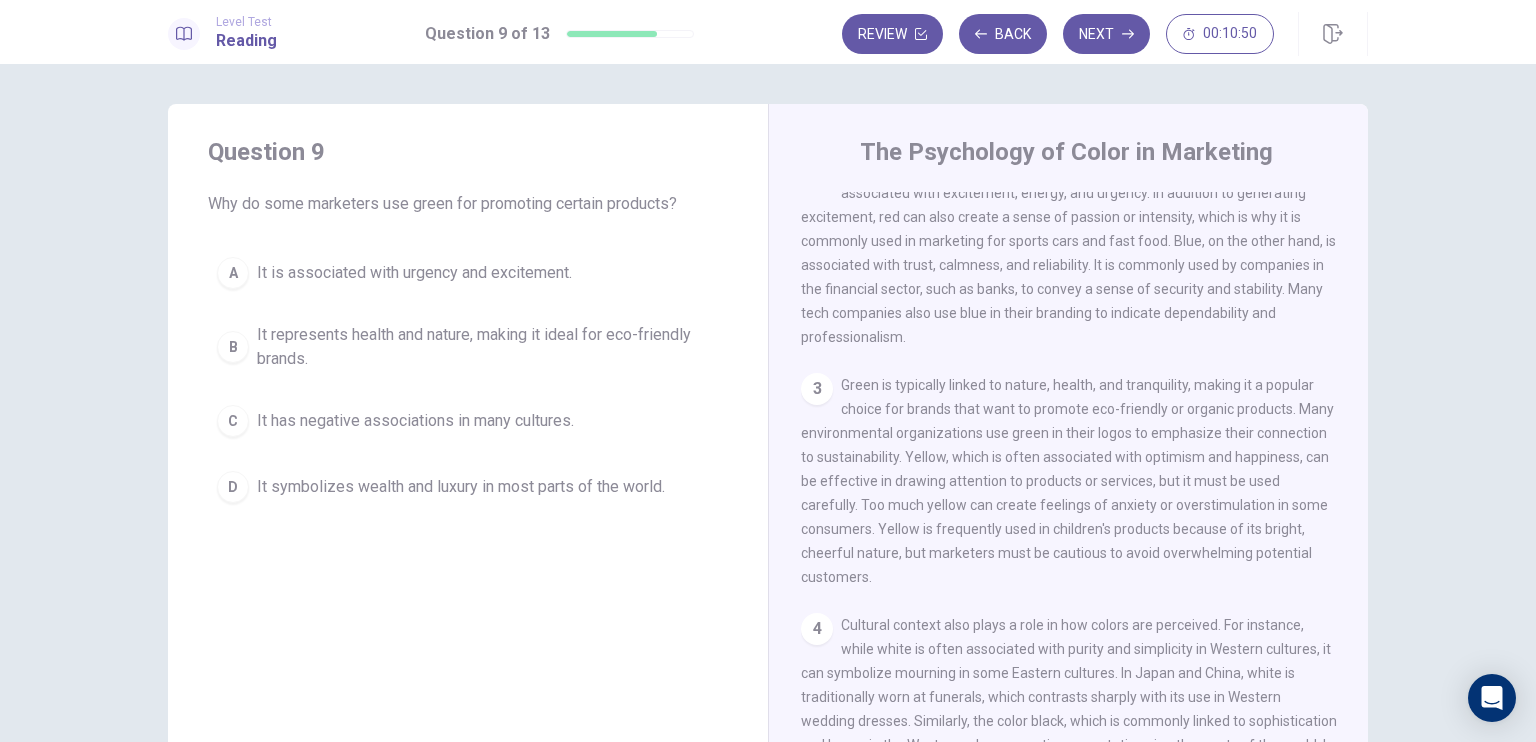click on "It represents health and nature, making it ideal for eco-friendly brands." at bounding box center (414, 273) 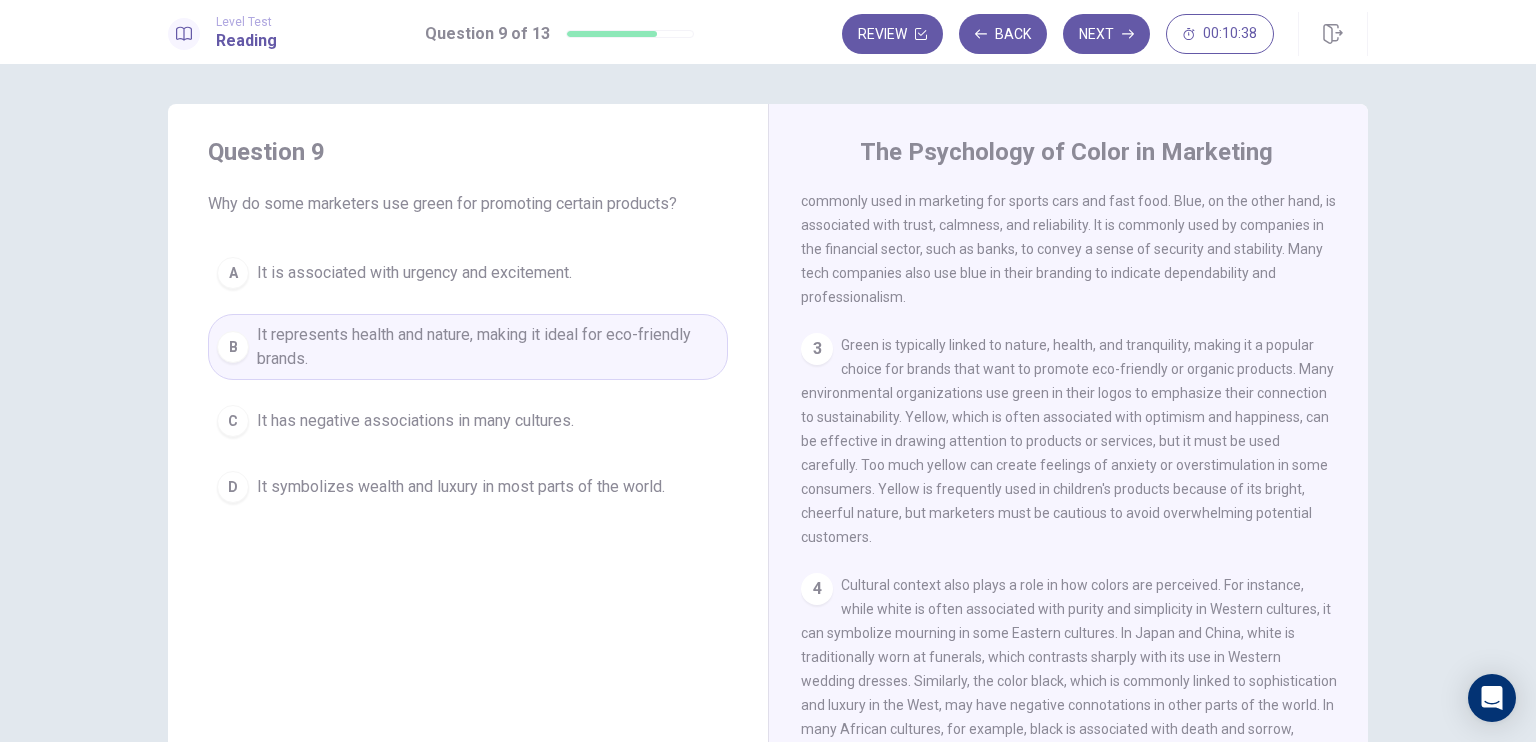 scroll, scrollTop: 300, scrollLeft: 0, axis: vertical 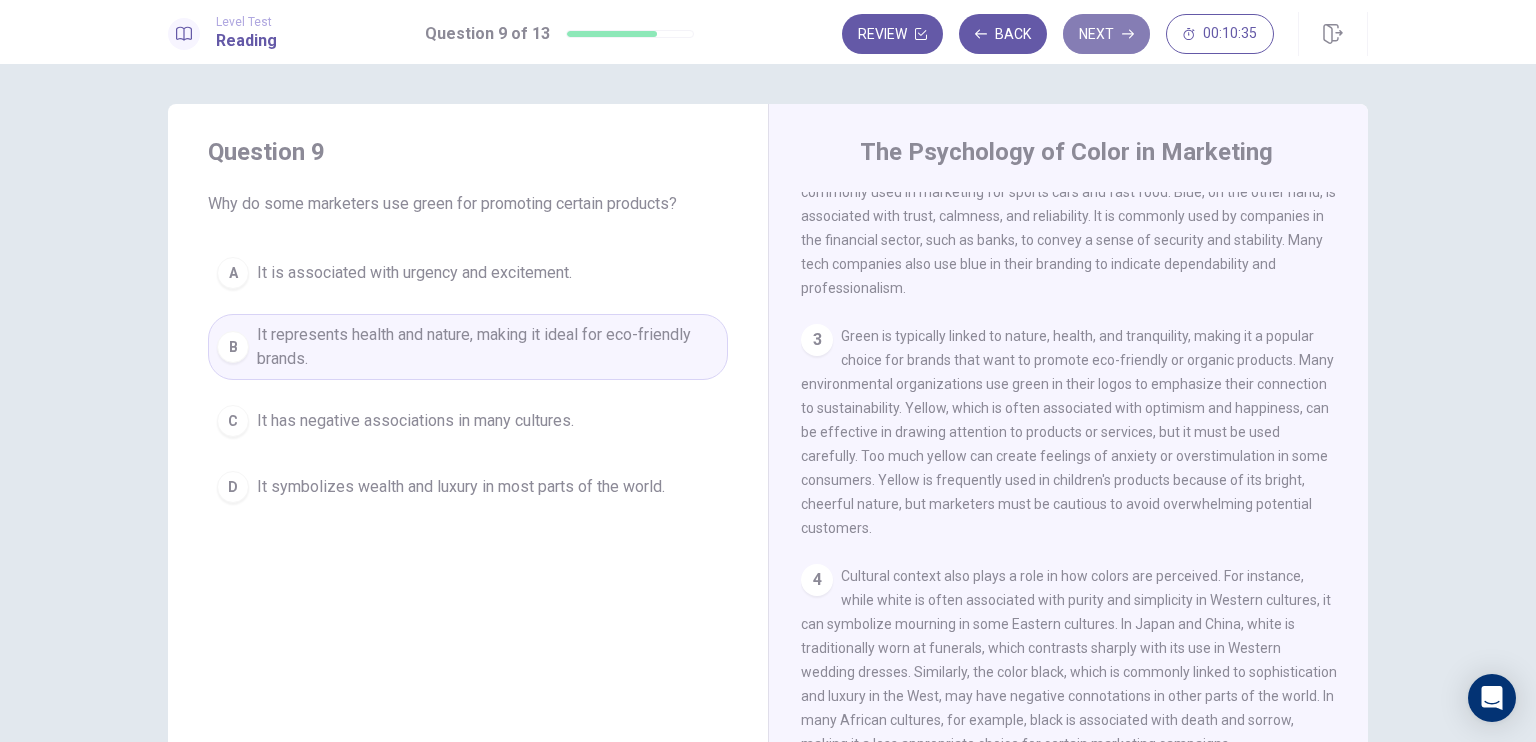 click on "Next" at bounding box center [1106, 34] 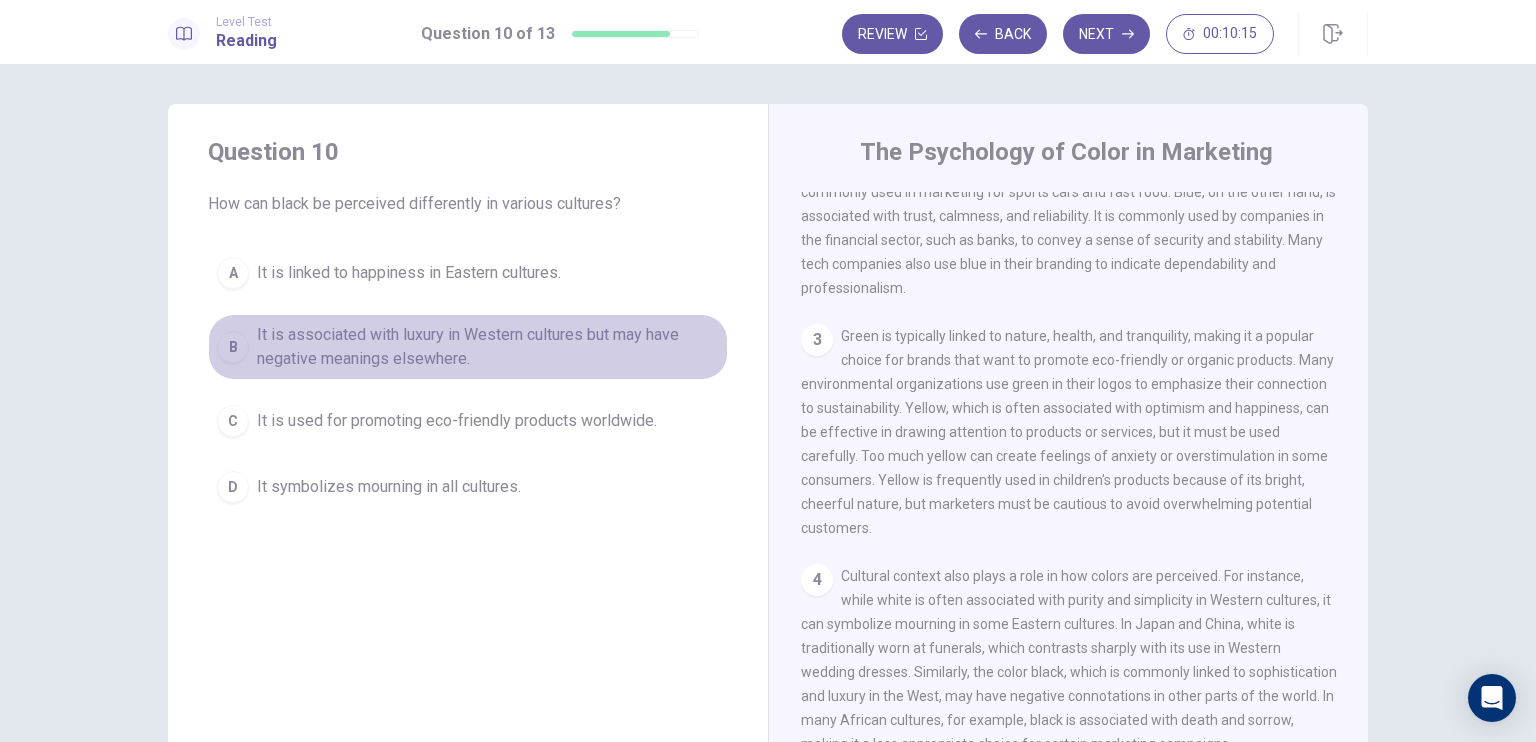 click on "B" at bounding box center (233, 273) 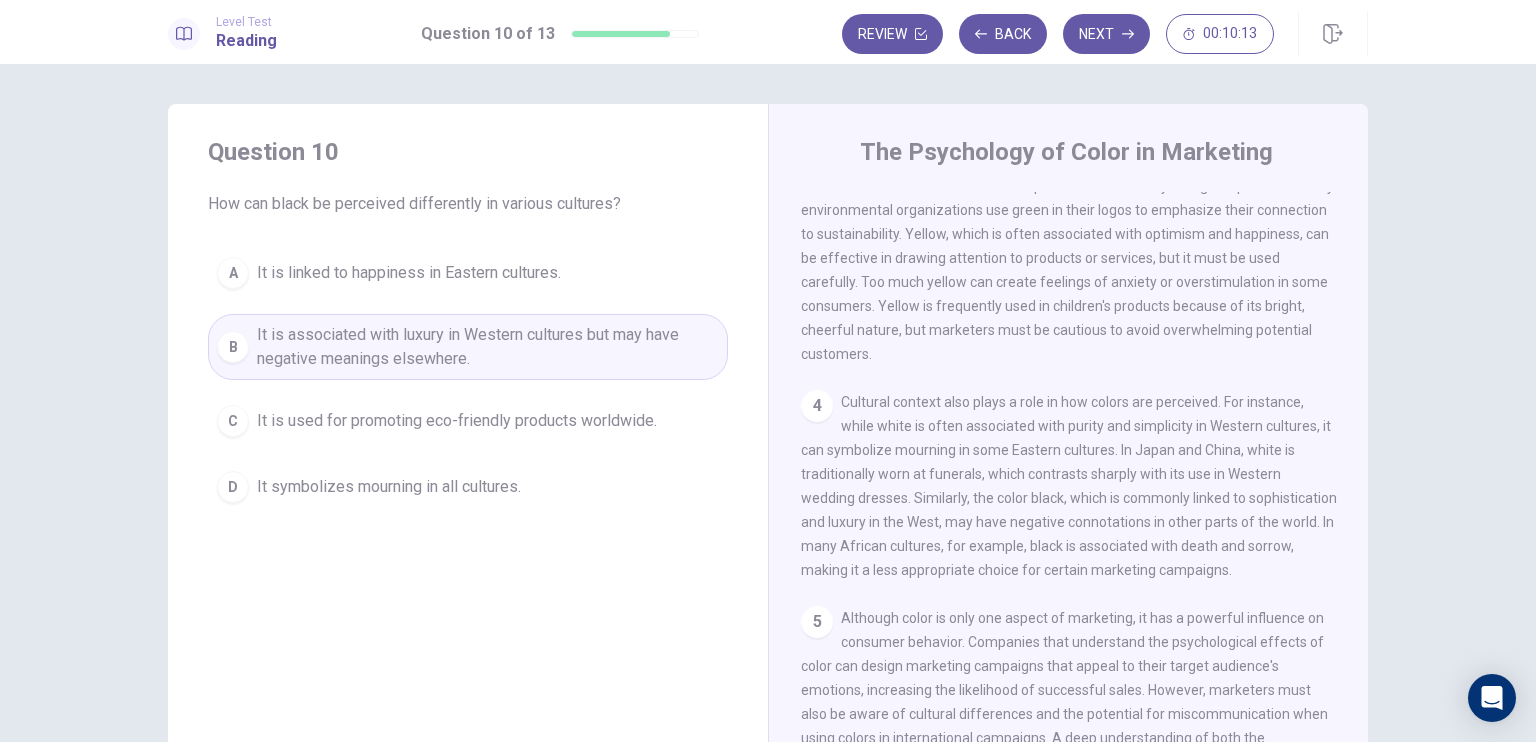 scroll, scrollTop: 512, scrollLeft: 0, axis: vertical 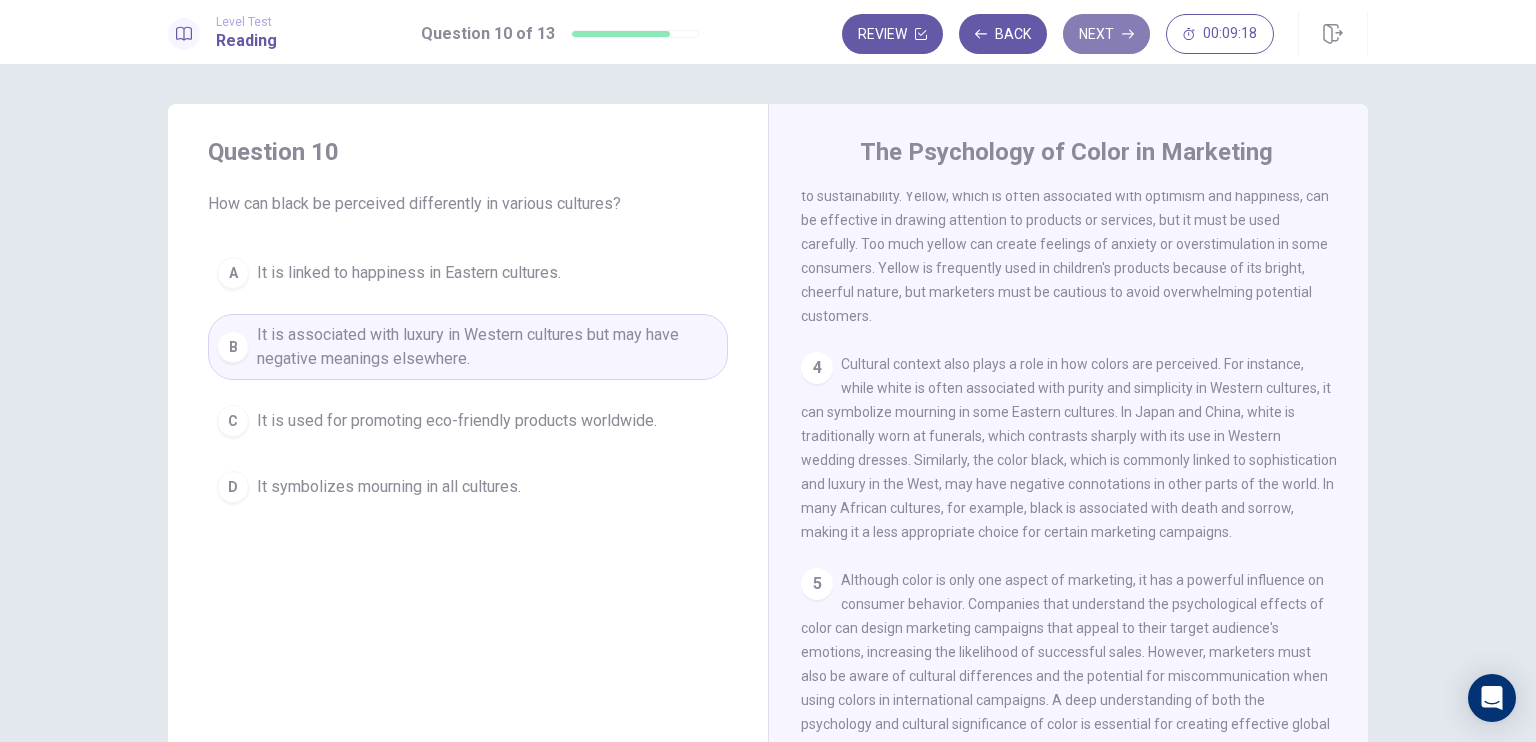 click on "Next" at bounding box center [1106, 34] 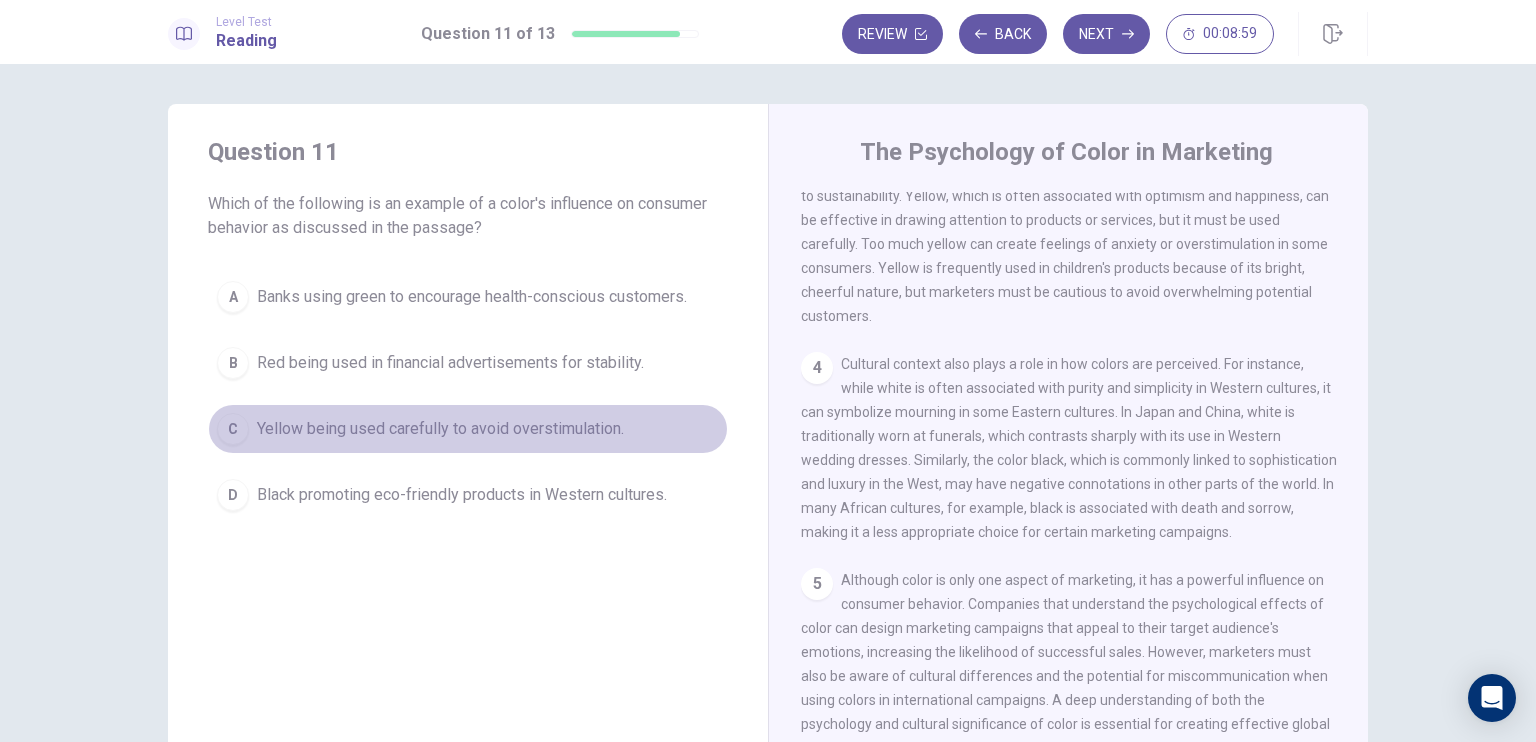 click on "Yellow being used carefully to avoid overstimulation." at bounding box center (472, 297) 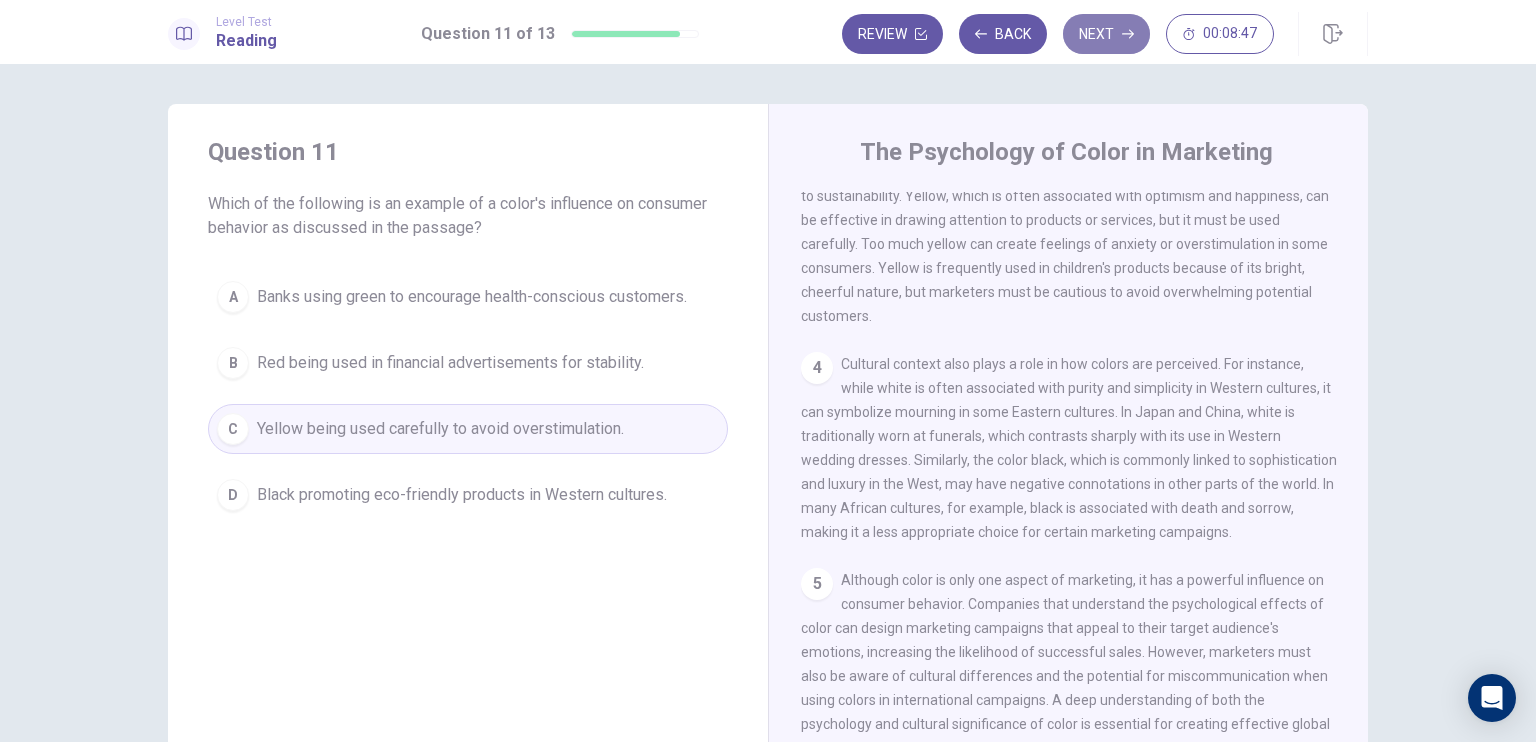 click on "Next" at bounding box center (1106, 34) 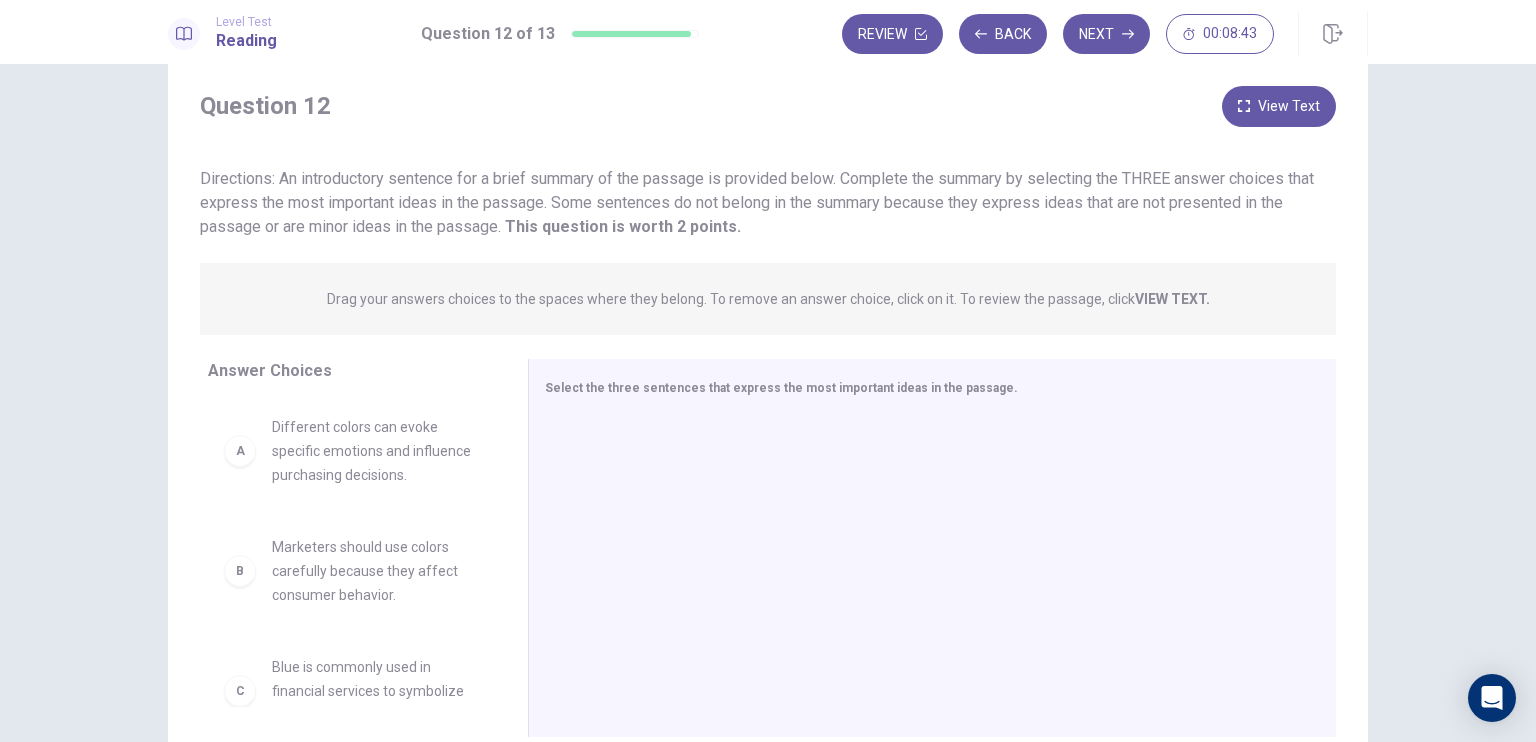 scroll, scrollTop: 51, scrollLeft: 0, axis: vertical 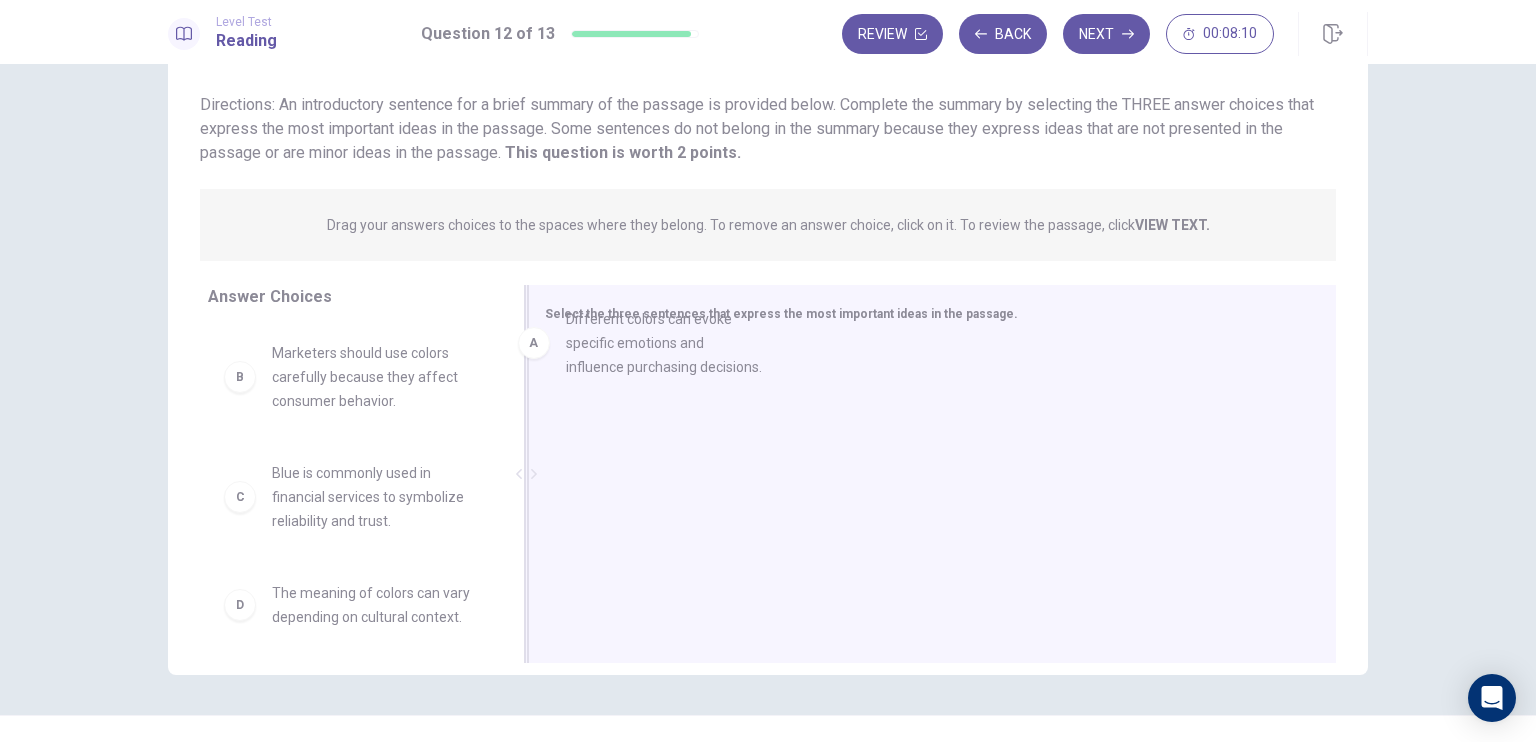 drag, startPoint x: 350, startPoint y: 386, endPoint x: 668, endPoint y: 351, distance: 319.9203 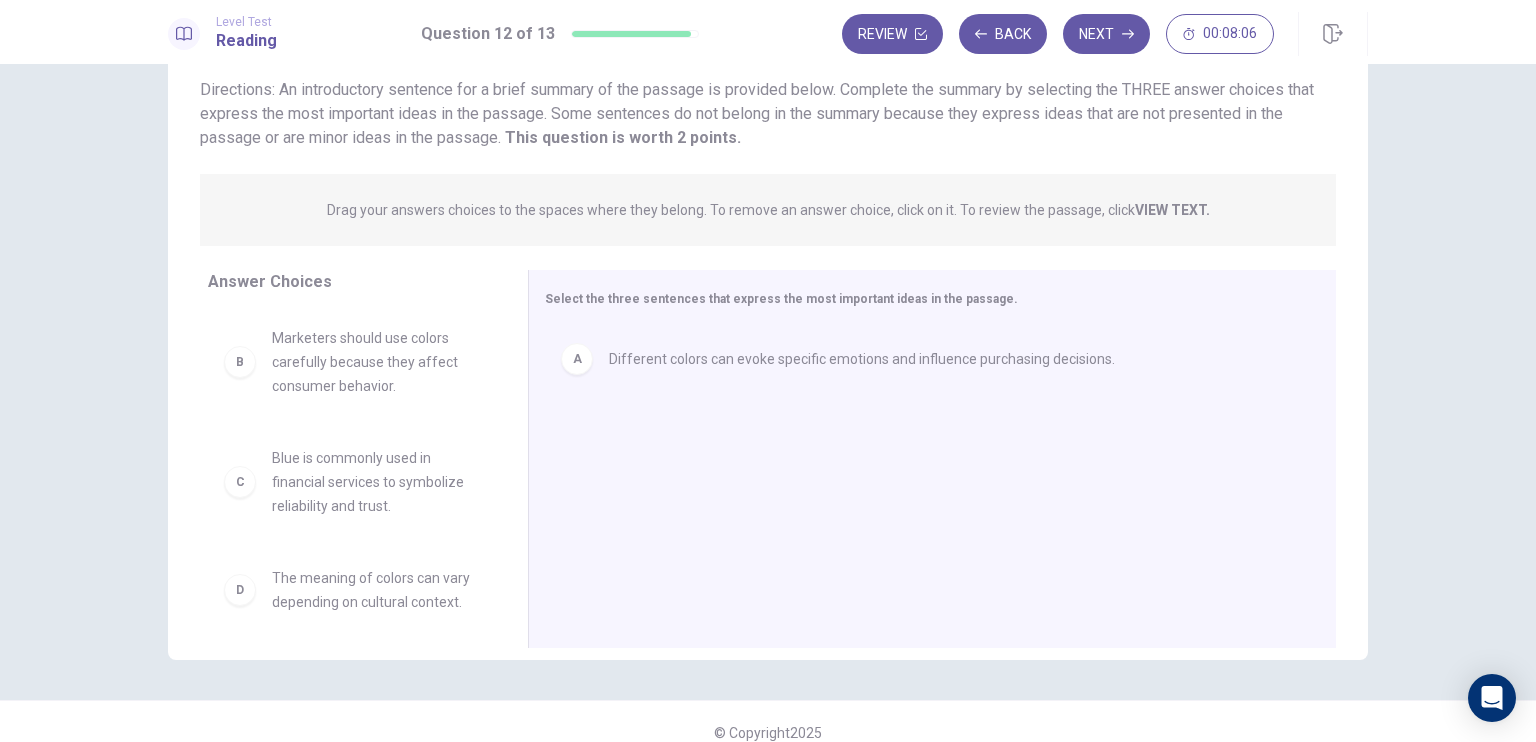 scroll, scrollTop: 140, scrollLeft: 0, axis: vertical 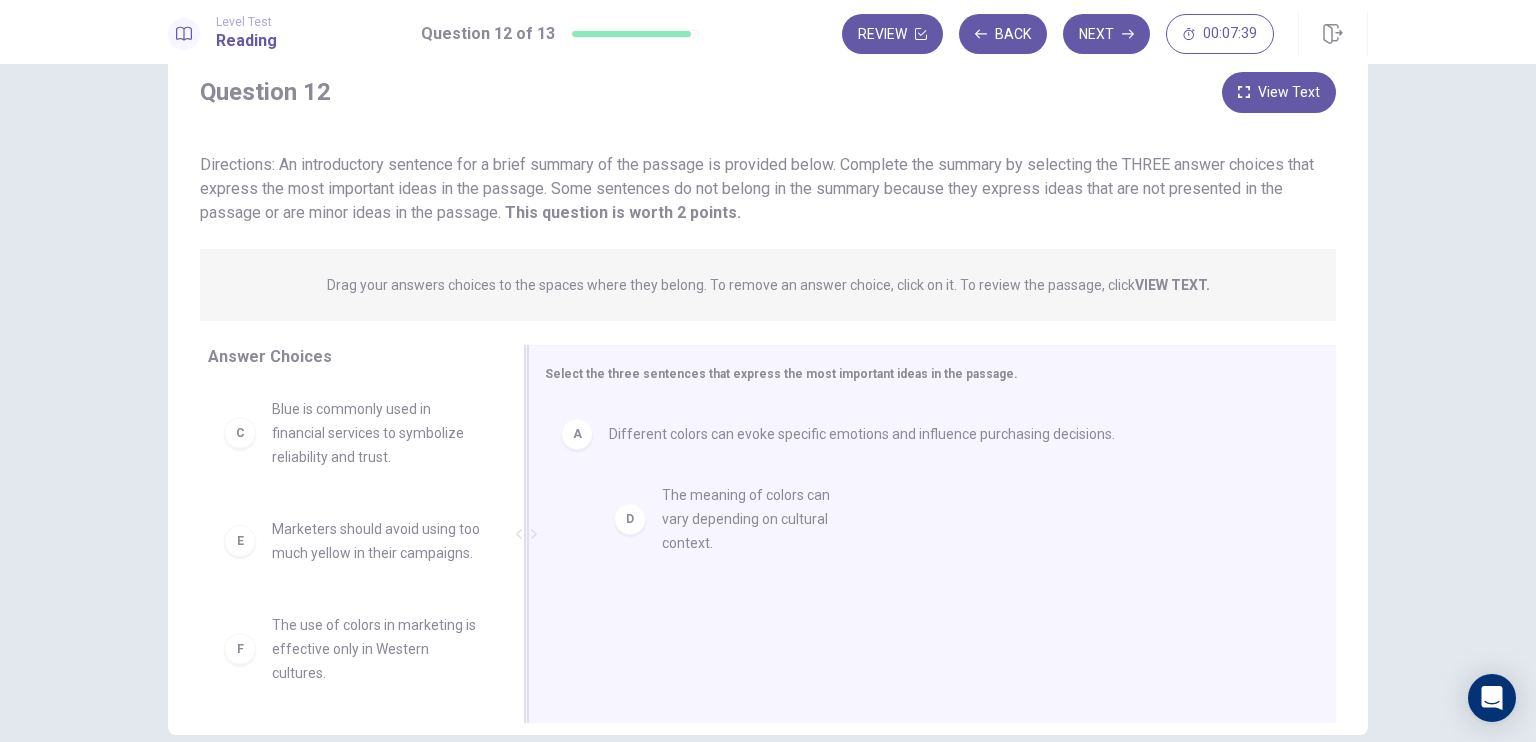 drag, startPoint x: 328, startPoint y: 543, endPoint x: 729, endPoint y: 509, distance: 402.4388 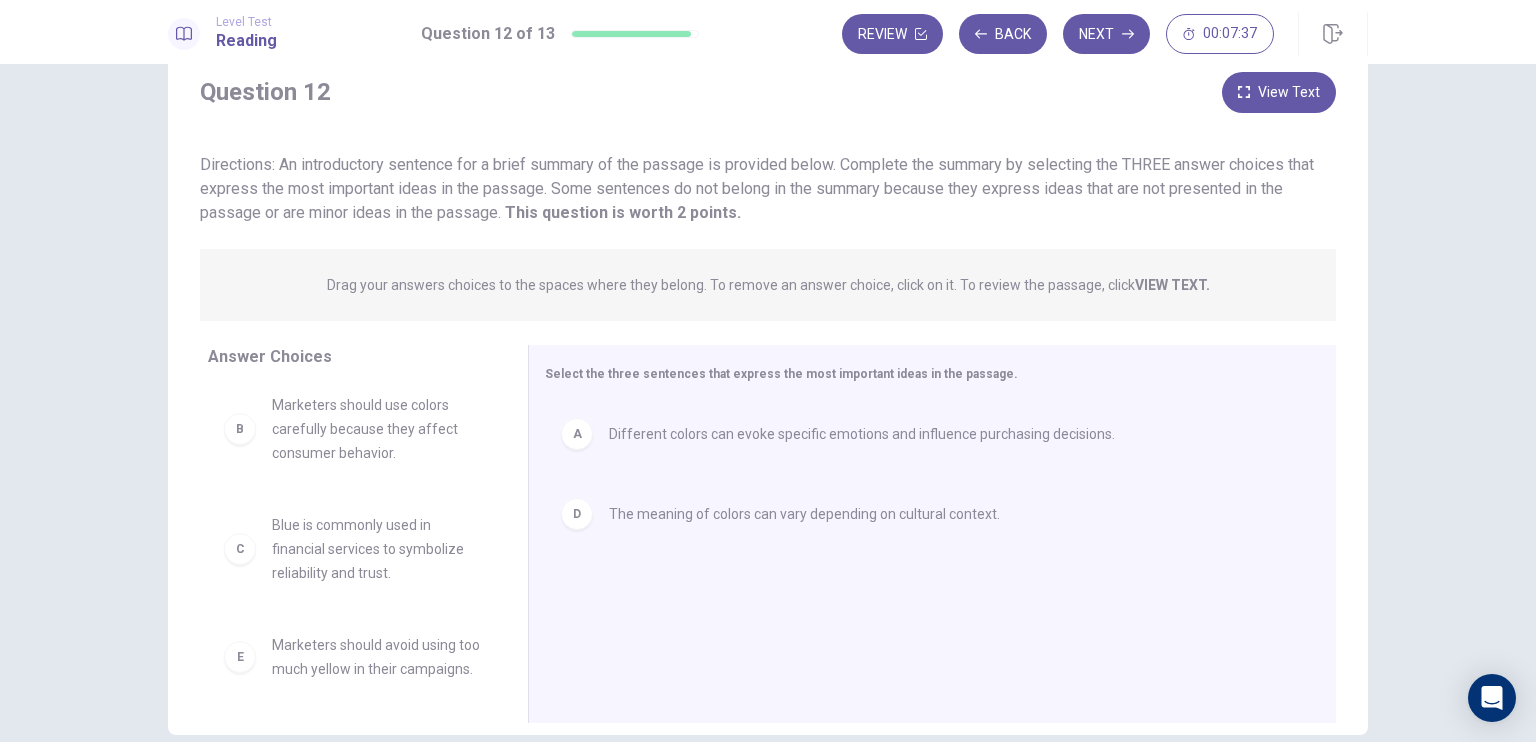 scroll, scrollTop: 0, scrollLeft: 0, axis: both 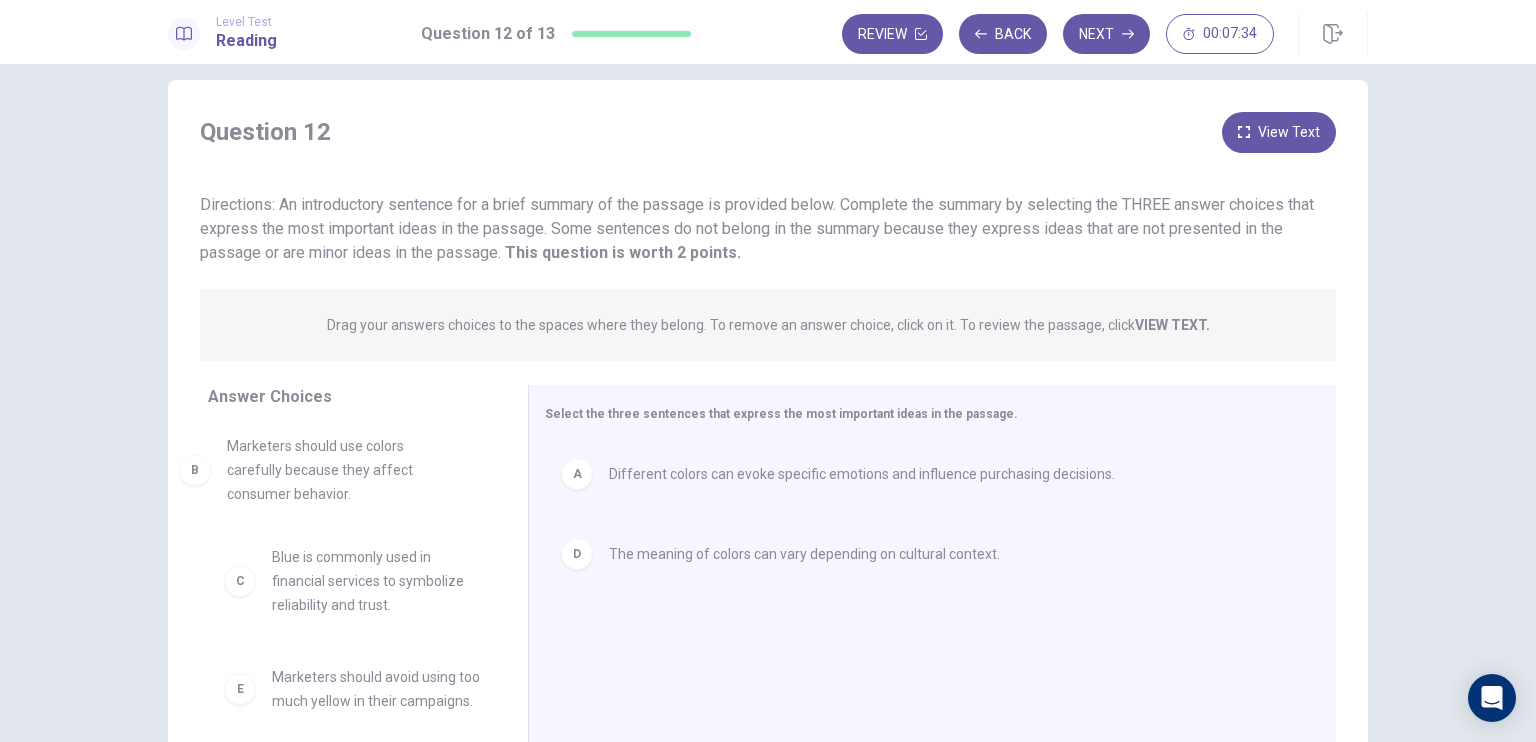drag, startPoint x: 441, startPoint y: 515, endPoint x: 398, endPoint y: 510, distance: 43.289722 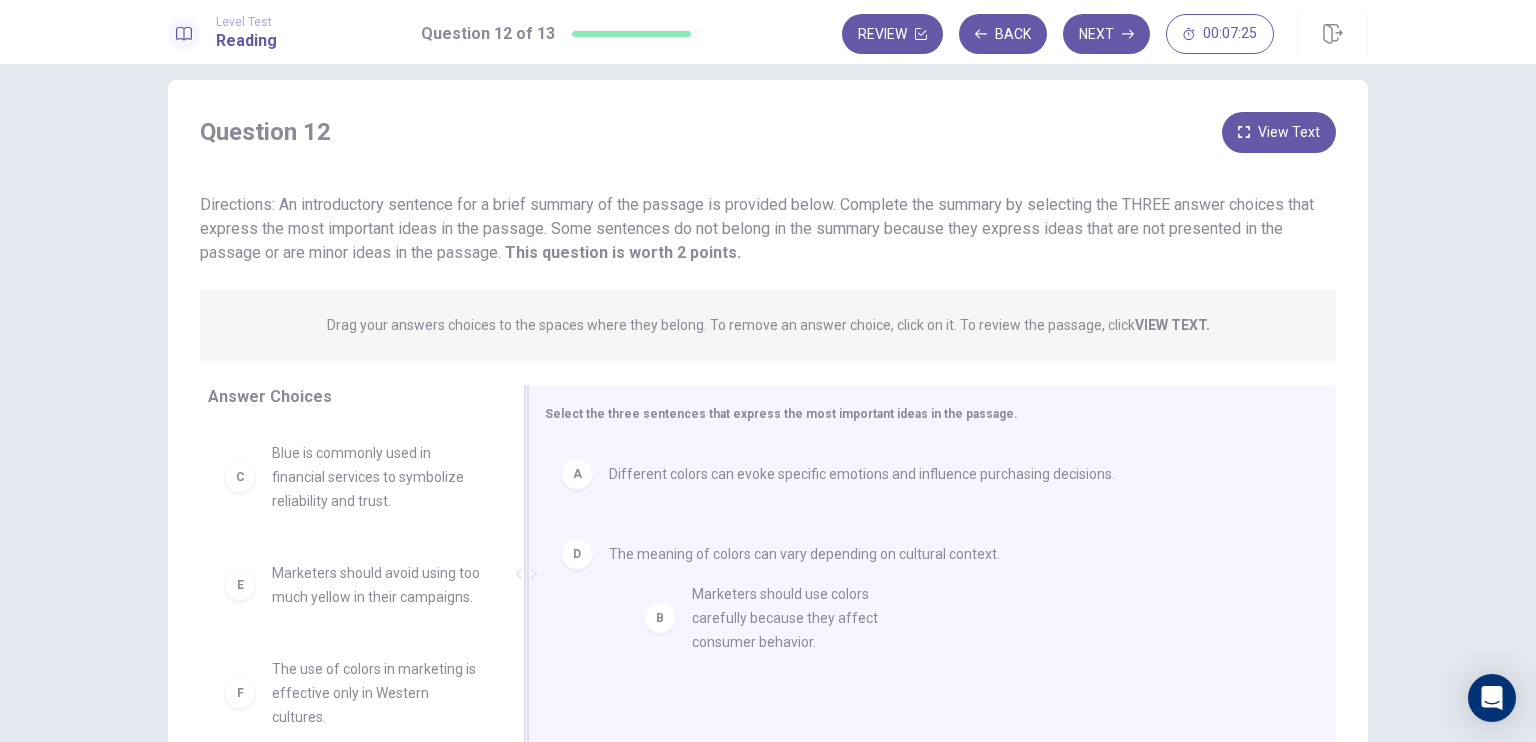 drag, startPoint x: 316, startPoint y: 479, endPoint x: 753, endPoint y: 624, distance: 460.42807 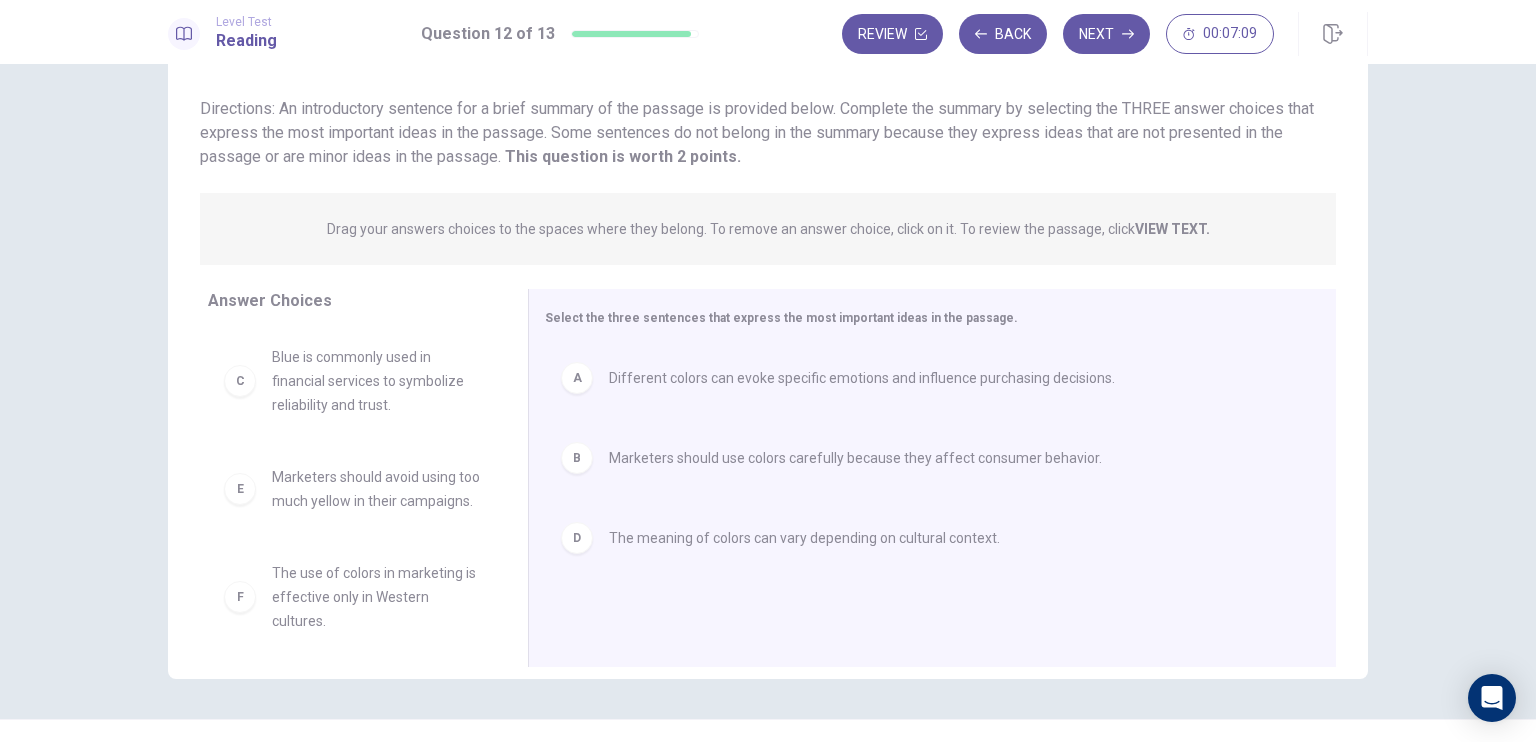 scroll, scrollTop: 135, scrollLeft: 0, axis: vertical 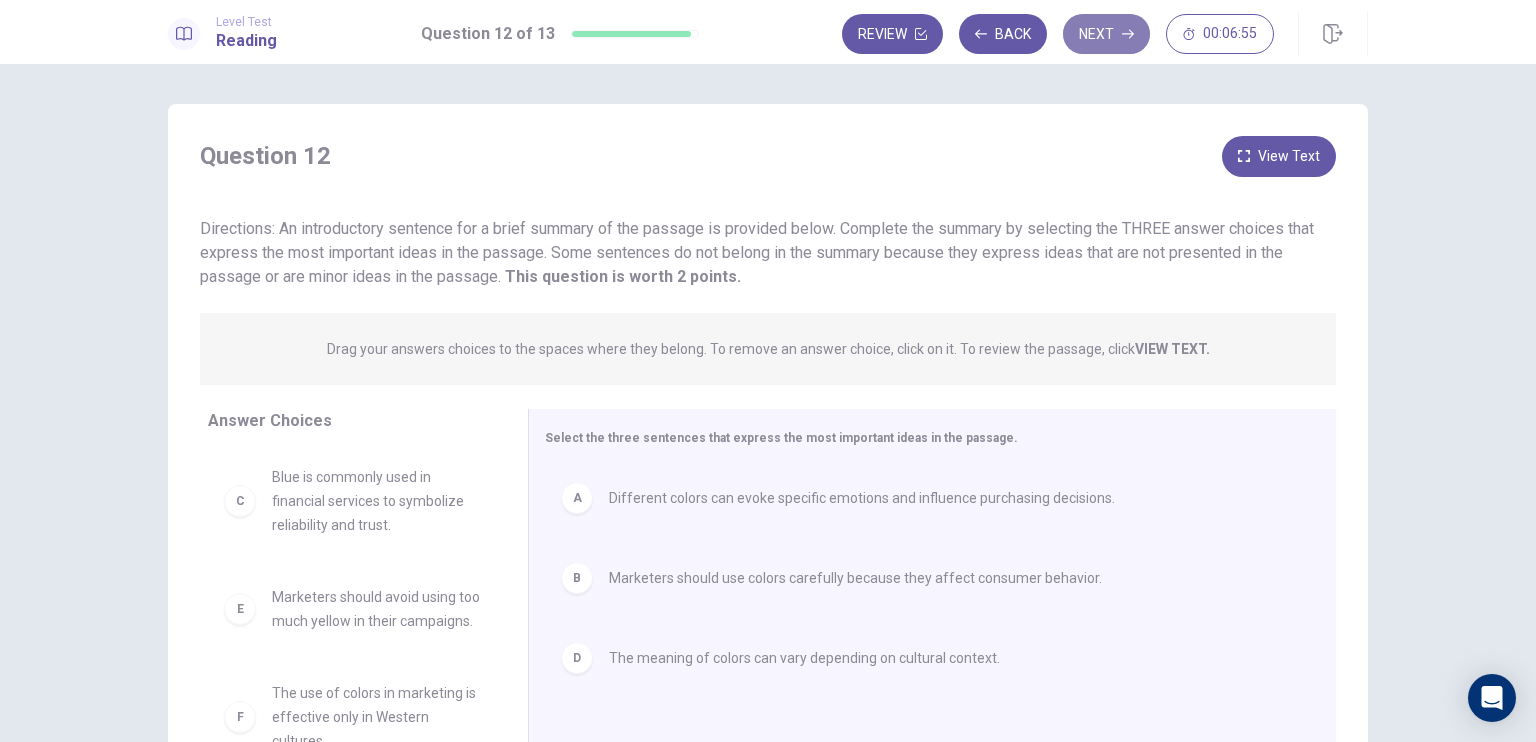 click on "Next" at bounding box center (1106, 34) 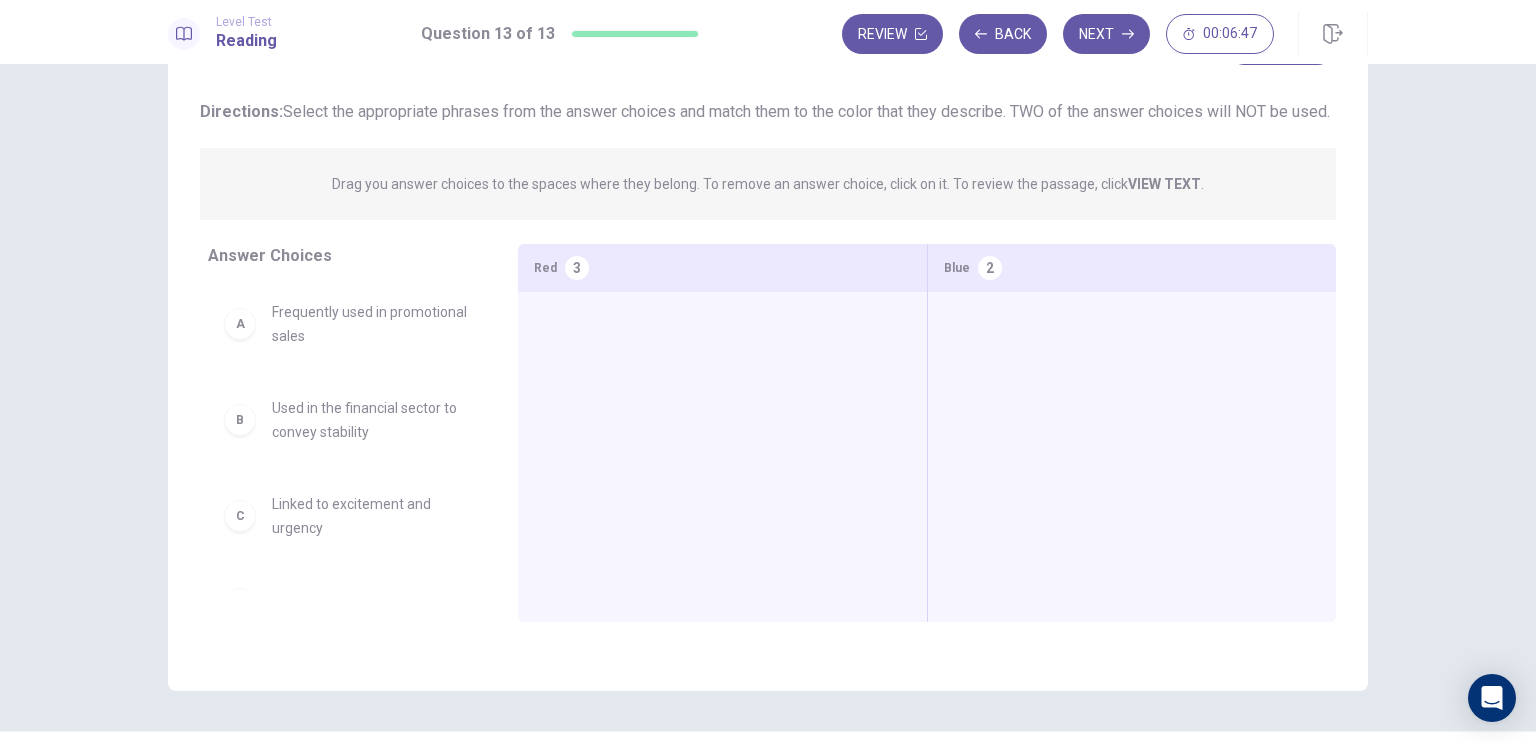 scroll, scrollTop: 116, scrollLeft: 0, axis: vertical 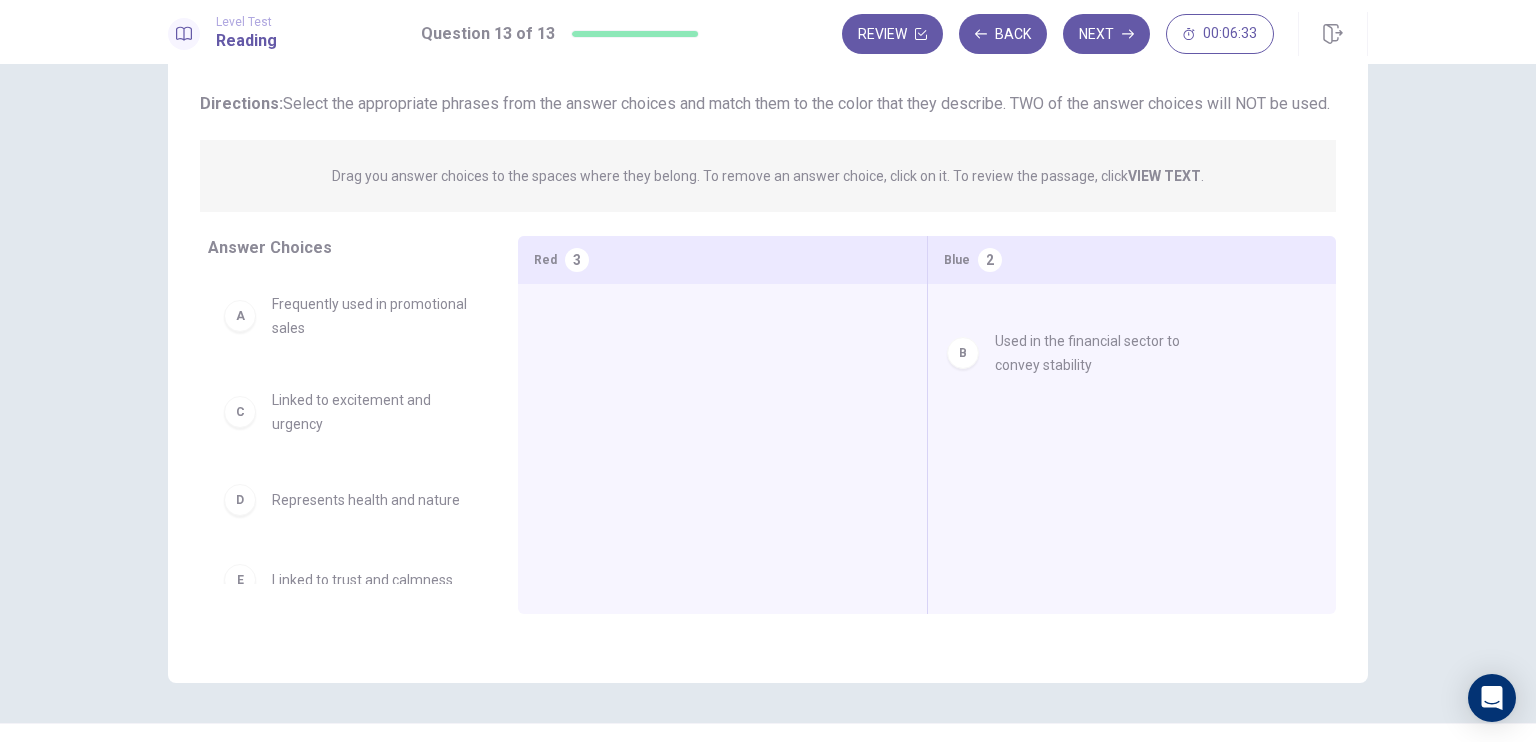 drag, startPoint x: 336, startPoint y: 439, endPoint x: 1072, endPoint y: 357, distance: 740.55383 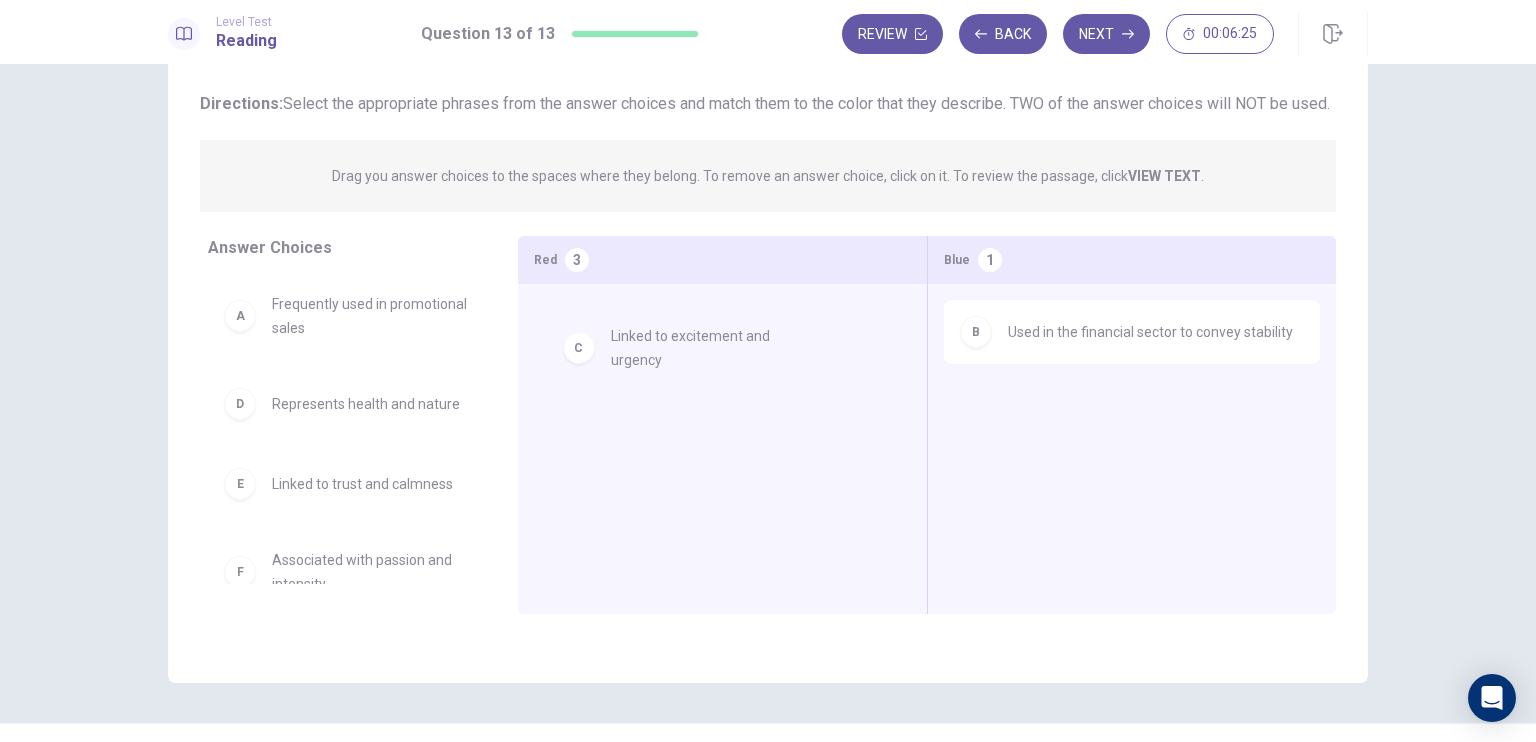 drag, startPoint x: 308, startPoint y: 432, endPoint x: 664, endPoint y: 343, distance: 366.9564 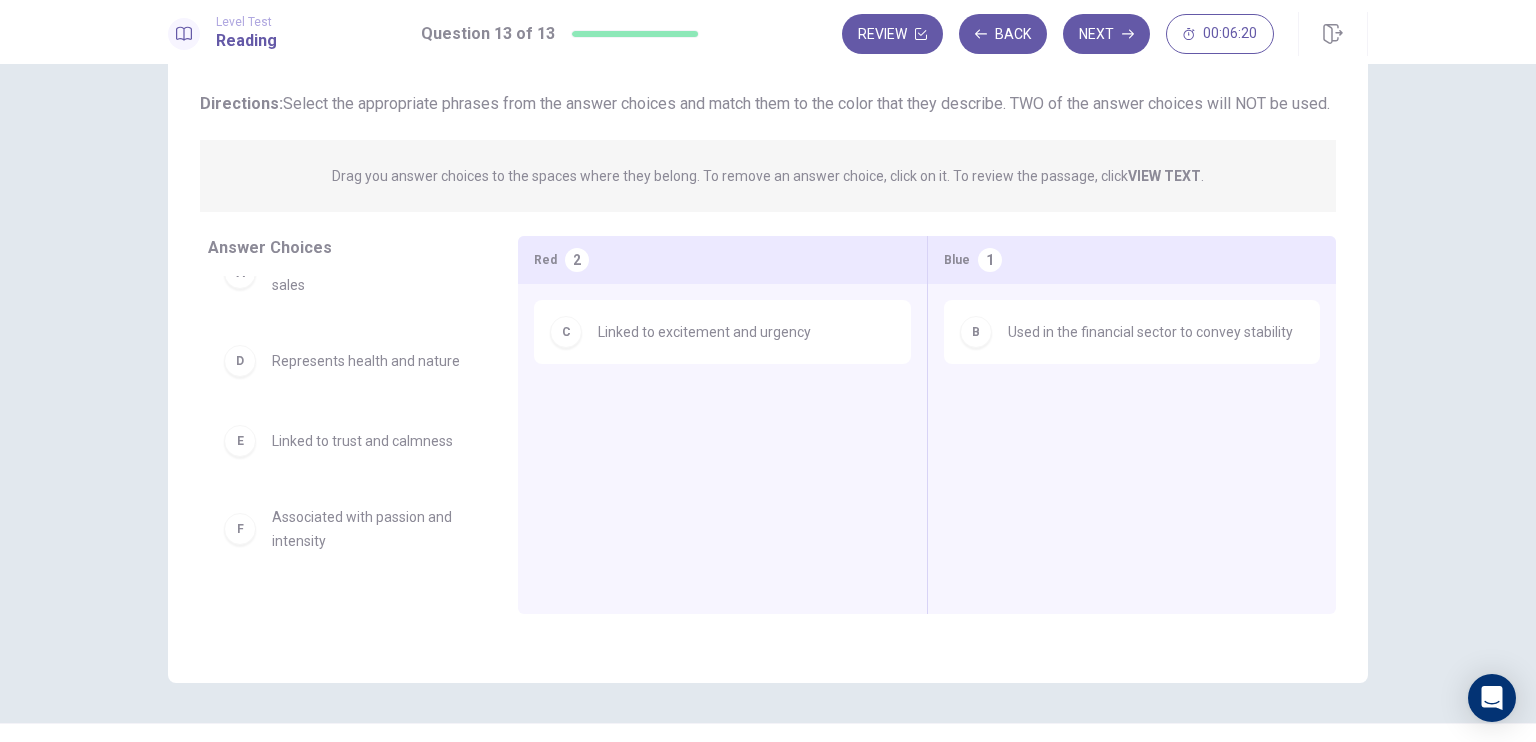 scroll, scrollTop: 60, scrollLeft: 0, axis: vertical 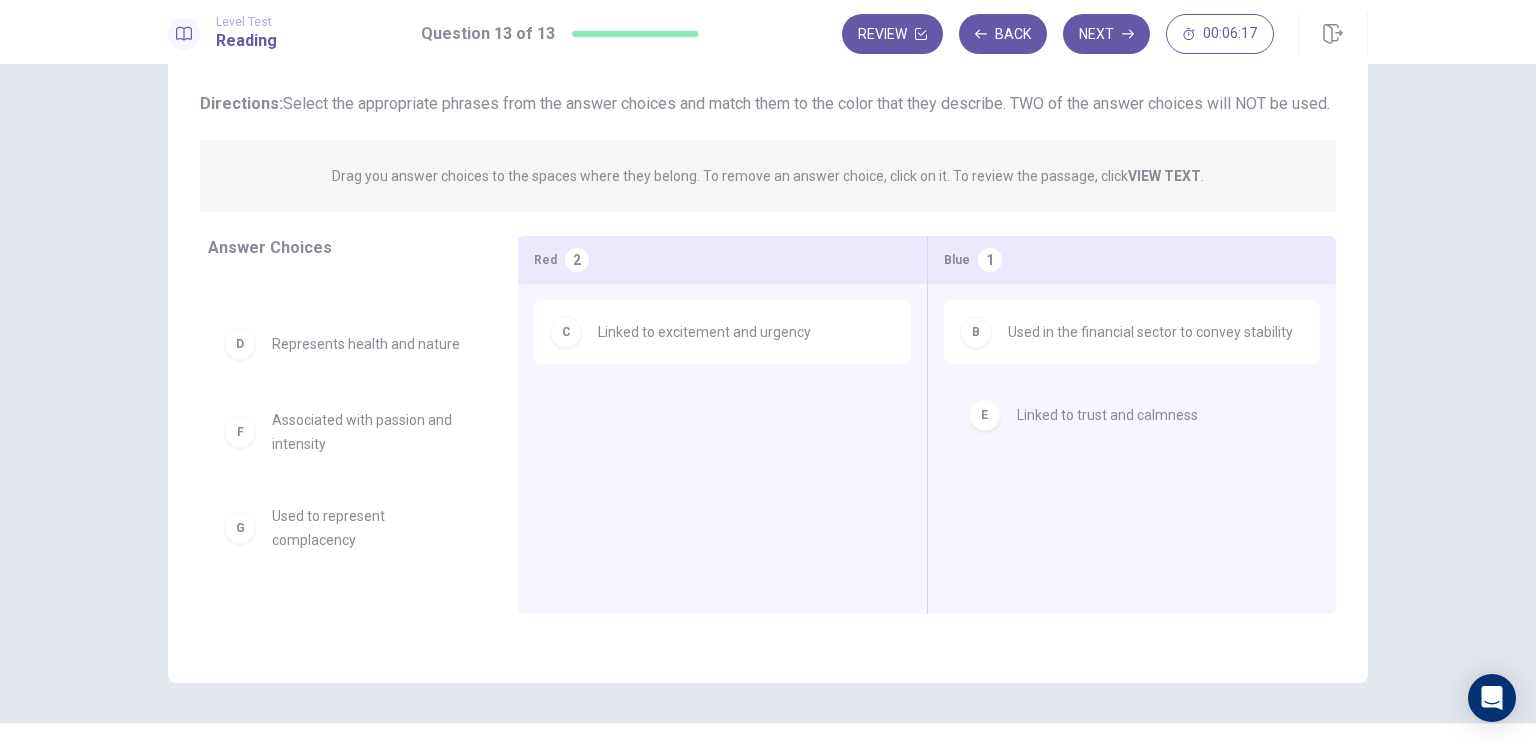 drag, startPoint x: 331, startPoint y: 451, endPoint x: 1121, endPoint y: 420, distance: 790.608 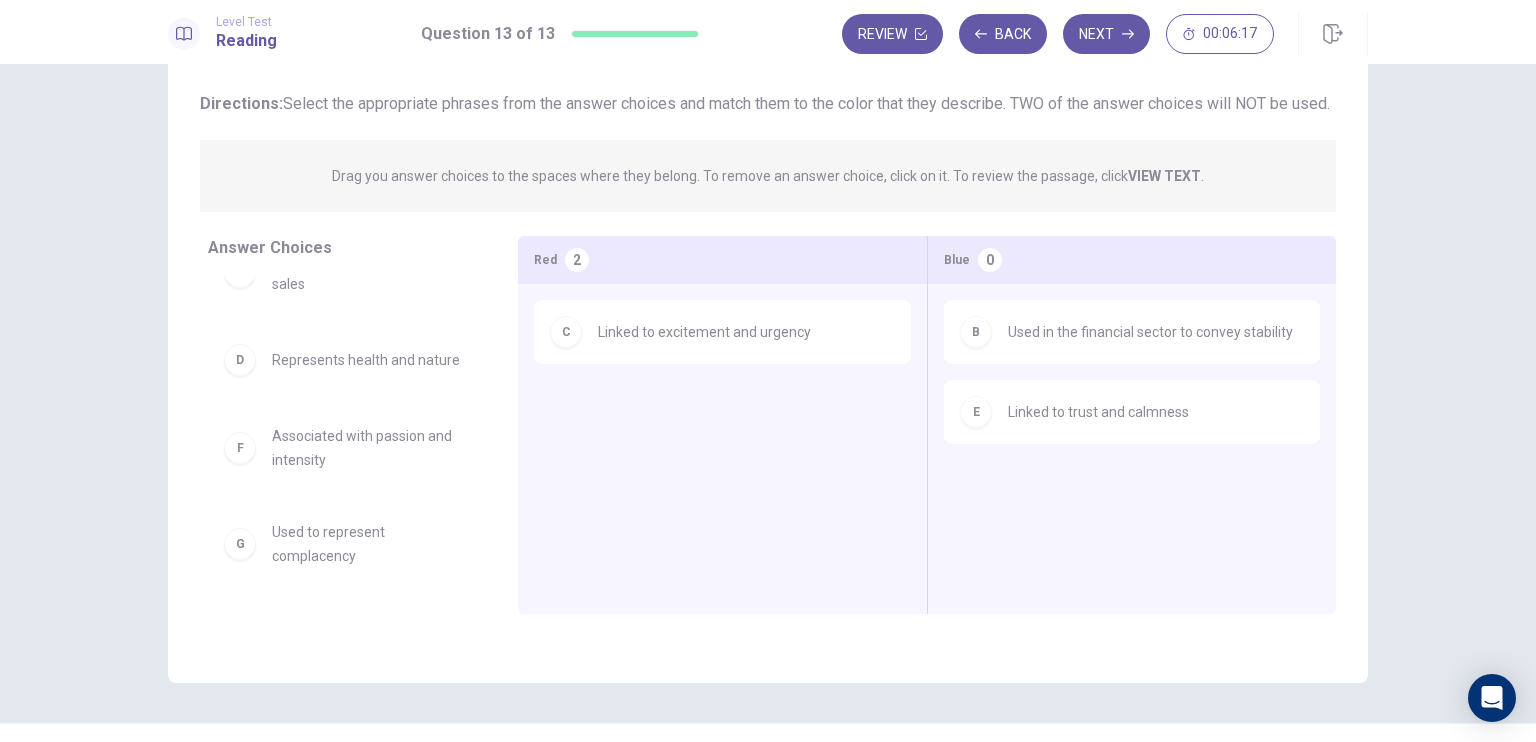 scroll, scrollTop: 44, scrollLeft: 0, axis: vertical 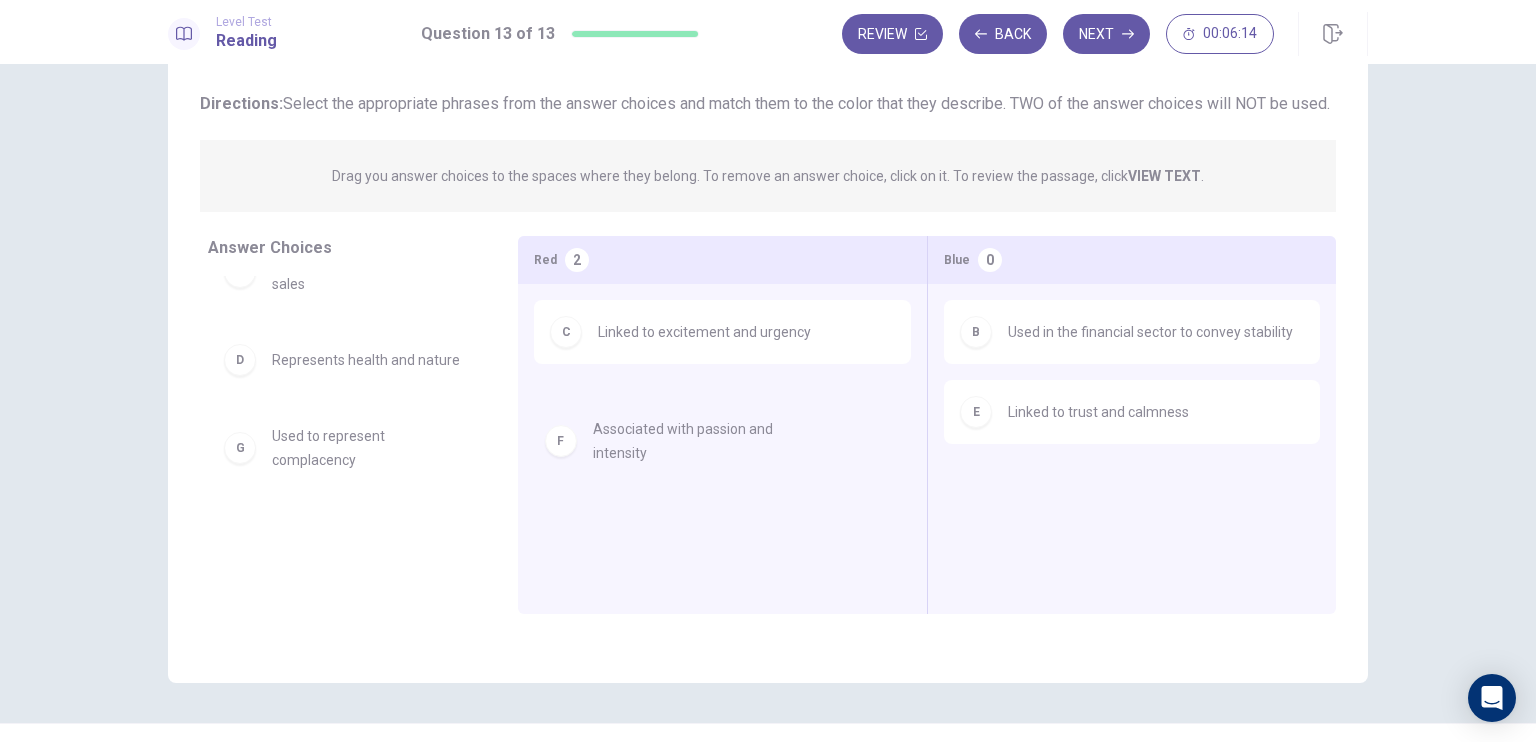 drag, startPoint x: 339, startPoint y: 467, endPoint x: 677, endPoint y: 432, distance: 339.8073 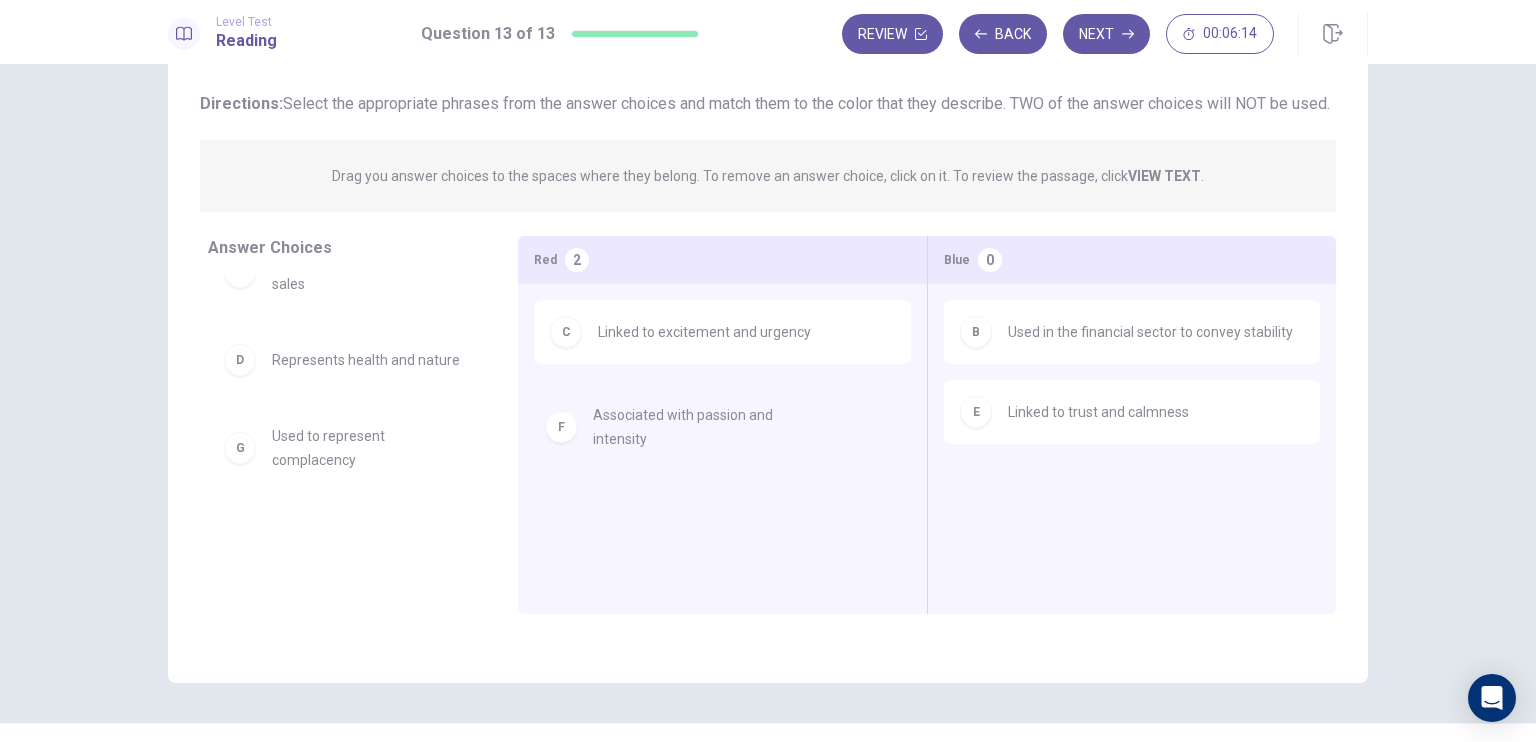 scroll, scrollTop: 0, scrollLeft: 0, axis: both 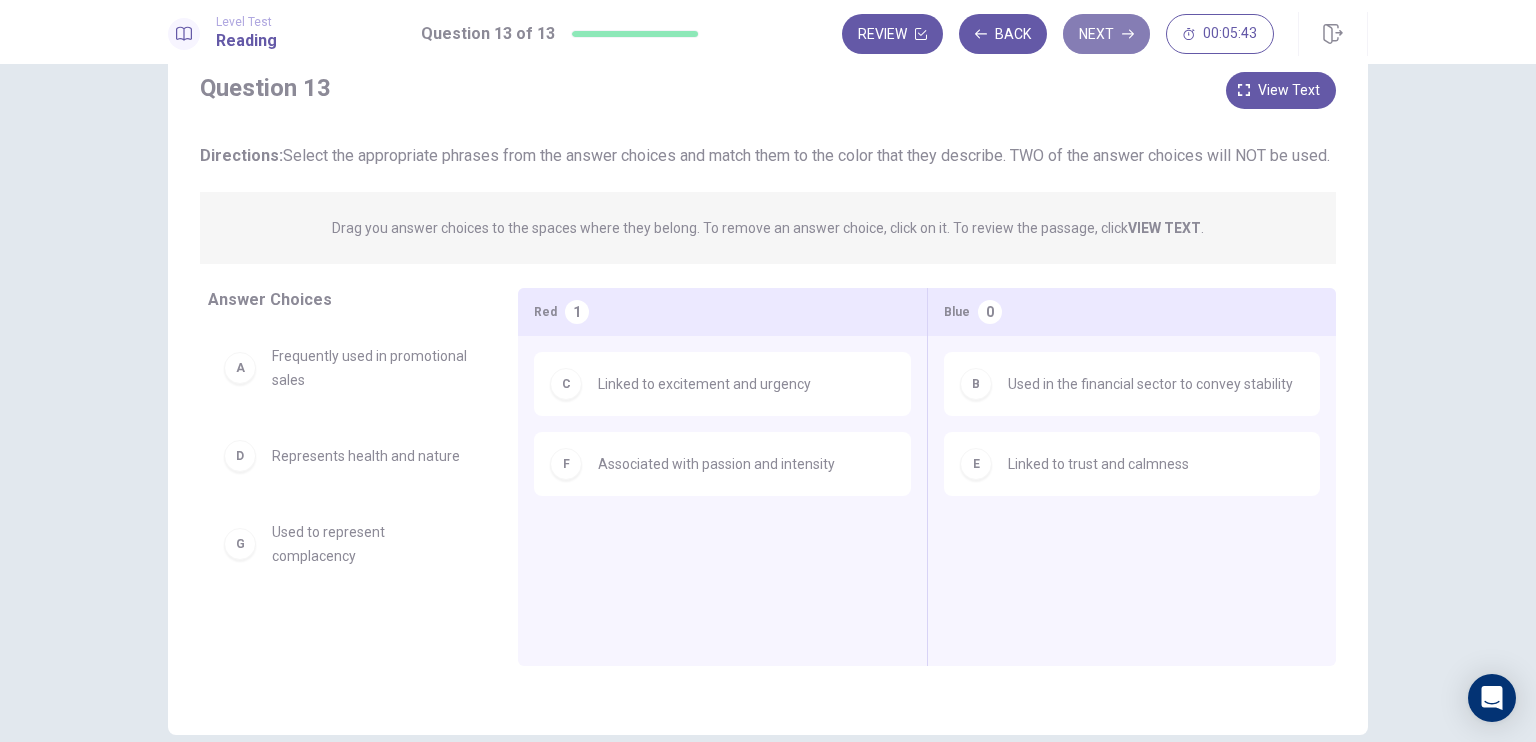click on "Next" at bounding box center (1106, 34) 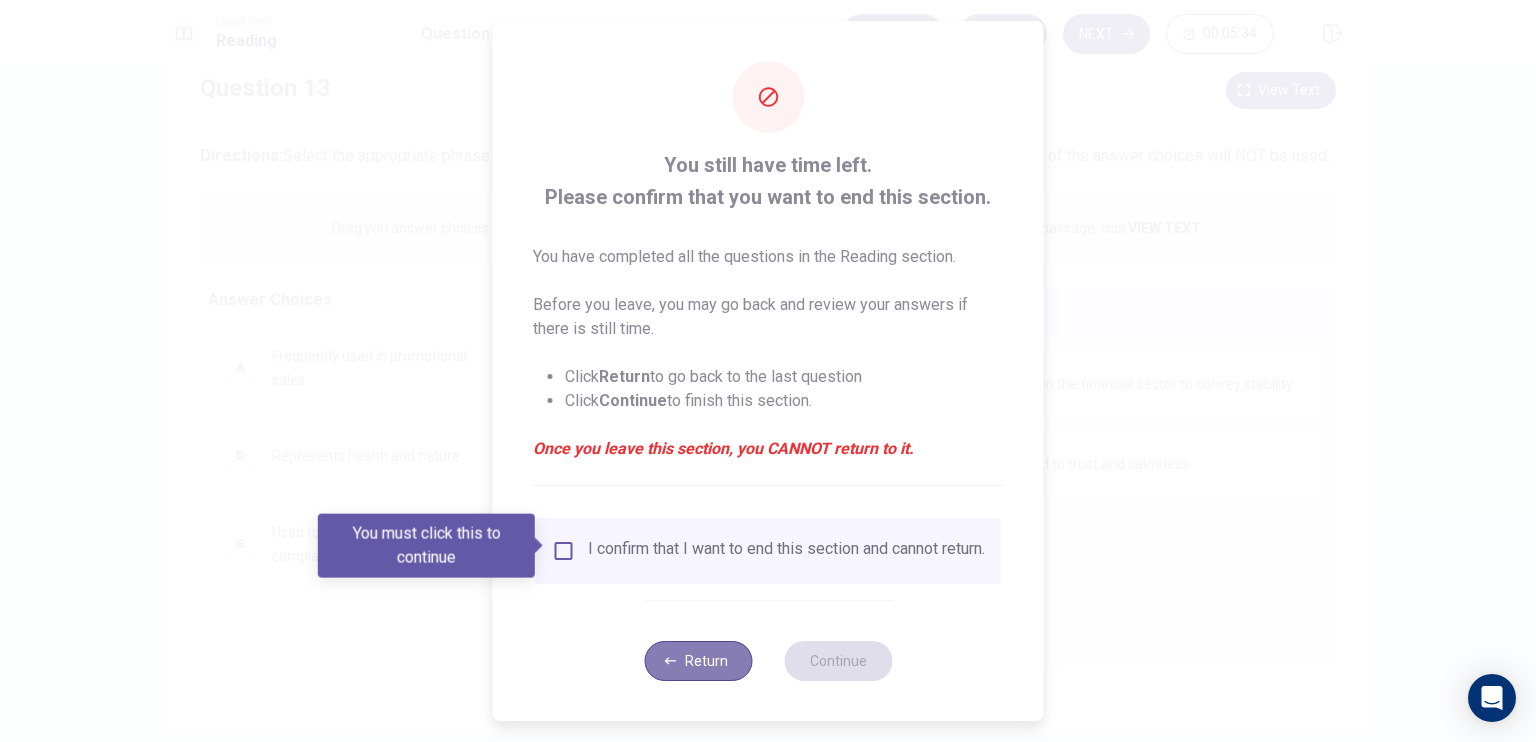 click on "Return" at bounding box center (698, 661) 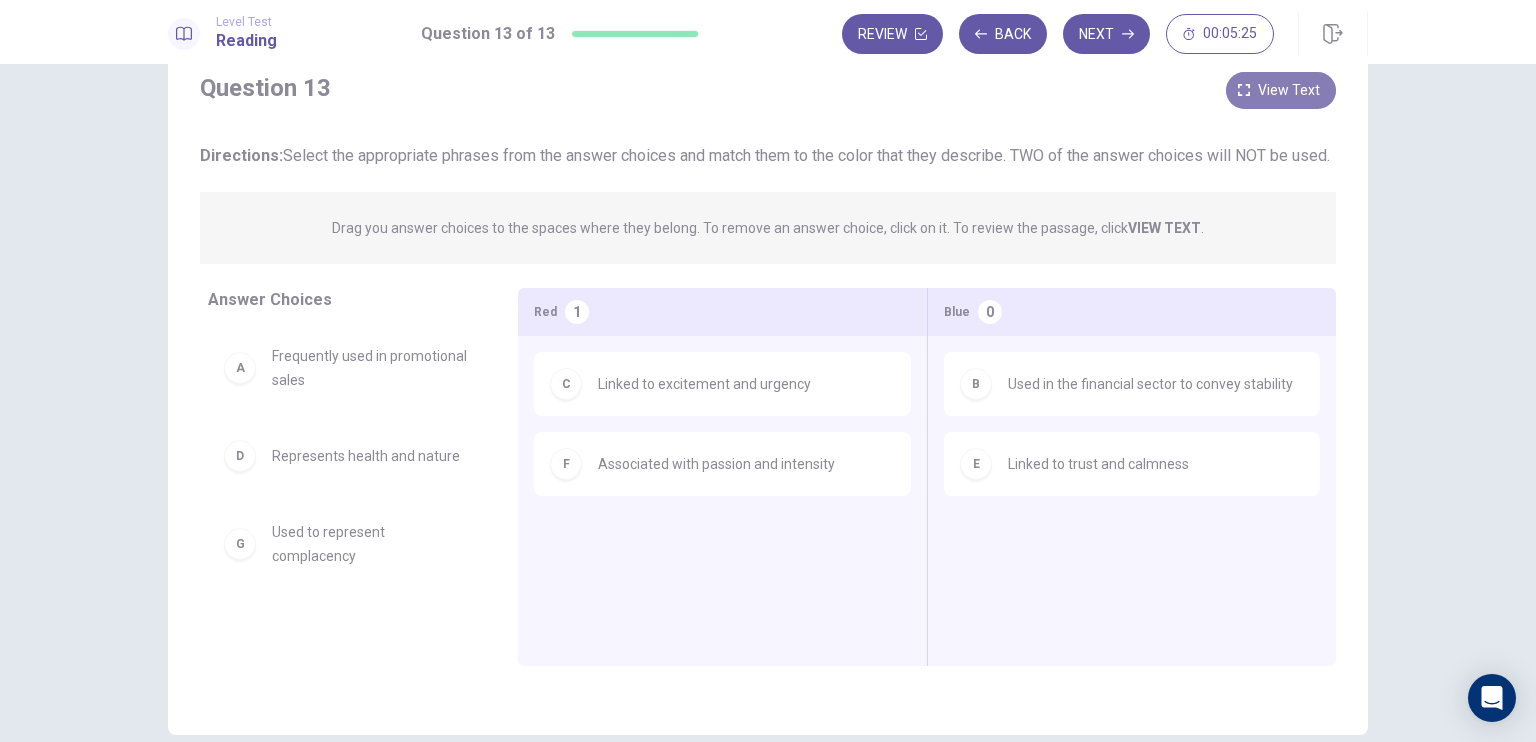 click on "View text" at bounding box center (1289, 90) 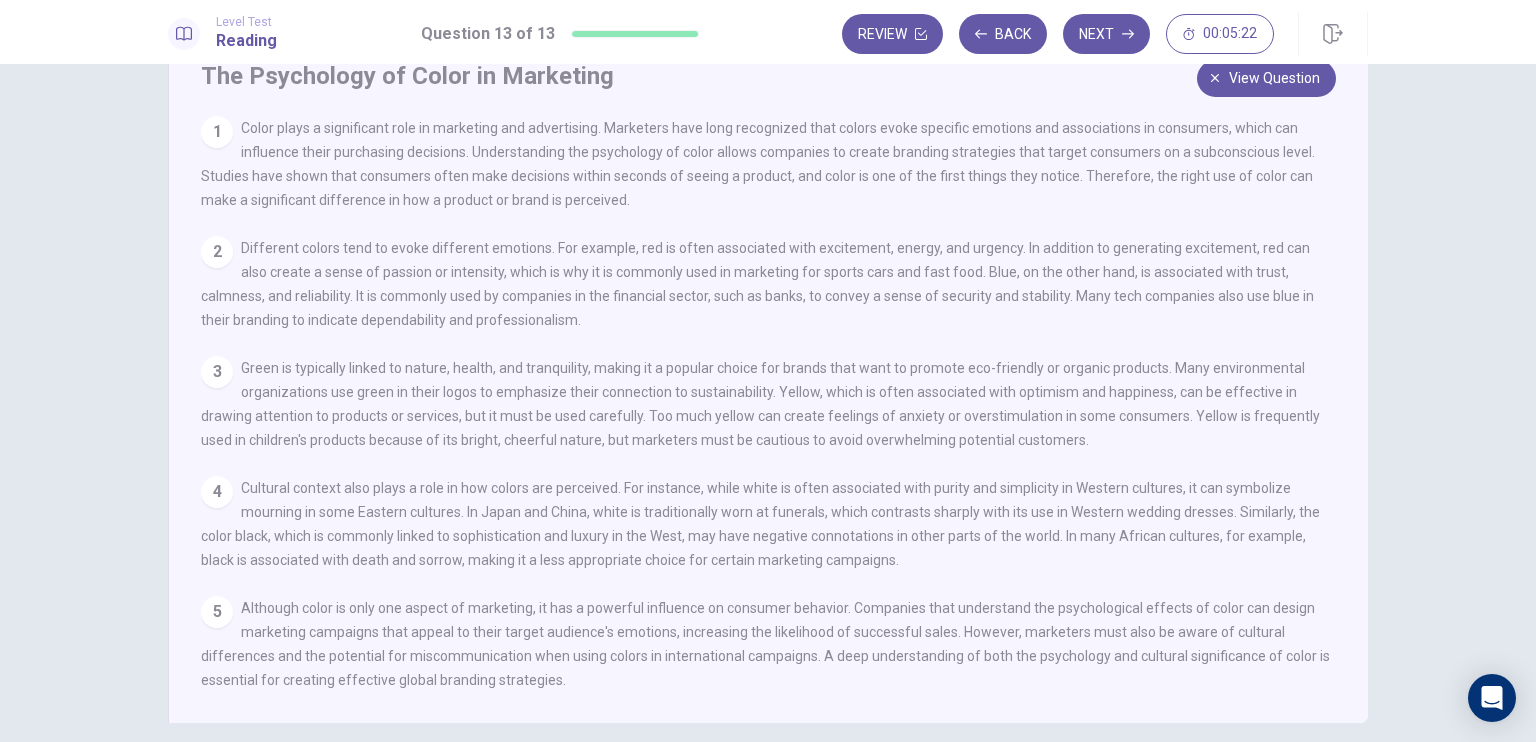 scroll, scrollTop: 78, scrollLeft: 0, axis: vertical 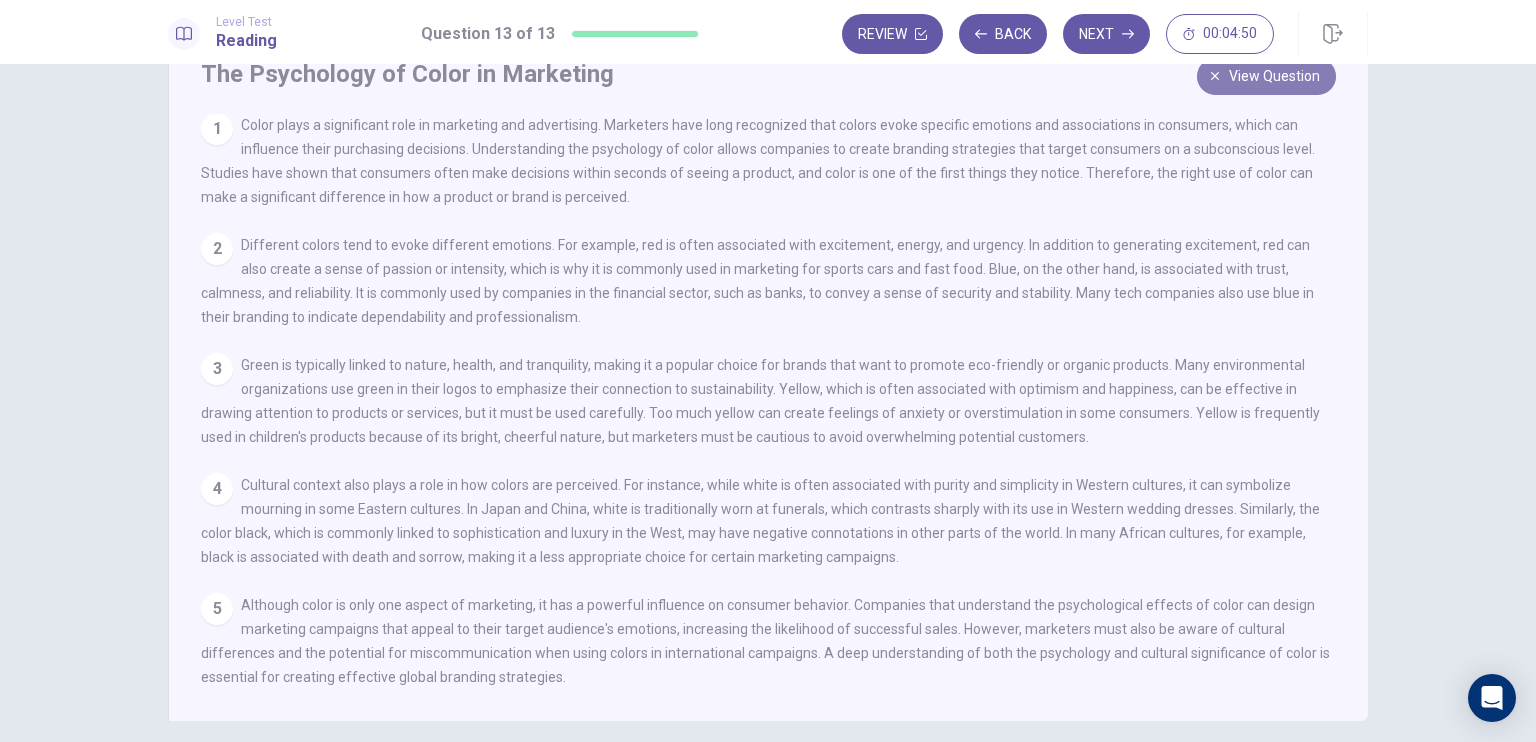 click on "View question" at bounding box center [1274, 76] 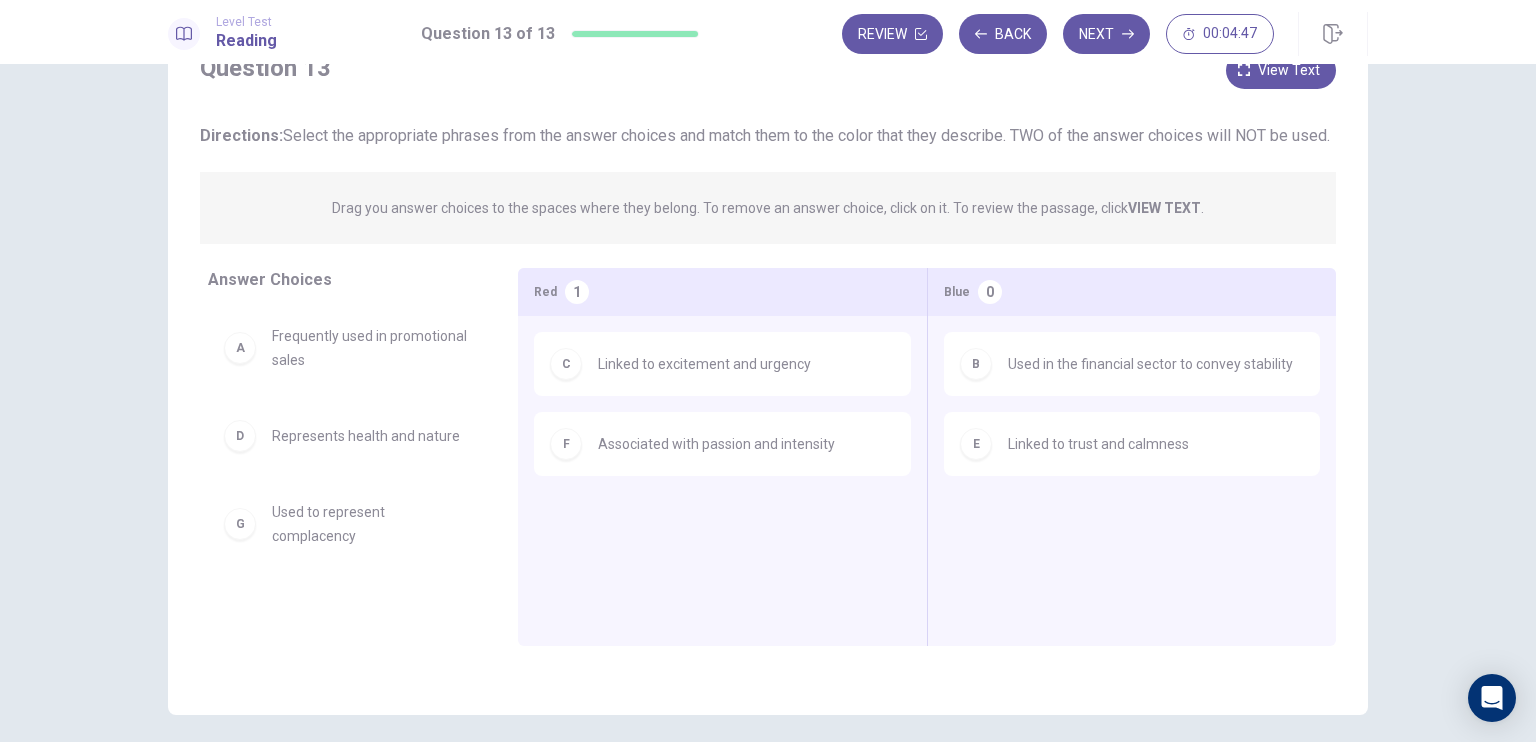 scroll, scrollTop: 84, scrollLeft: 0, axis: vertical 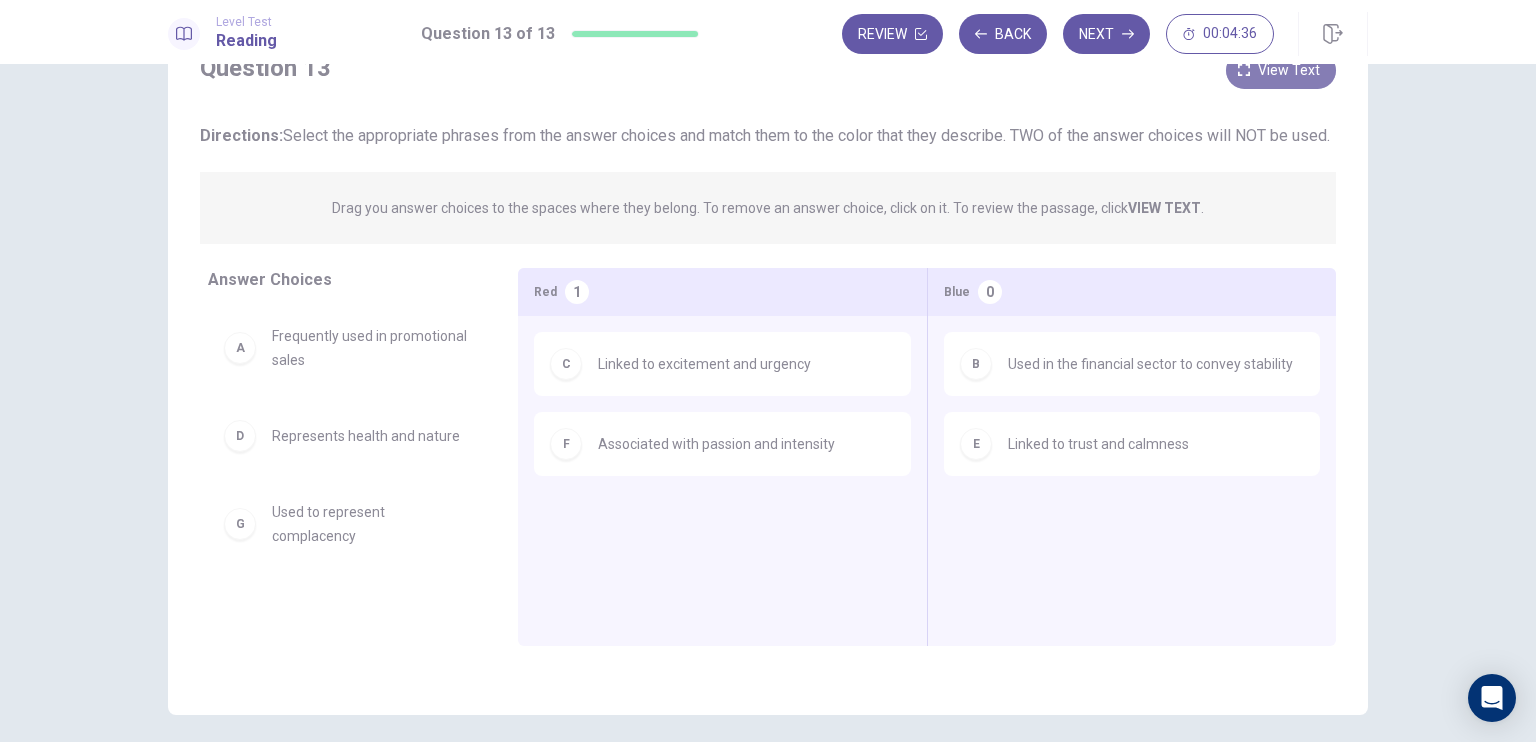 click on "View text" at bounding box center [1289, 70] 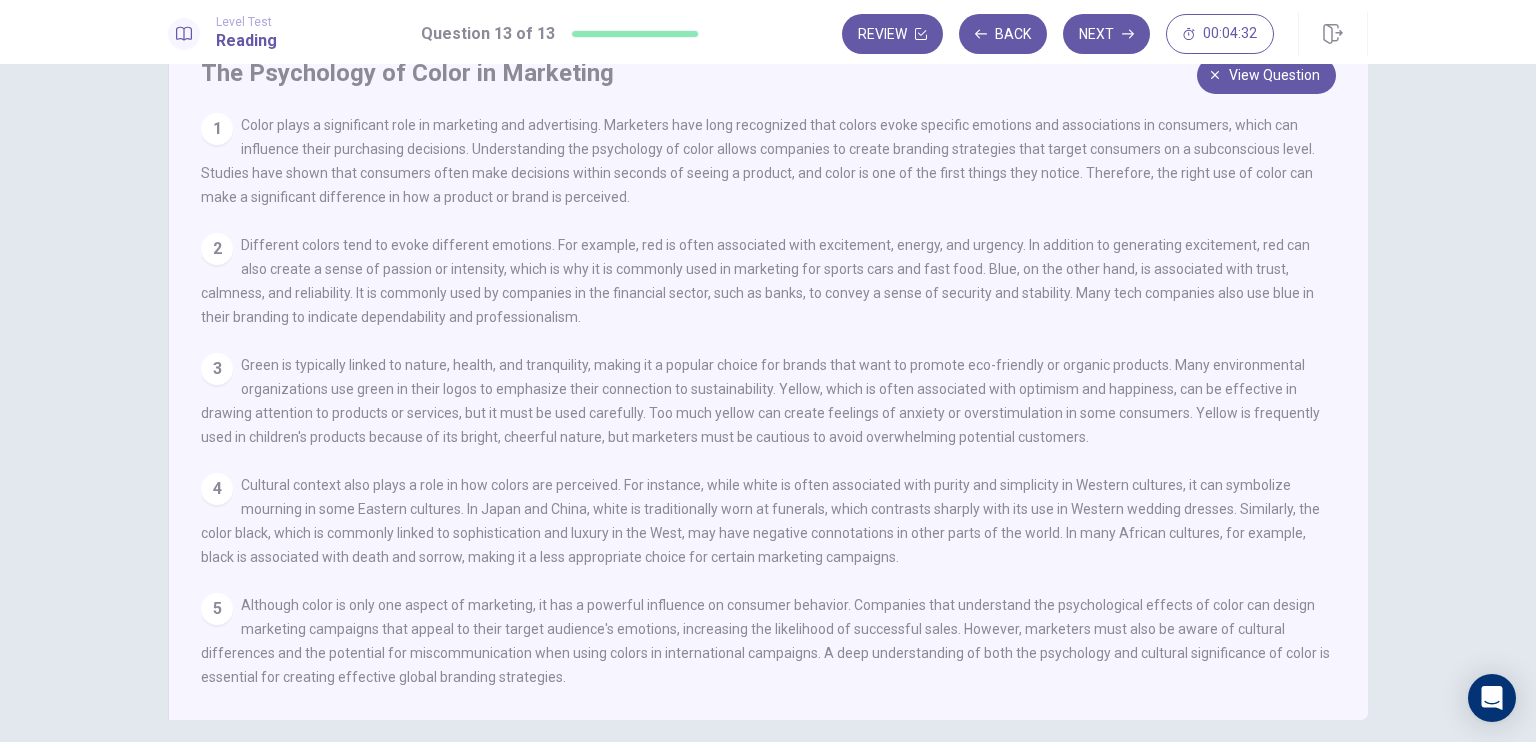 scroll, scrollTop: 76, scrollLeft: 0, axis: vertical 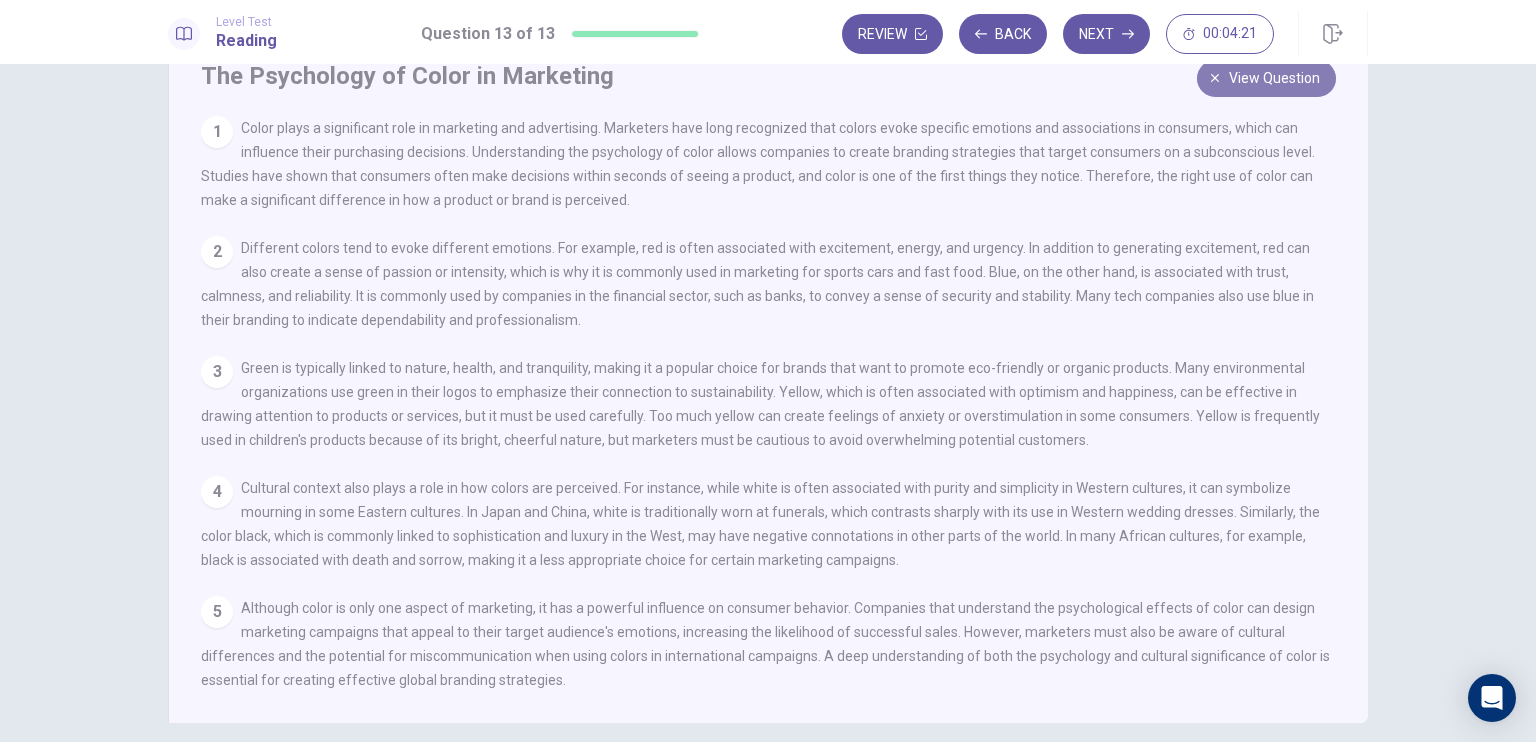 click on "View question" at bounding box center (1274, 78) 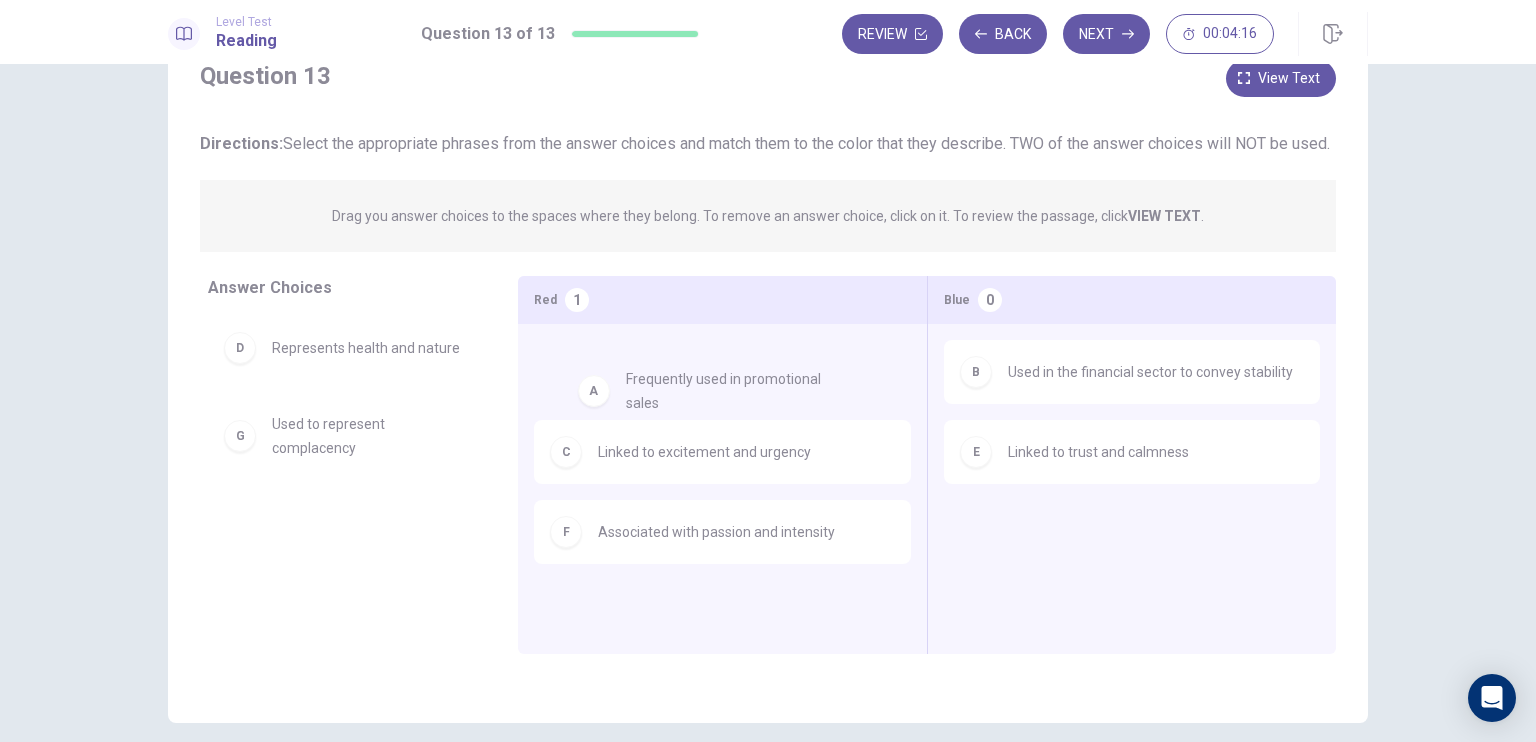 drag, startPoint x: 337, startPoint y: 377, endPoint x: 689, endPoint y: 382, distance: 352.03552 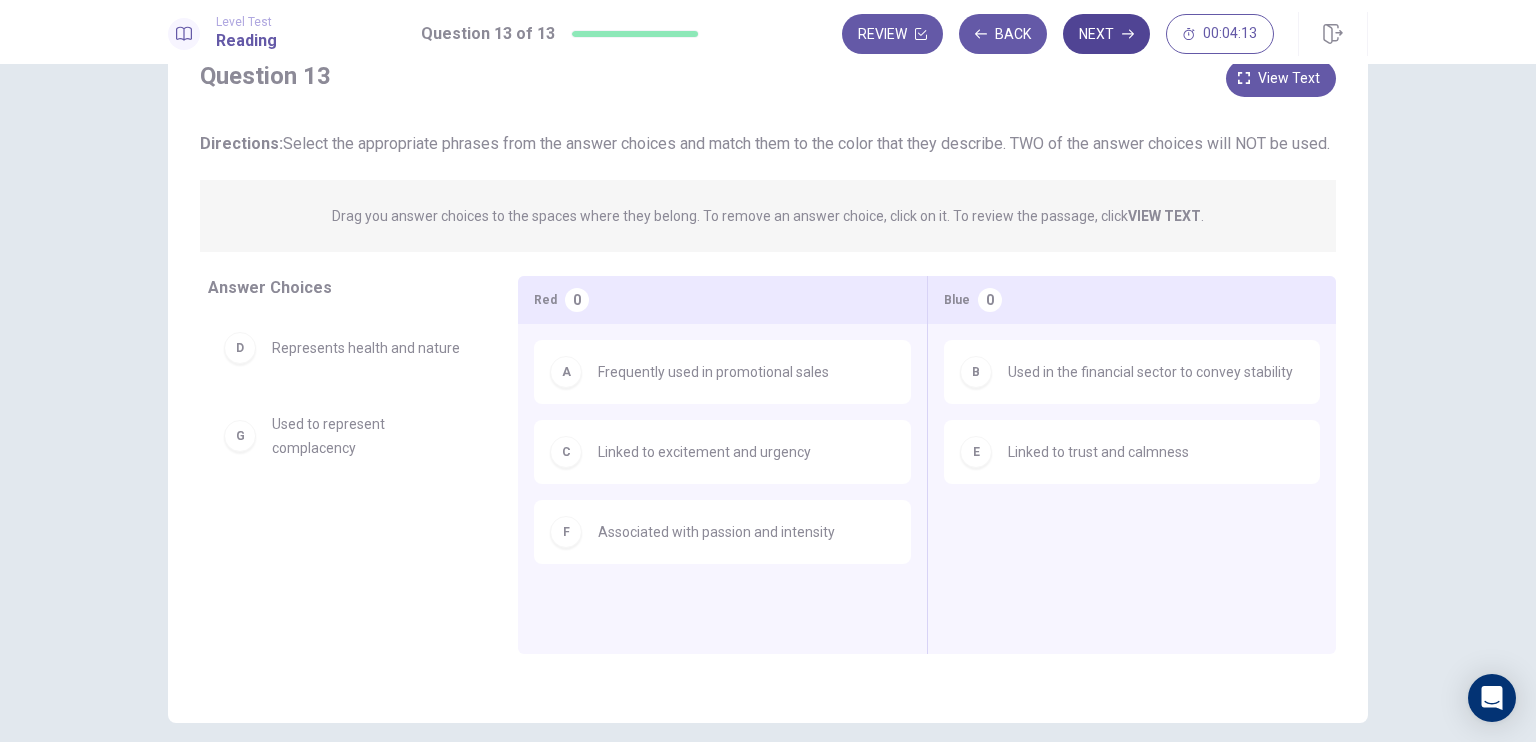 click on "Next" at bounding box center (1106, 34) 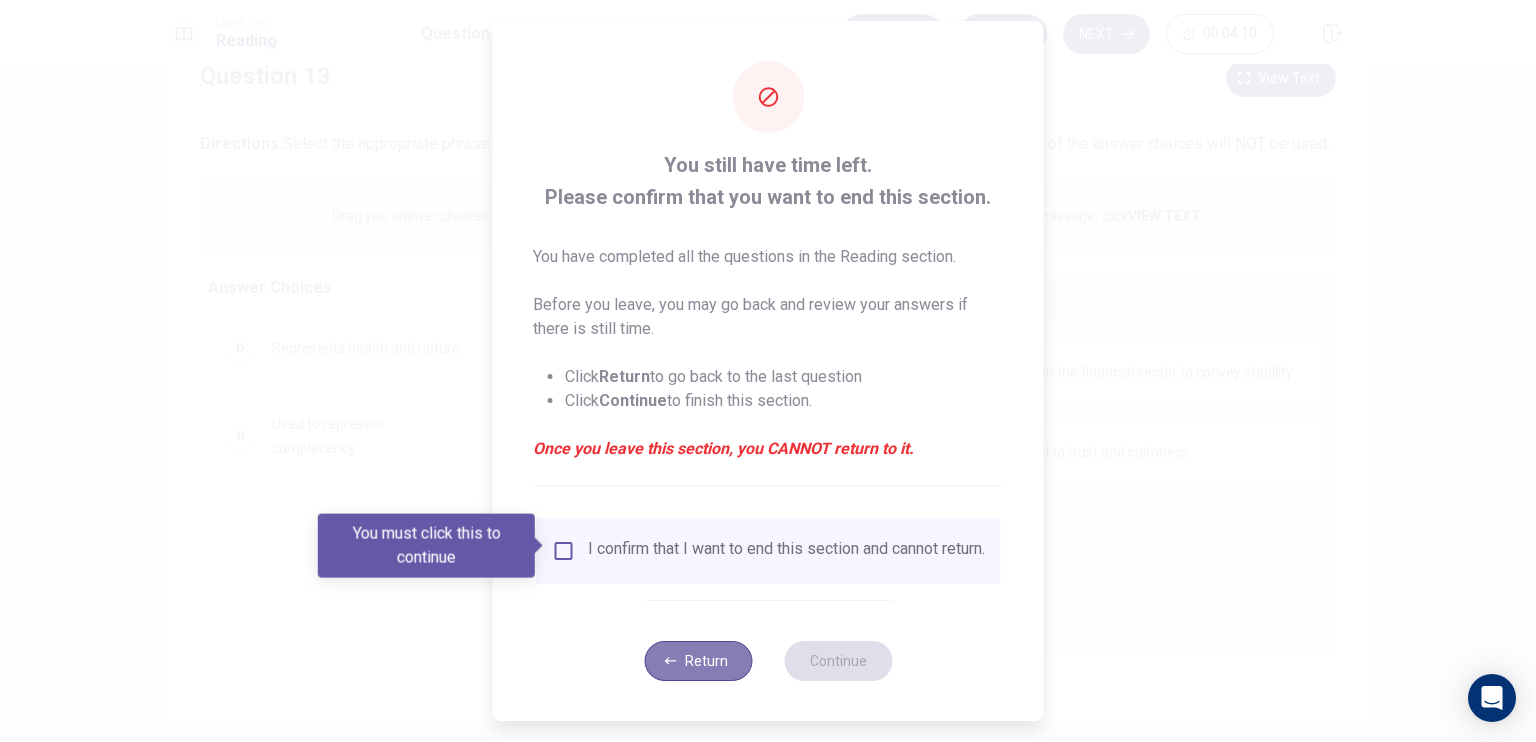click on "Return" at bounding box center (698, 661) 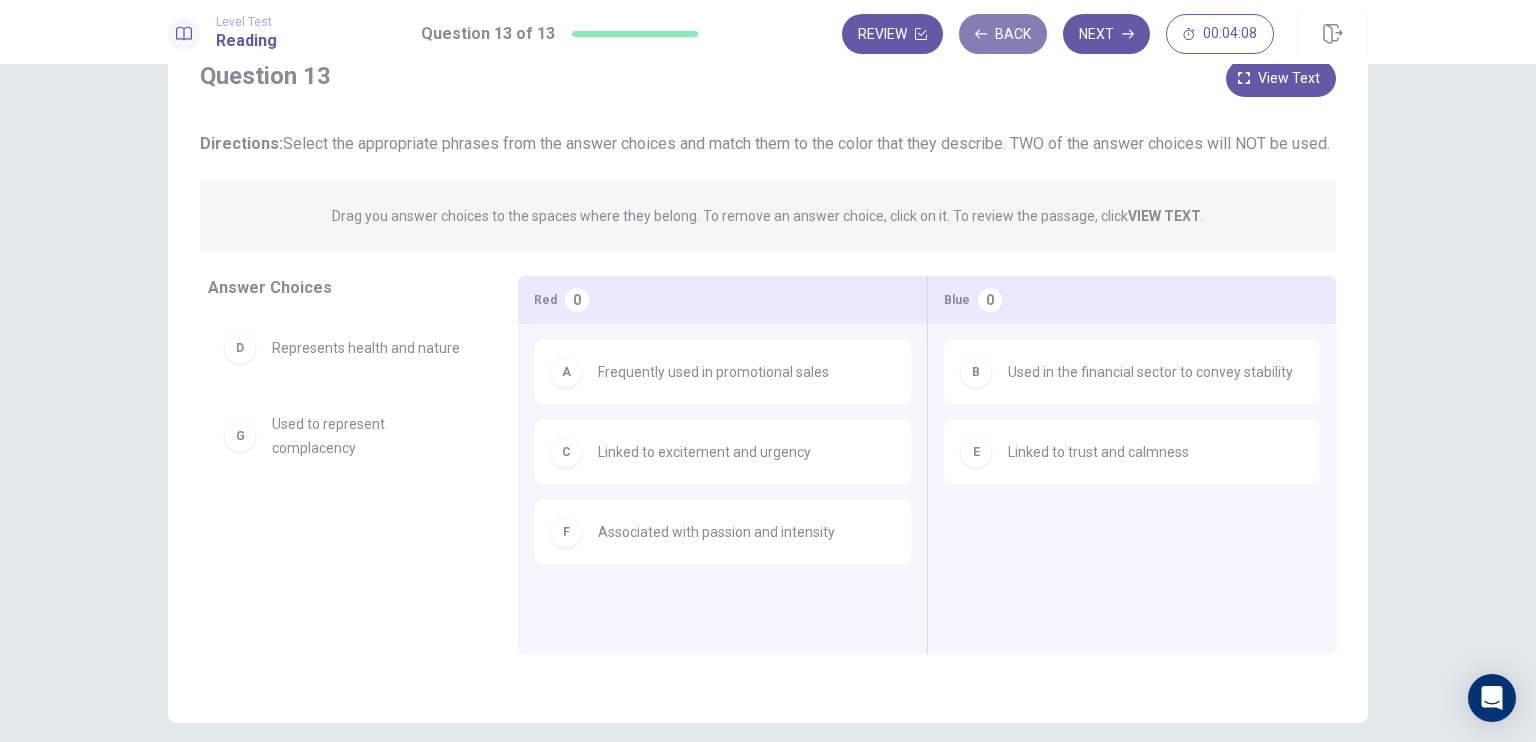 click on "Back" at bounding box center (1003, 34) 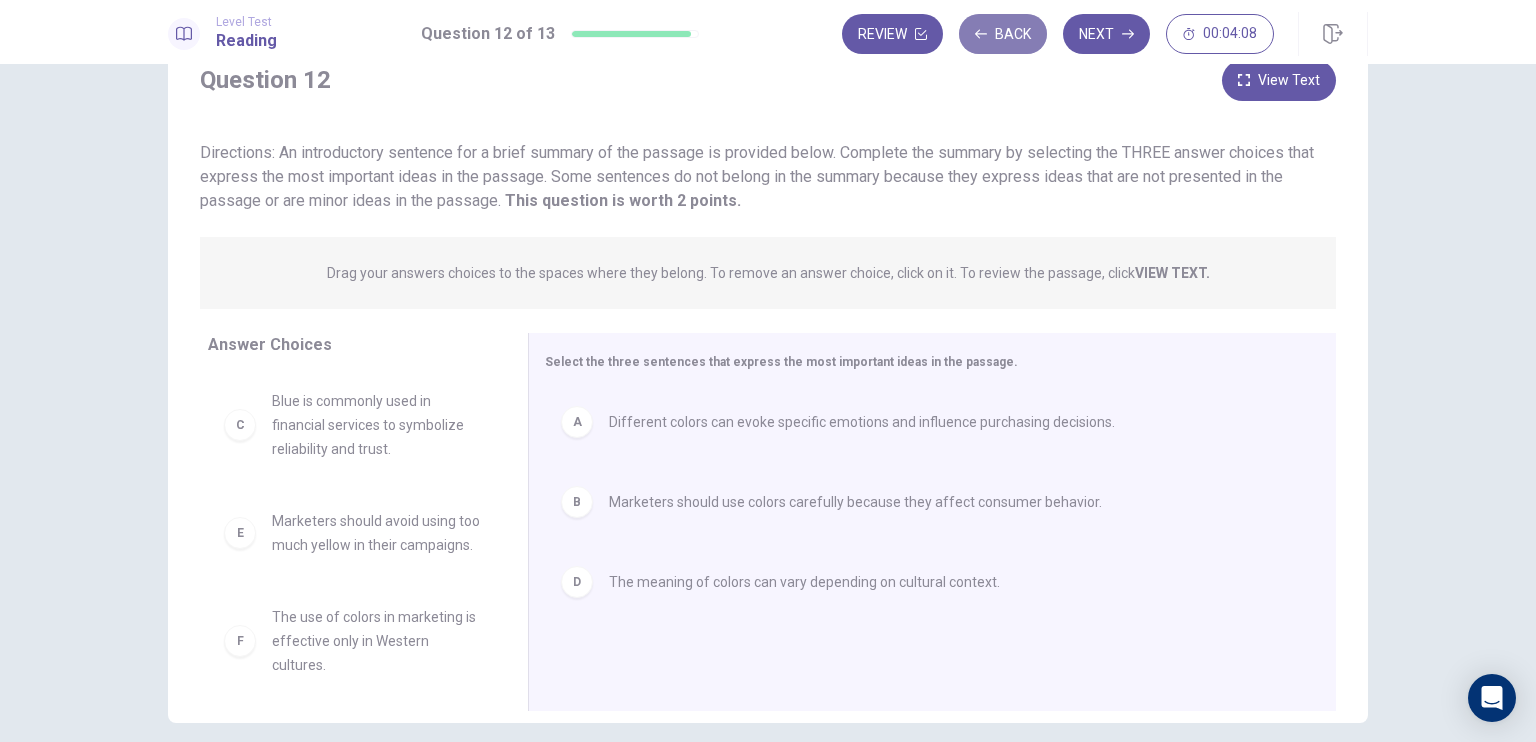 click on "Back" at bounding box center [1003, 34] 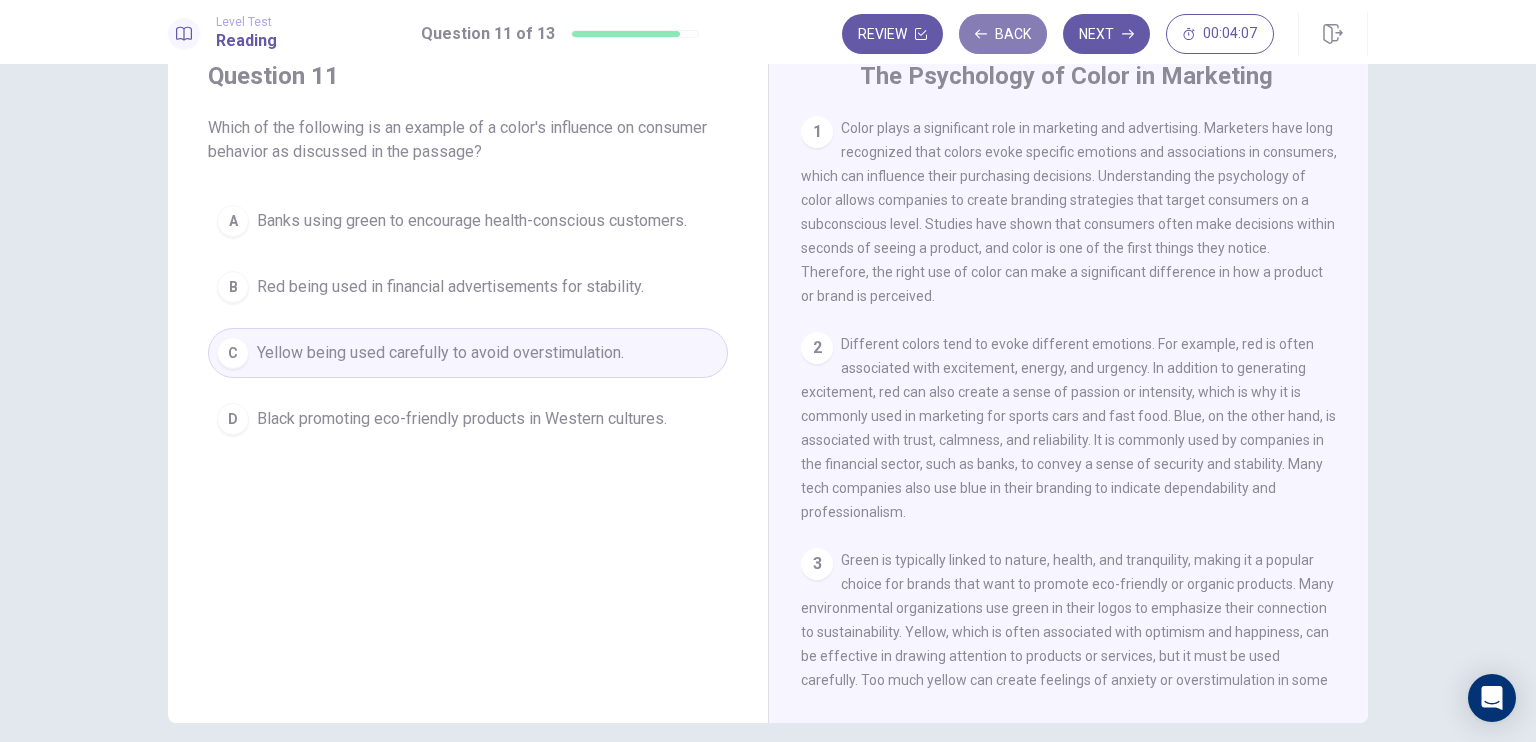 click on "Back" at bounding box center (1003, 34) 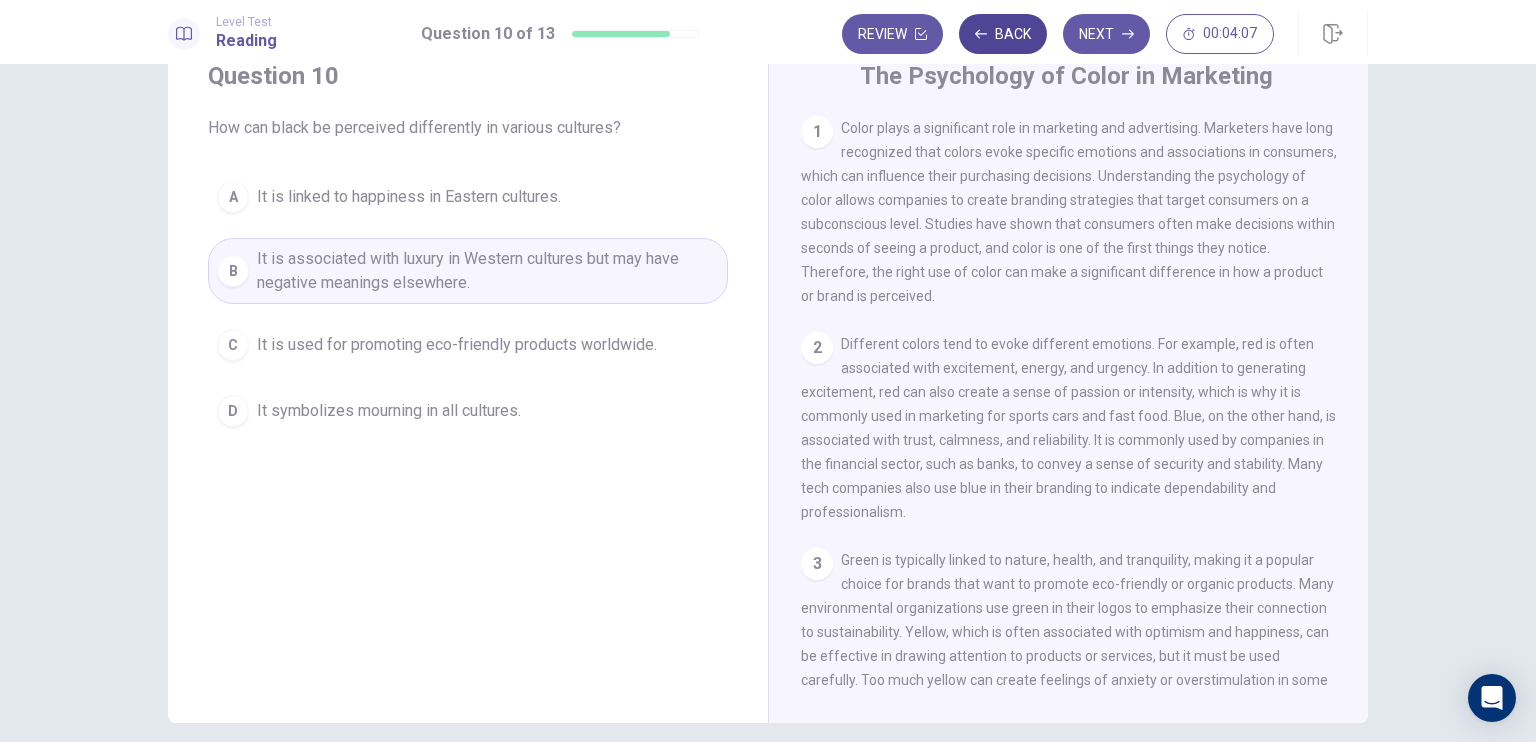 click on "Back" at bounding box center (1003, 34) 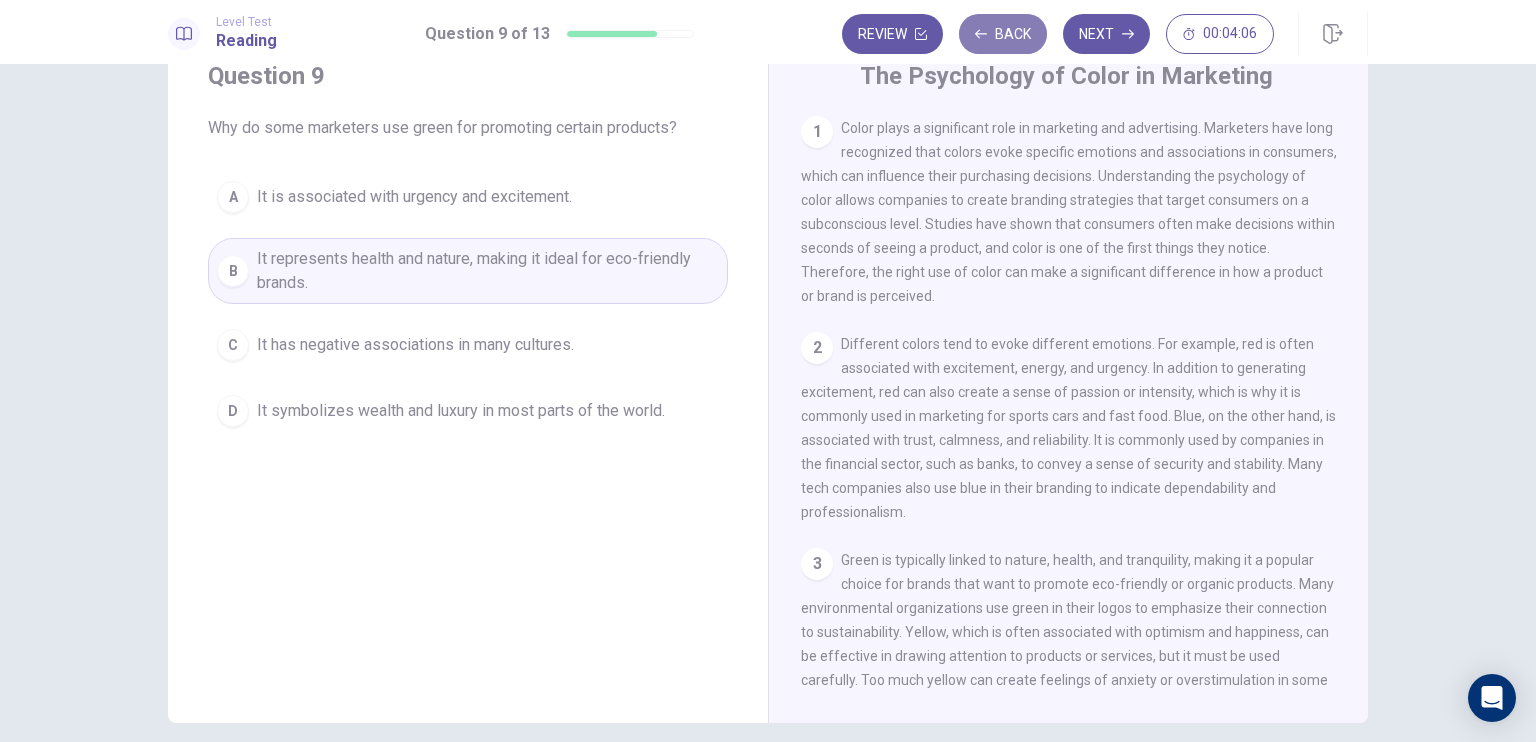 click on "Back" at bounding box center (1003, 34) 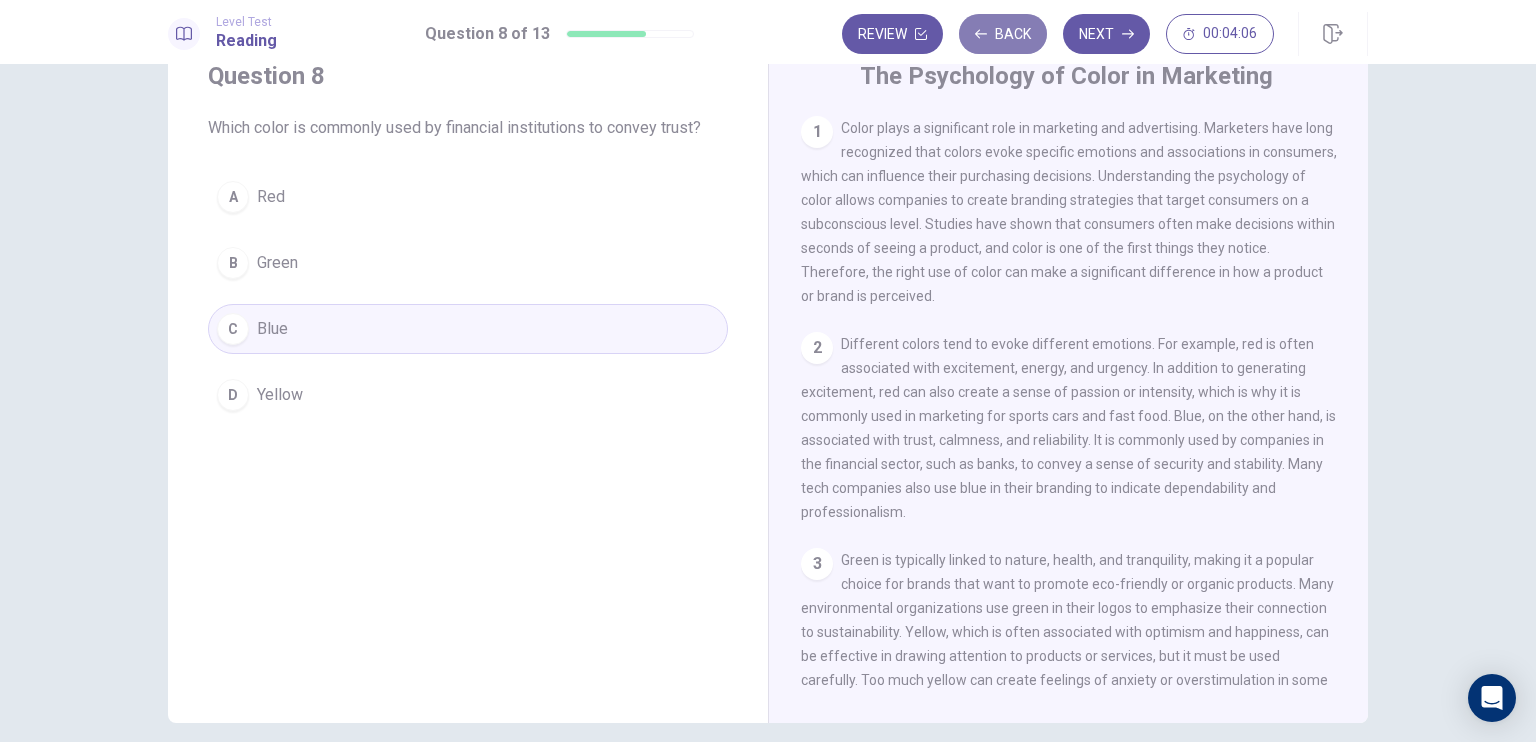 click on "Back" at bounding box center [1003, 34] 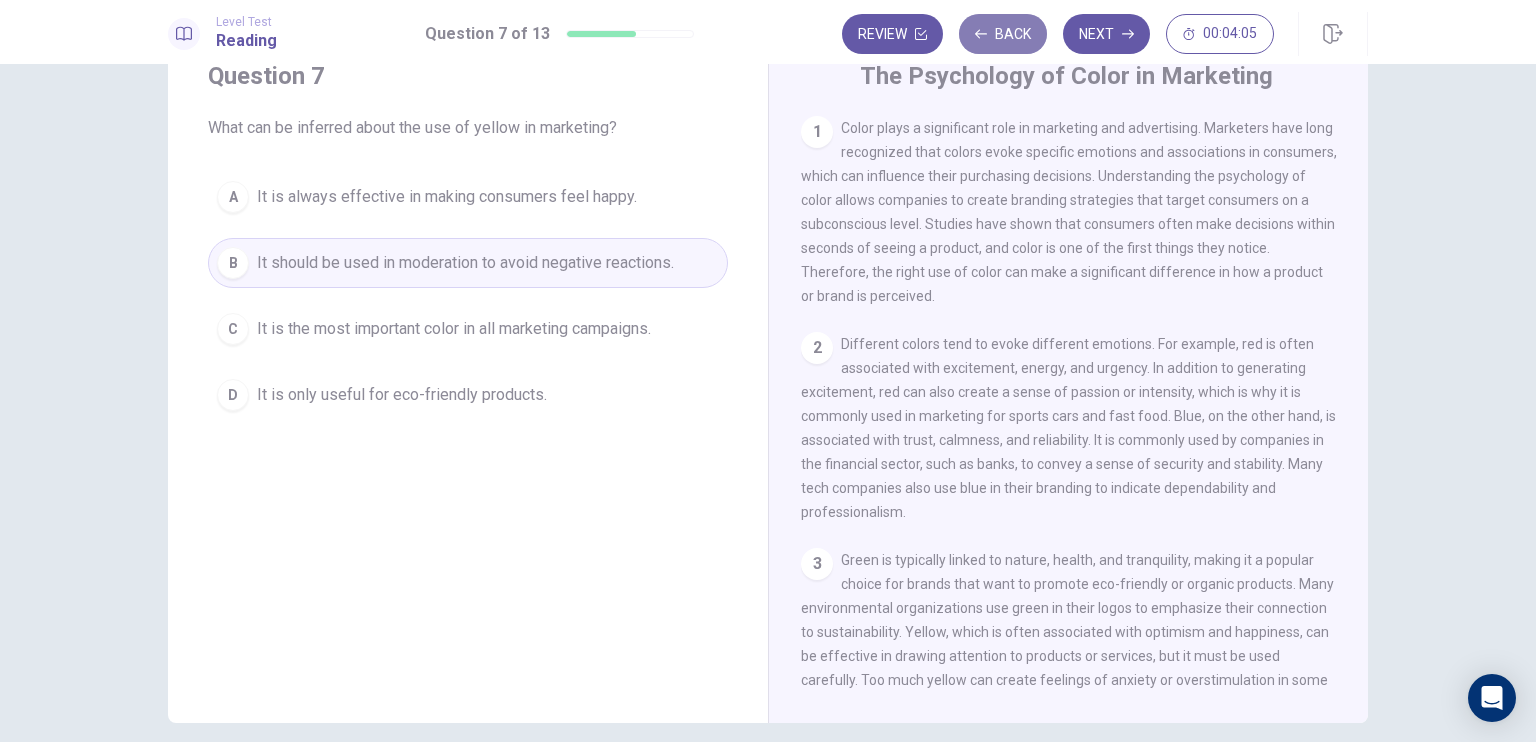 click on "Back" at bounding box center (1003, 34) 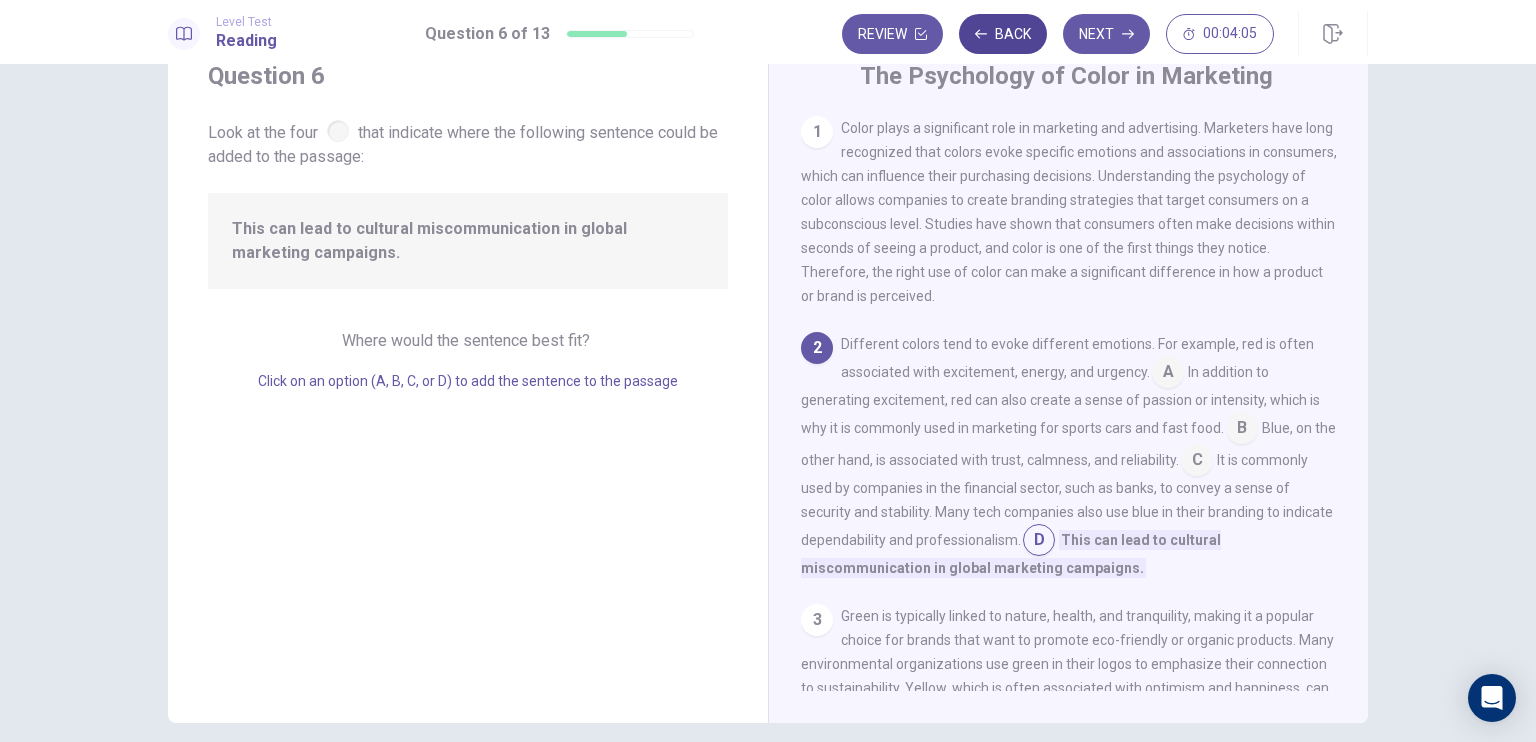 scroll, scrollTop: 95, scrollLeft: 0, axis: vertical 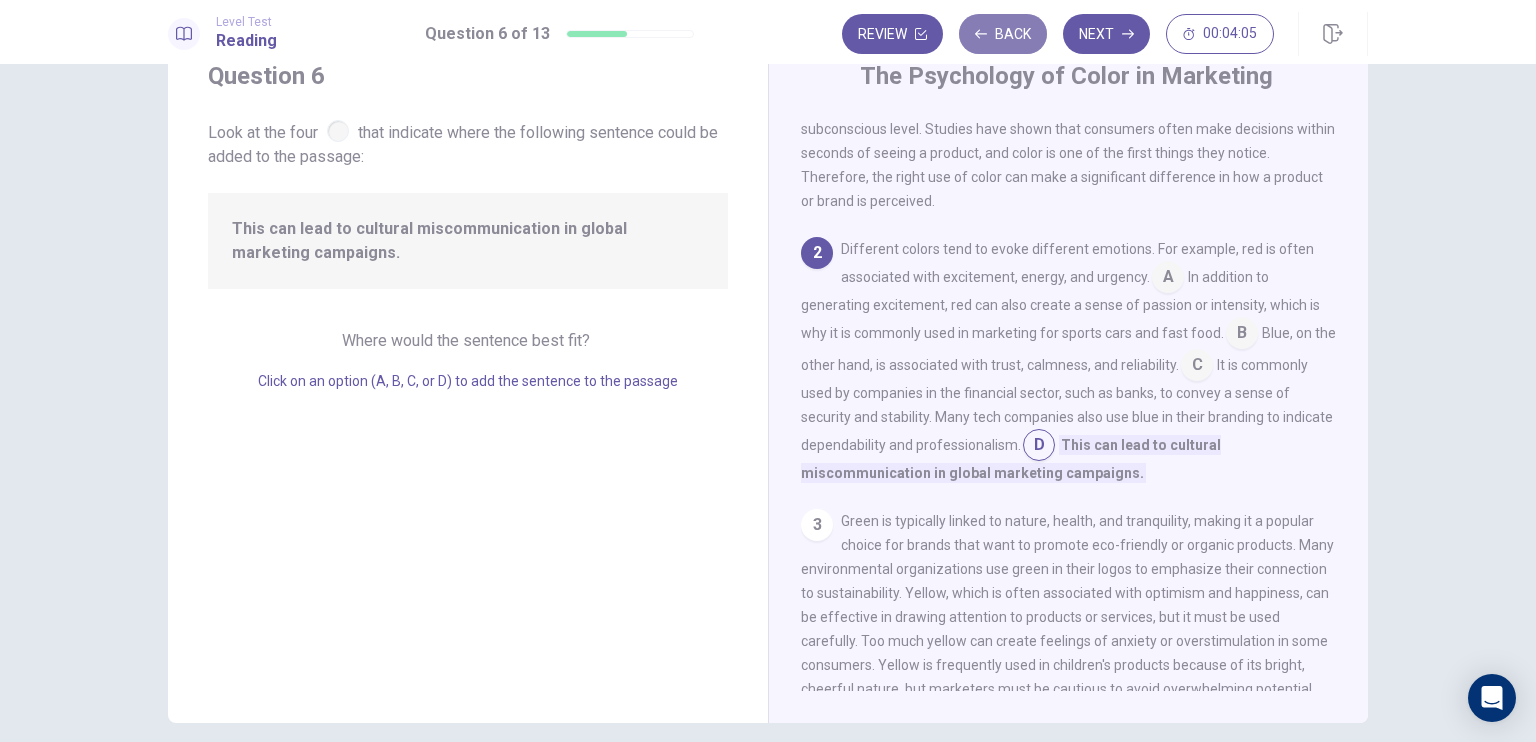 click on "Back" at bounding box center (1003, 34) 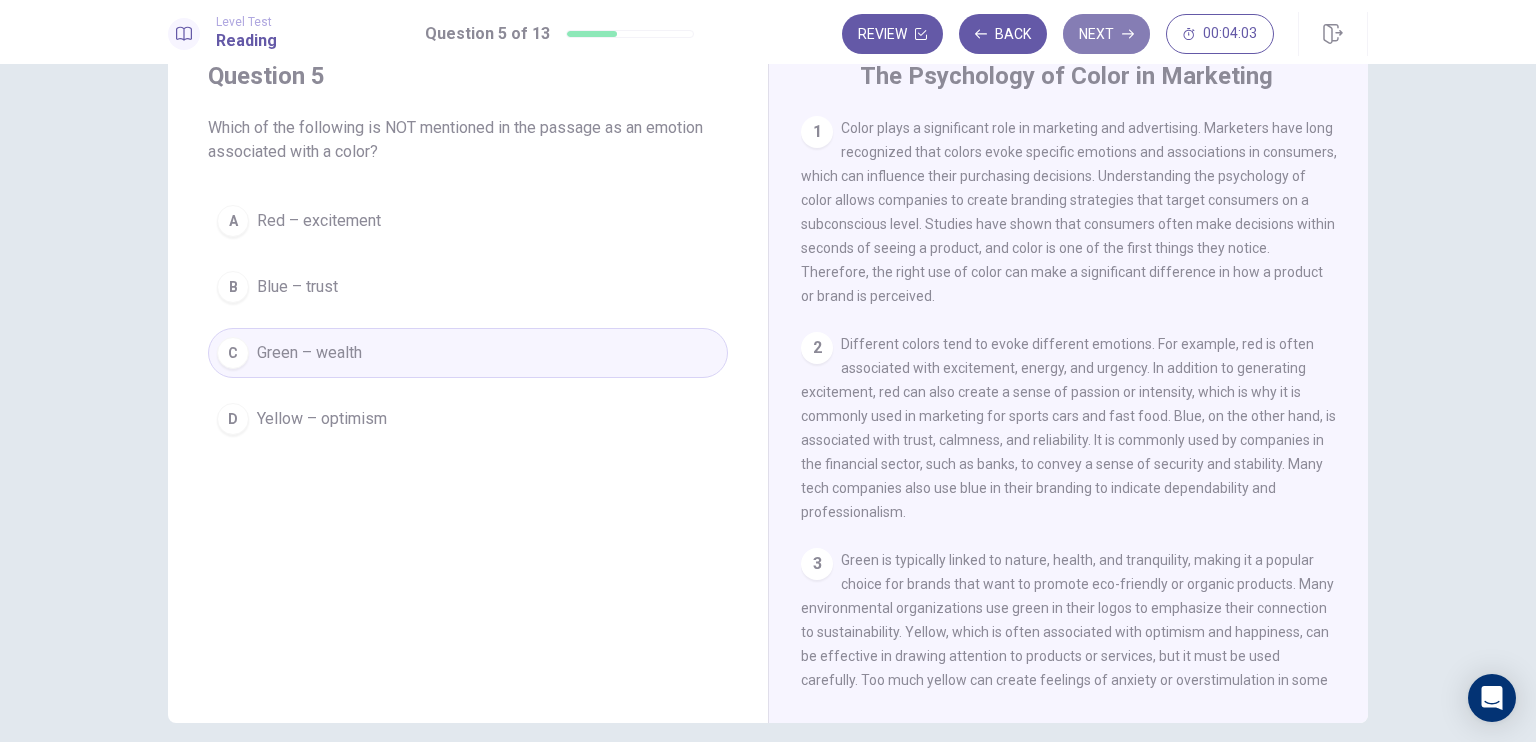 click on "Next" at bounding box center (1106, 34) 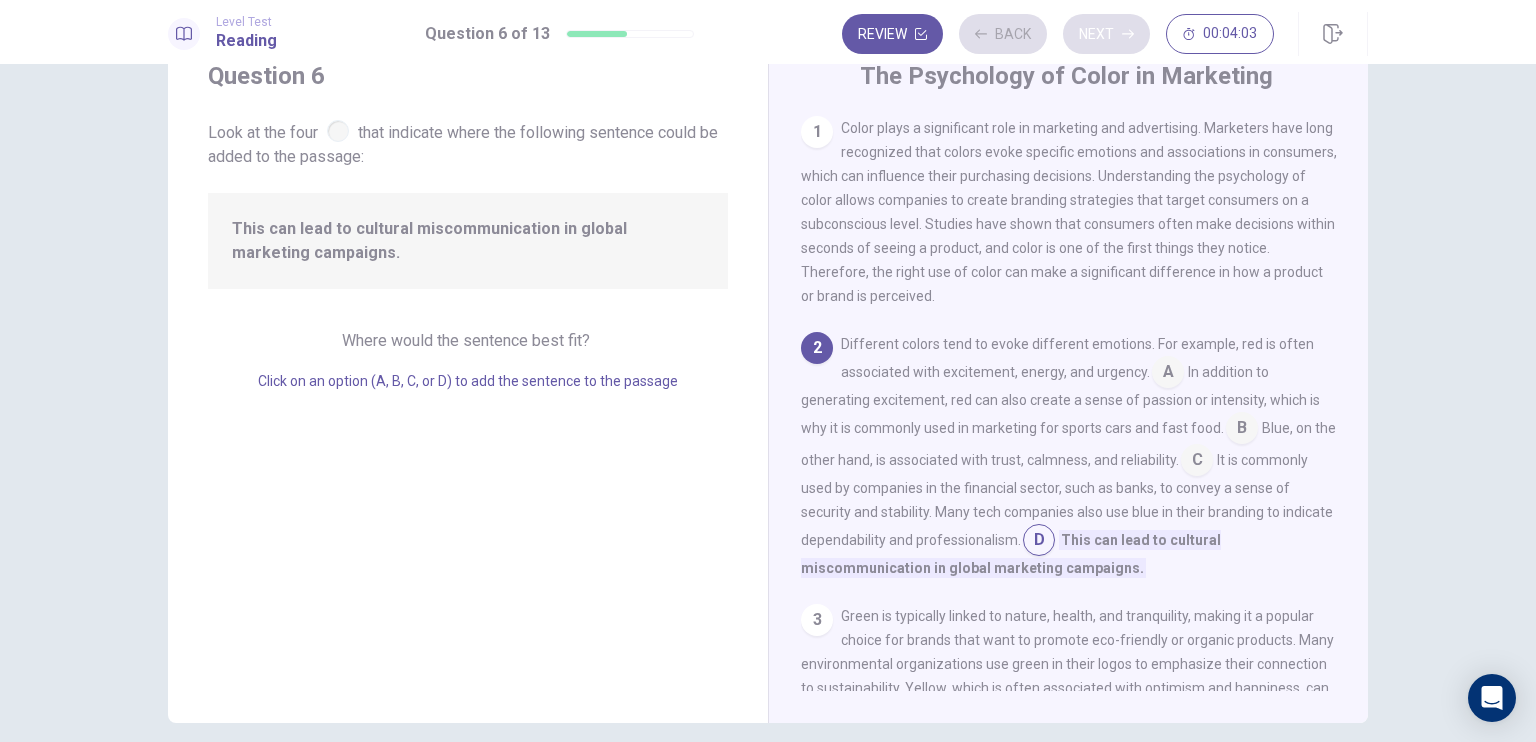 scroll, scrollTop: 95, scrollLeft: 0, axis: vertical 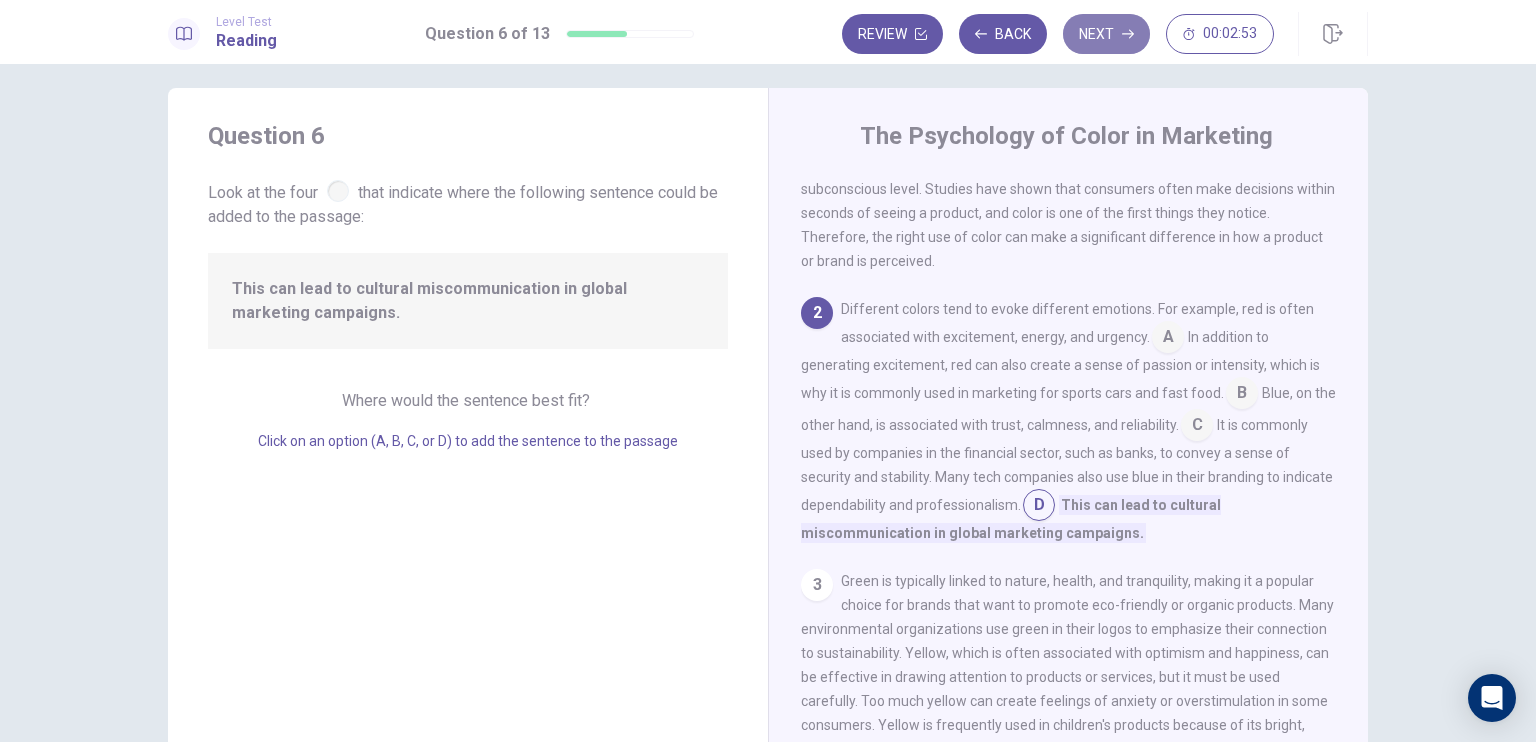 click on "Next" at bounding box center [1106, 34] 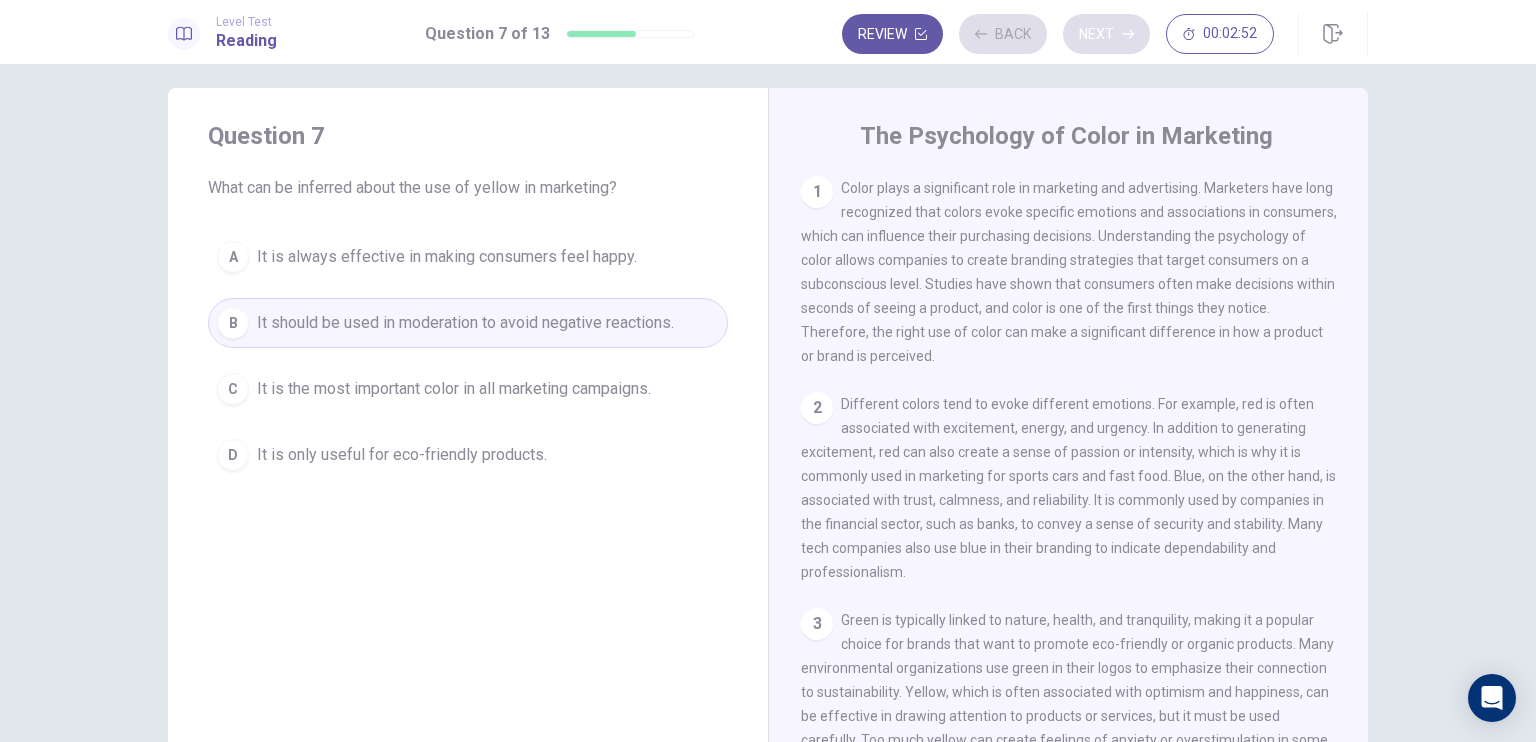 click on "Review Back Next 00:02:52" at bounding box center (1058, 34) 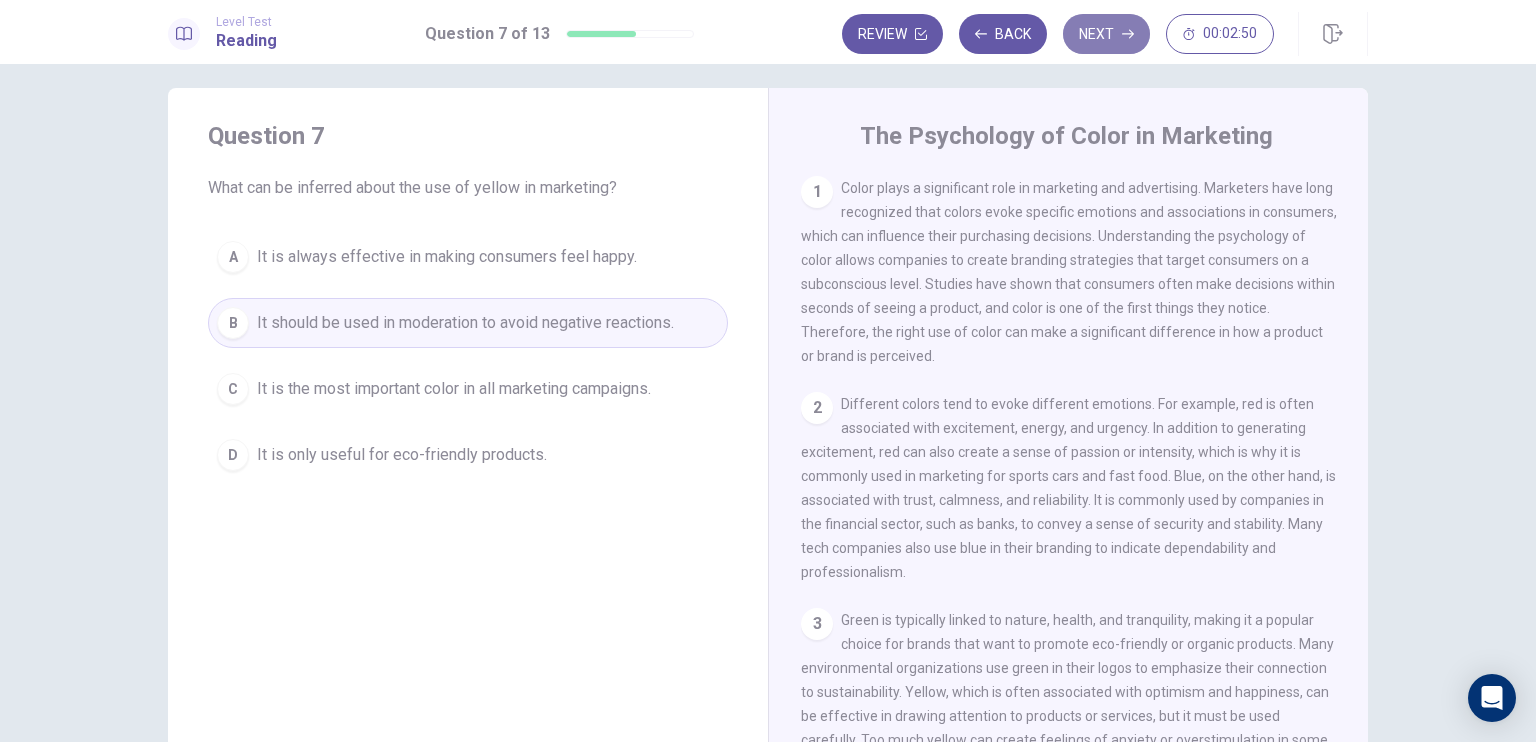 click at bounding box center [921, 34] 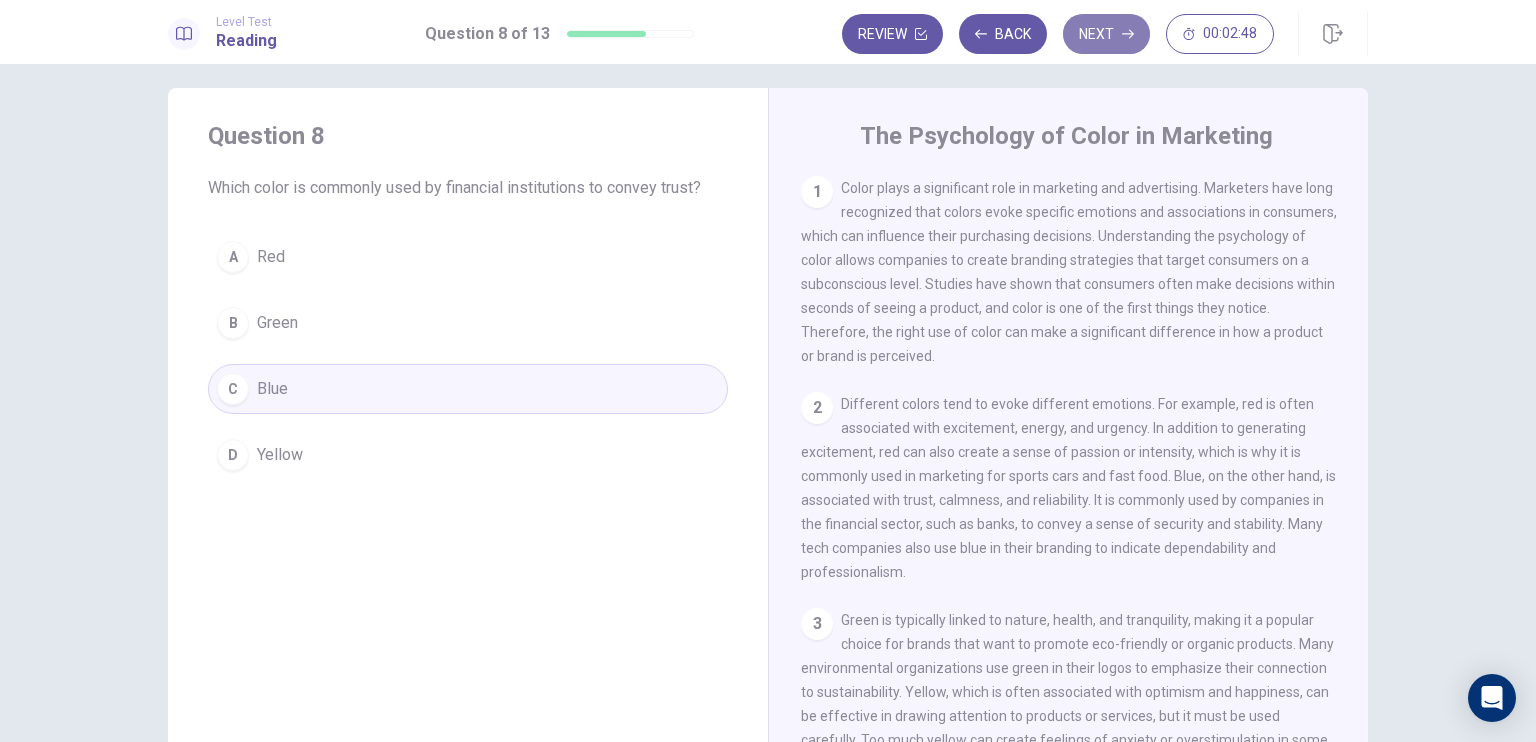 click on "Next" at bounding box center (1106, 34) 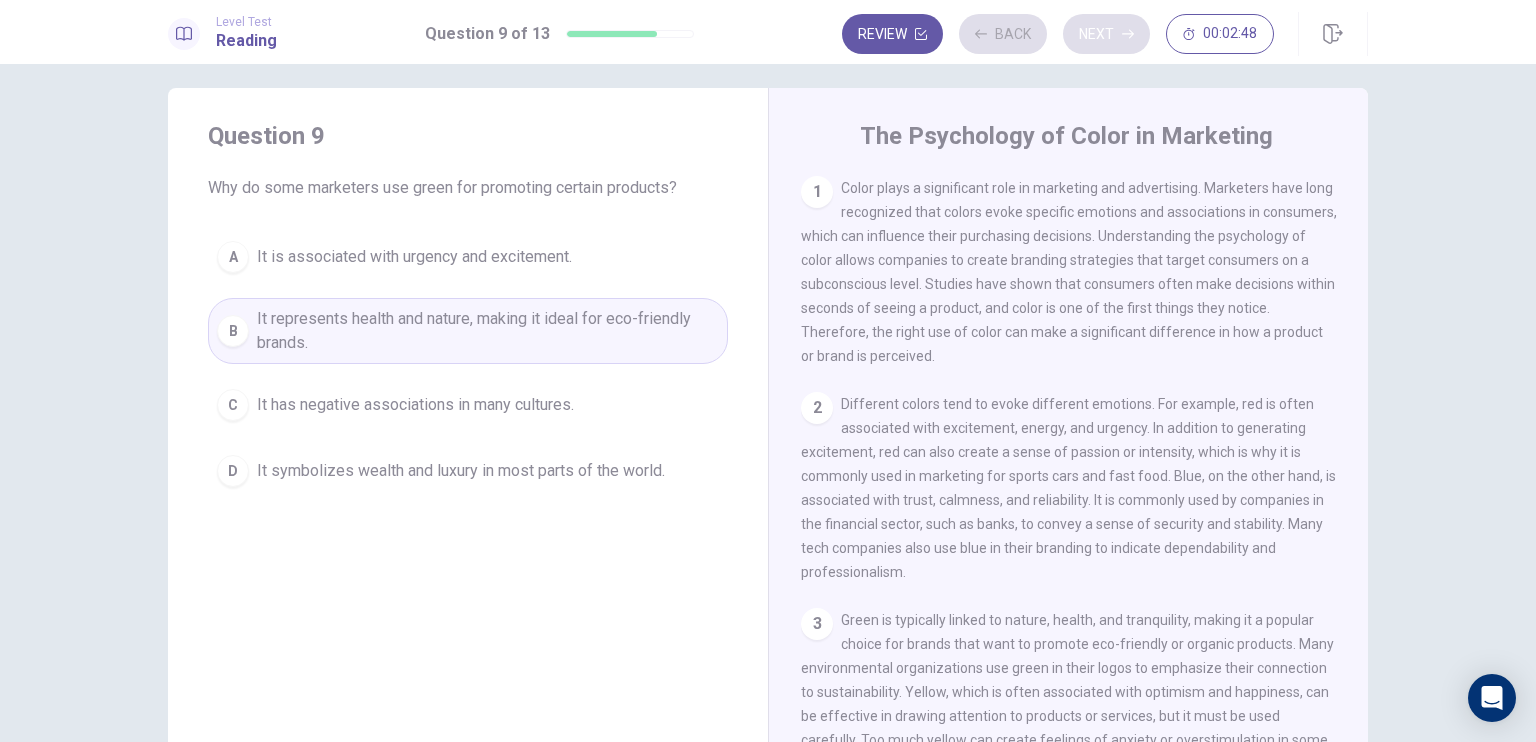 click on "Review Back Next 00:02:48" at bounding box center (1058, 34) 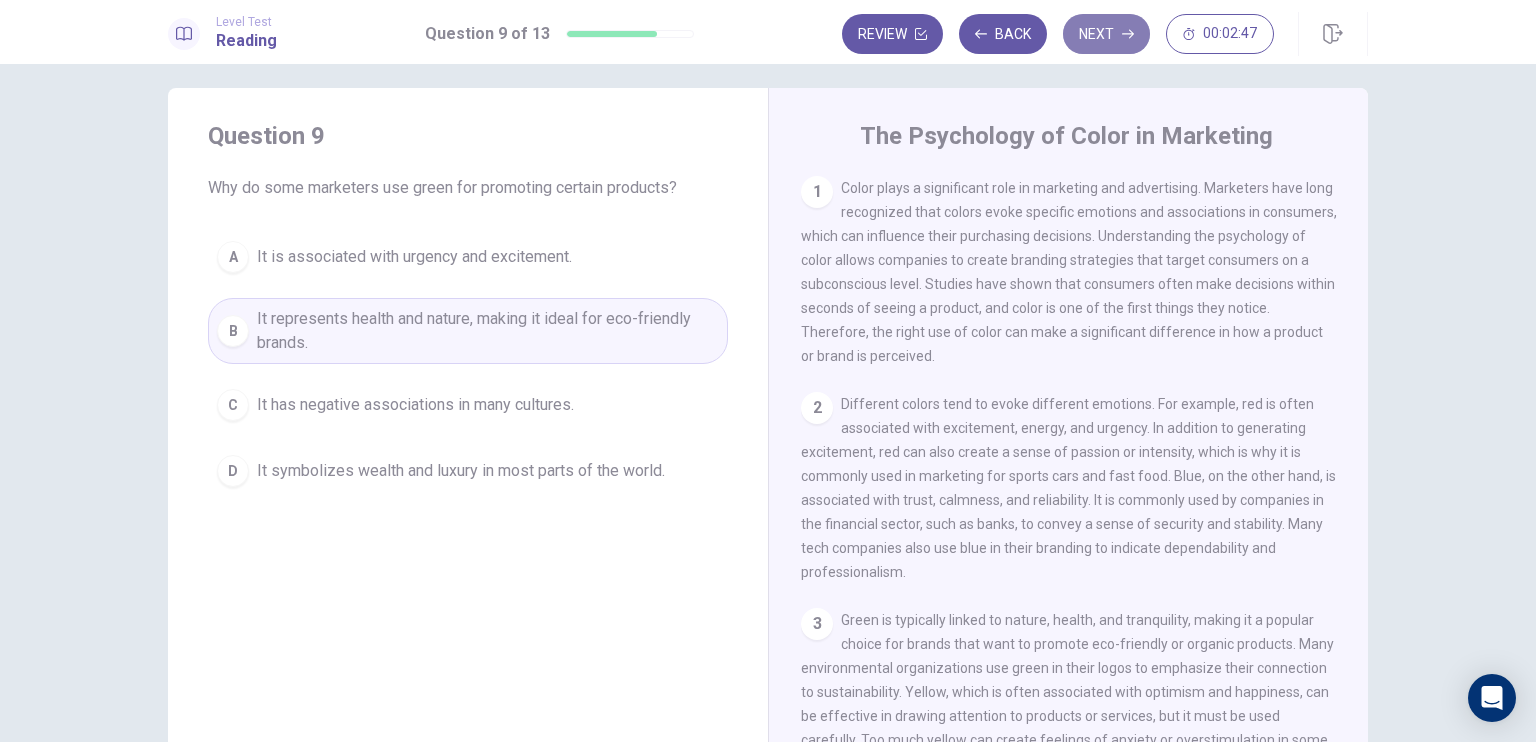 click on "Next" at bounding box center [1106, 34] 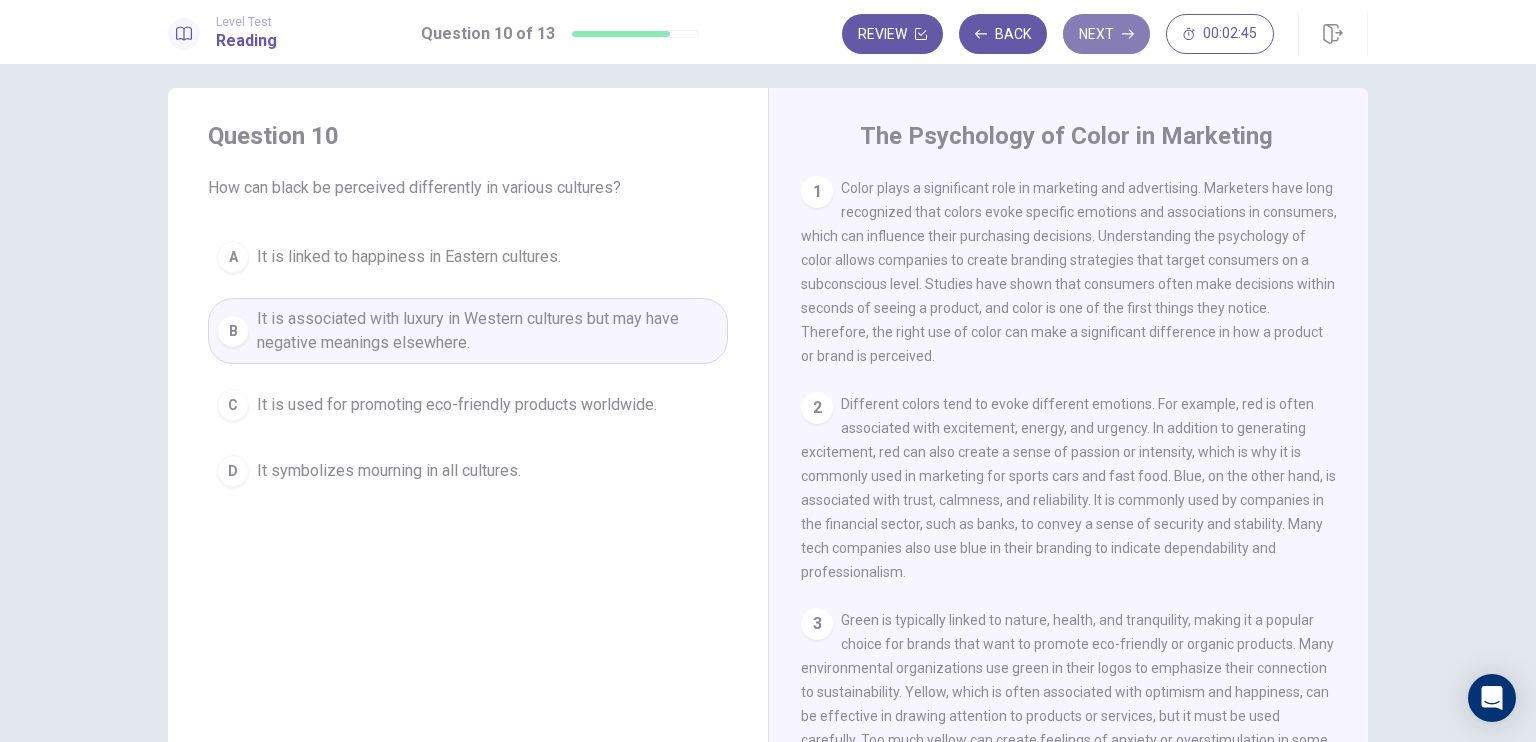 click on "Next" at bounding box center (1106, 34) 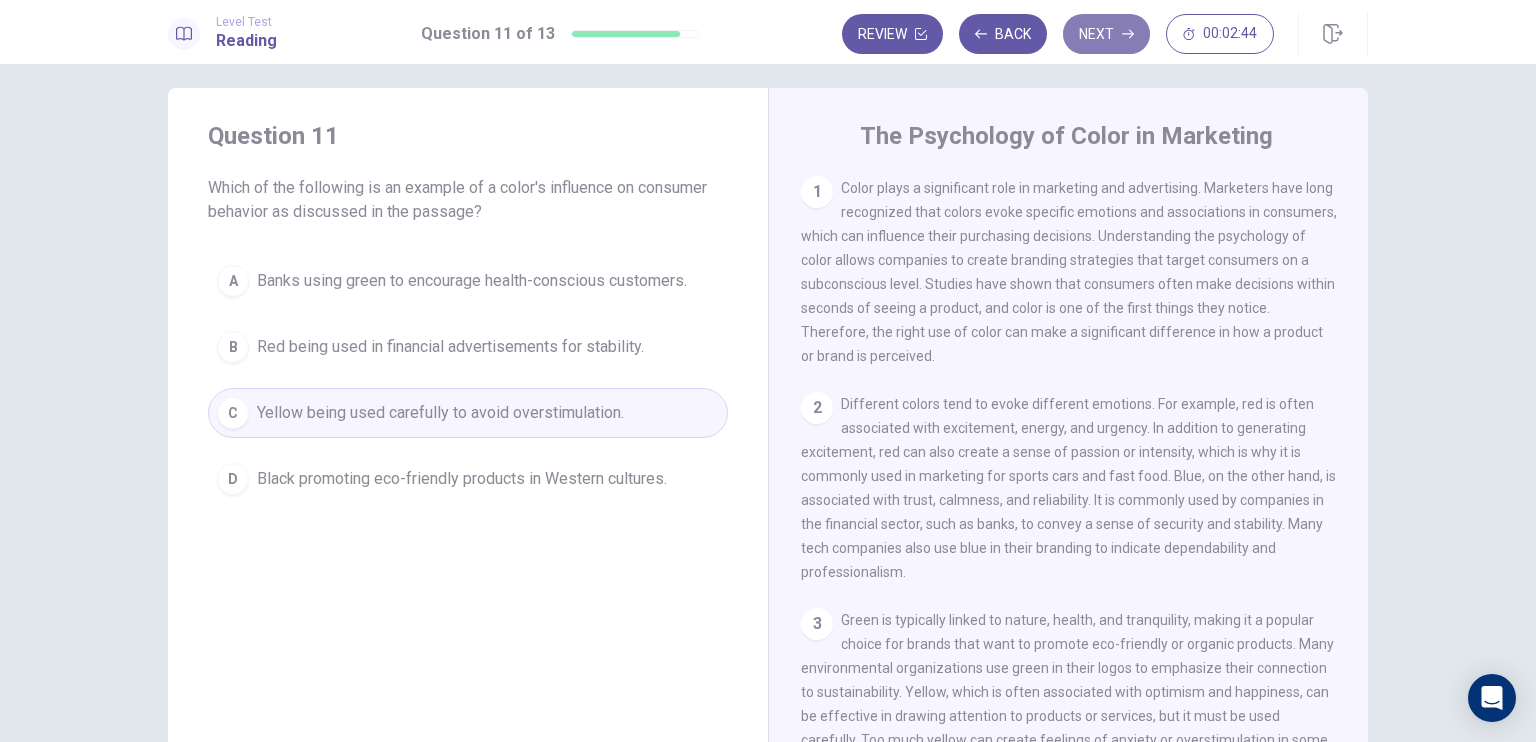 click on "Next" at bounding box center [1106, 34] 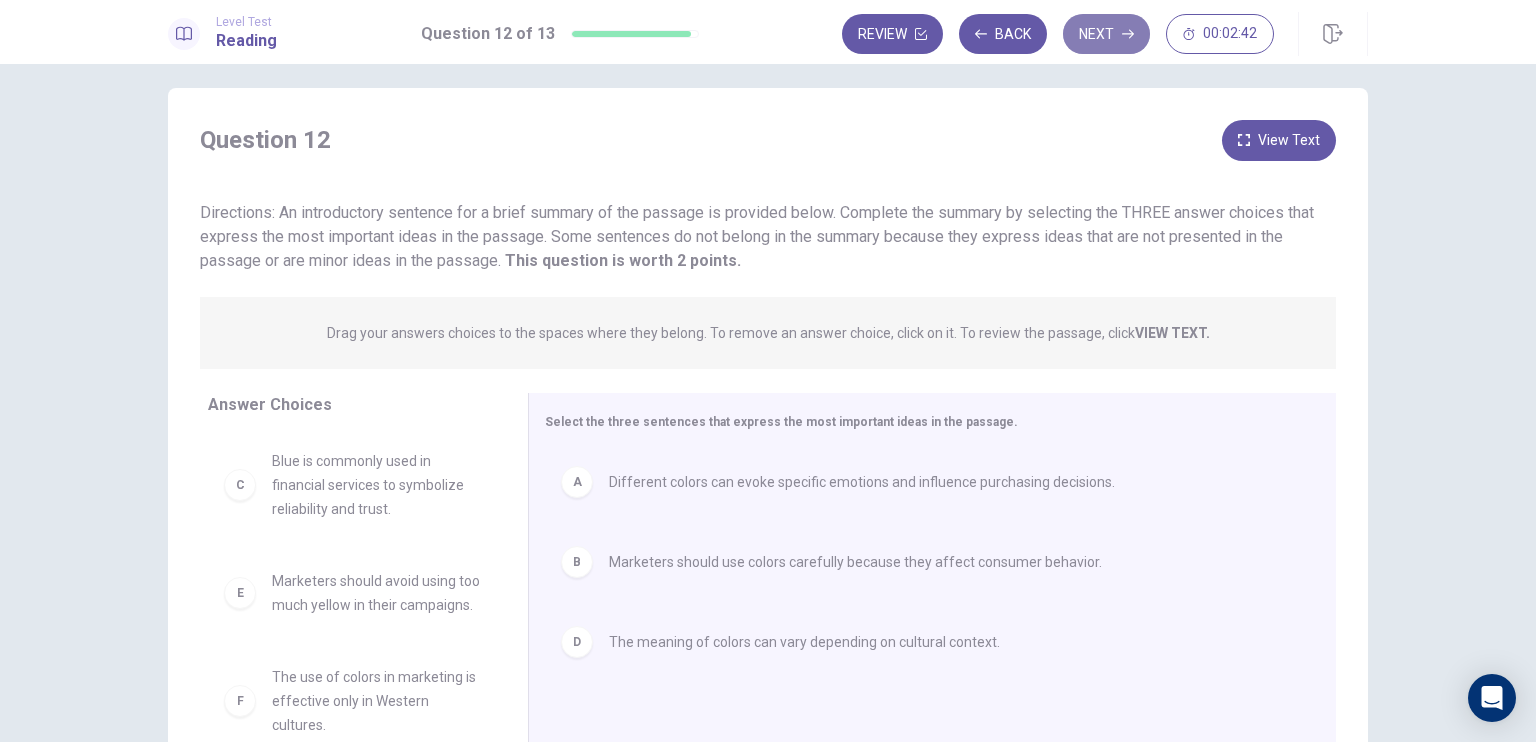 click on "Next" at bounding box center [1106, 34] 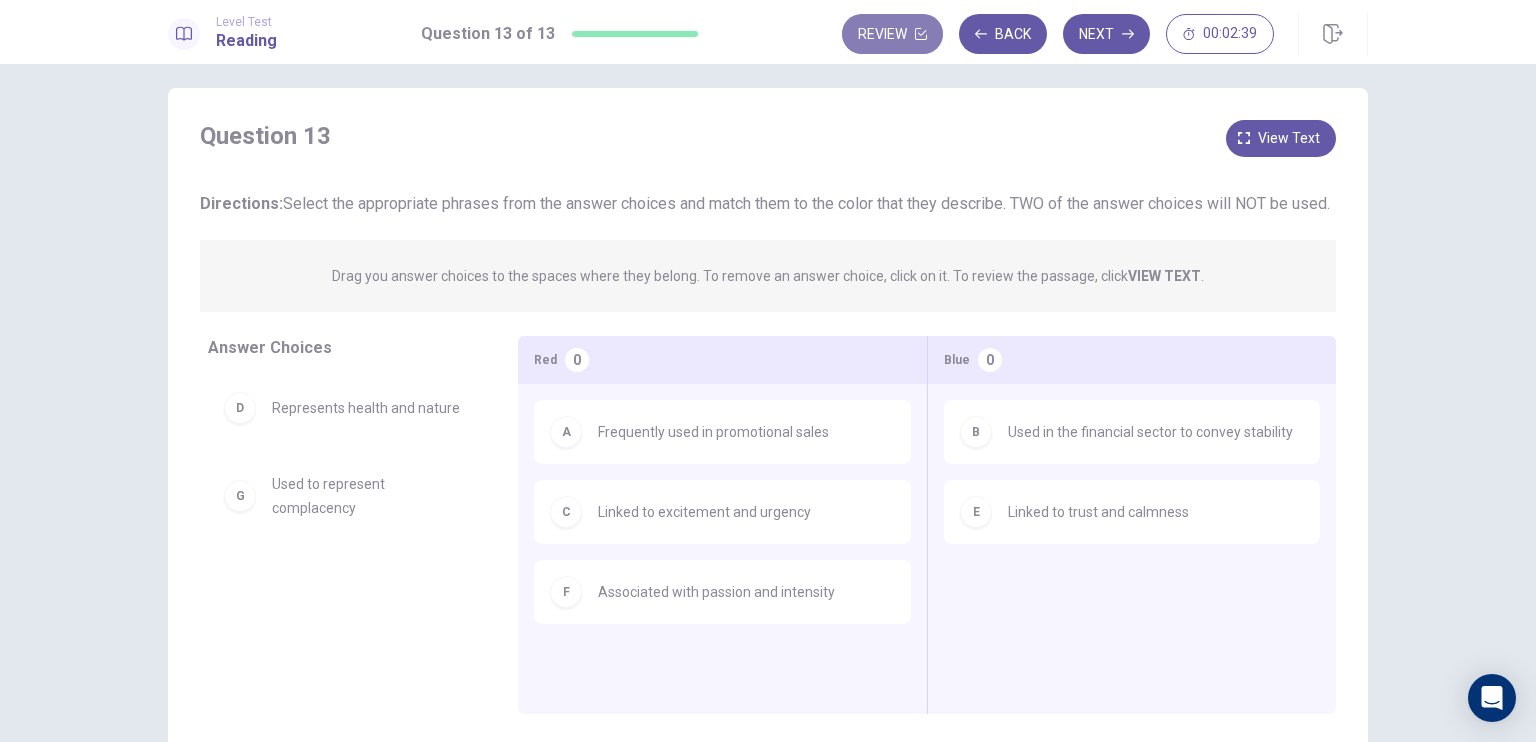 click on "Review" at bounding box center [892, 34] 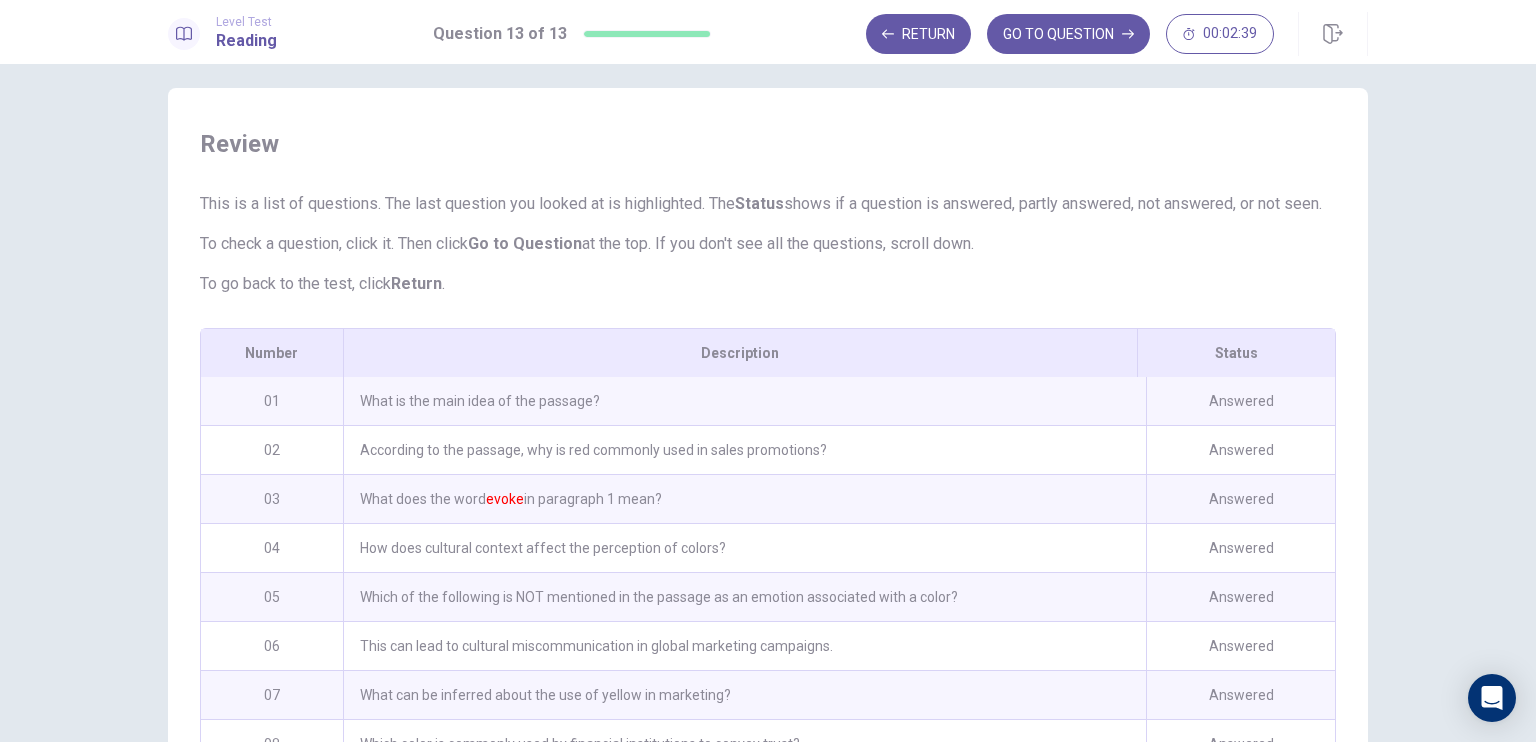 scroll, scrollTop: 192, scrollLeft: 0, axis: vertical 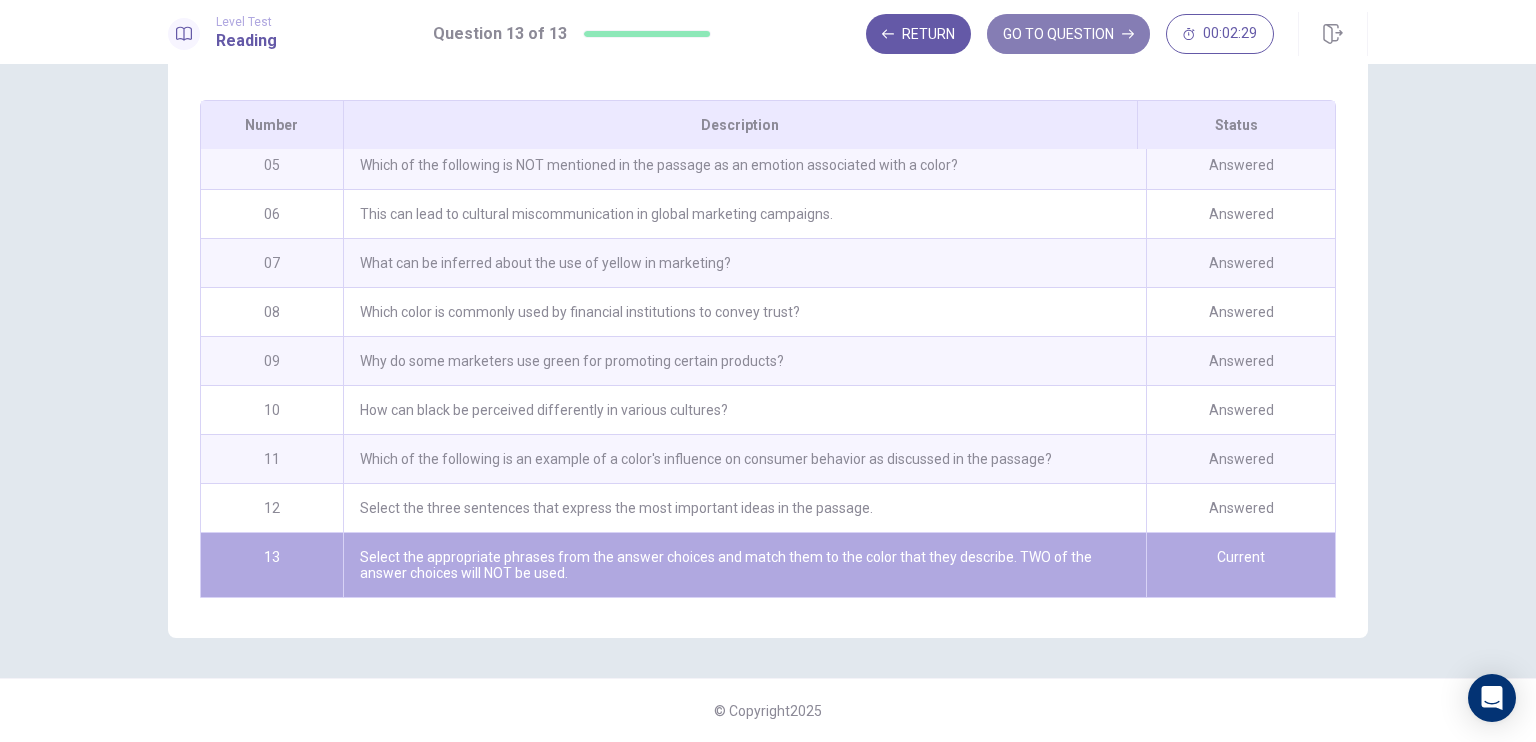 click on "GO TO QUESTION" at bounding box center (1068, 34) 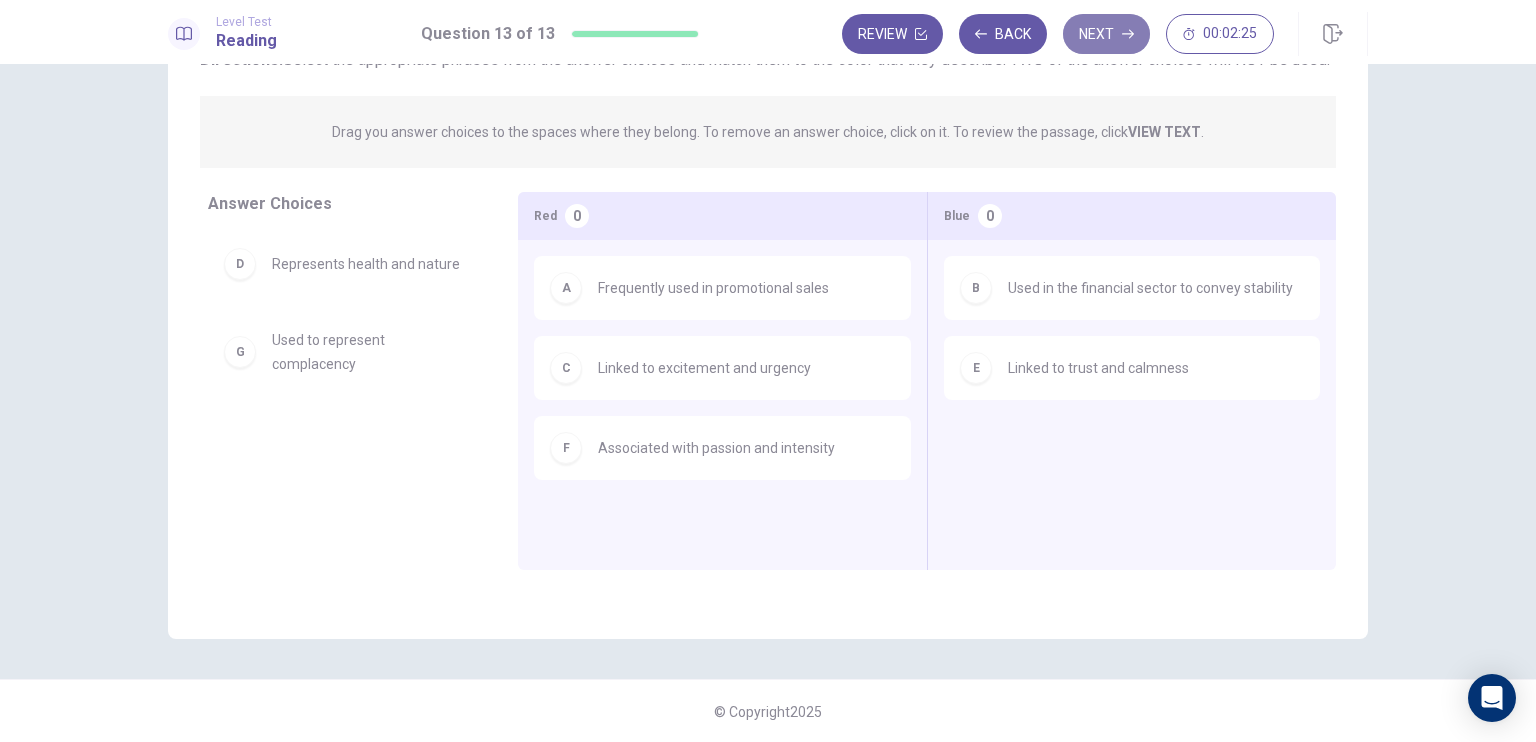 click at bounding box center (921, 34) 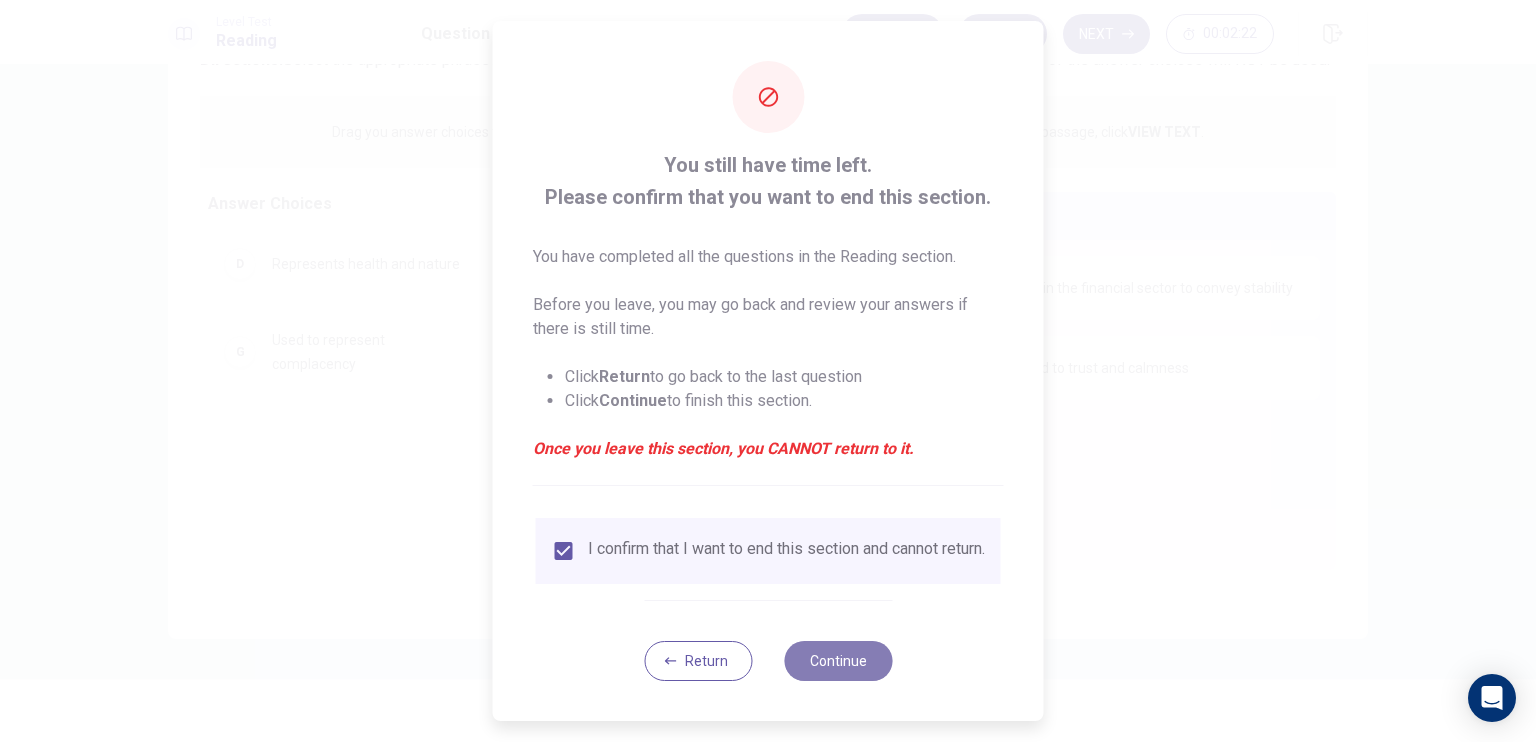 click on "Continue" at bounding box center (838, 661) 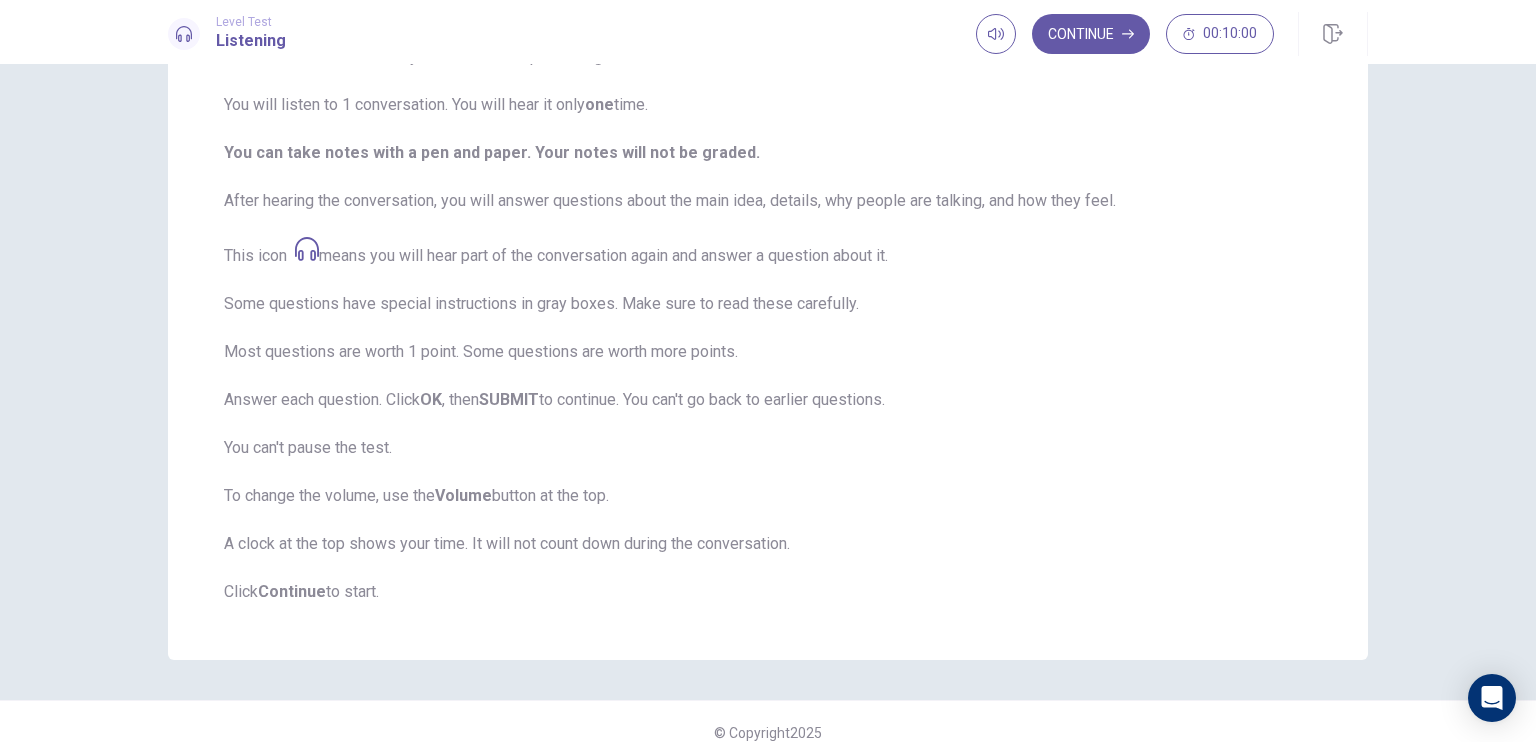 scroll, scrollTop: 200, scrollLeft: 0, axis: vertical 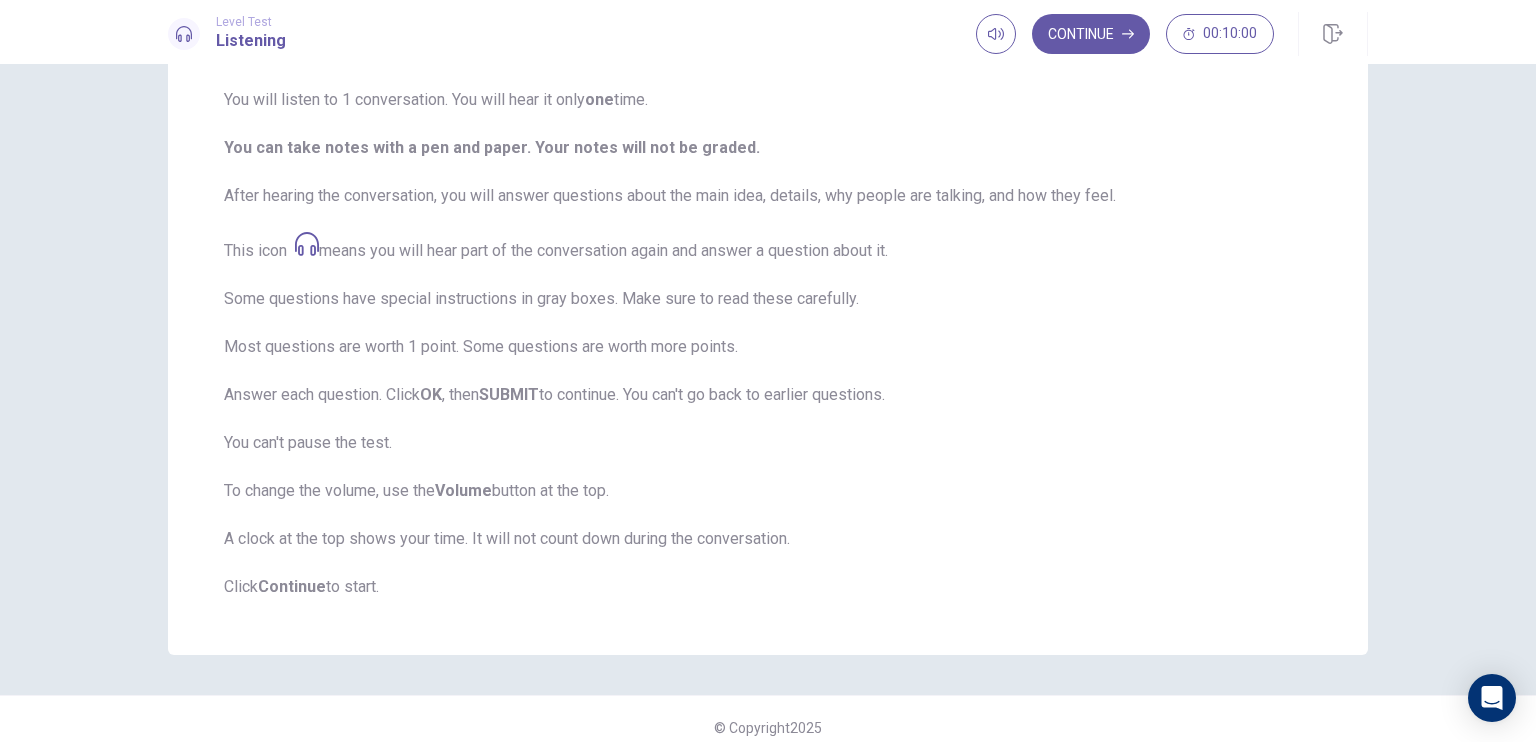 click on "This test checks how well you understand spoken English.
You will listen to 1 conversation. You will hear it only  one  time.
You can take notes with a pen and paper. Your notes will not be graded.
After hearing the conversation, you will answer questions about the main idea, details, why people are talking, and how they feel.
This icon    means you will hear part of the conversation again and answer a question about it.
Some questions have special instructions in gray boxes. Make sure to read these carefully.
Most questions are worth 1 point. Some questions are worth more points.
Answer each question. Click  OK , then  SUBMIT  to continue. You can't go back to earlier questions.
You can't pause the test.
To change the volume, use the  Volume  button at the top.
A clock at the top shows your time. It will not count down during the conversation.
Click  Continue  to start." at bounding box center [768, 319] 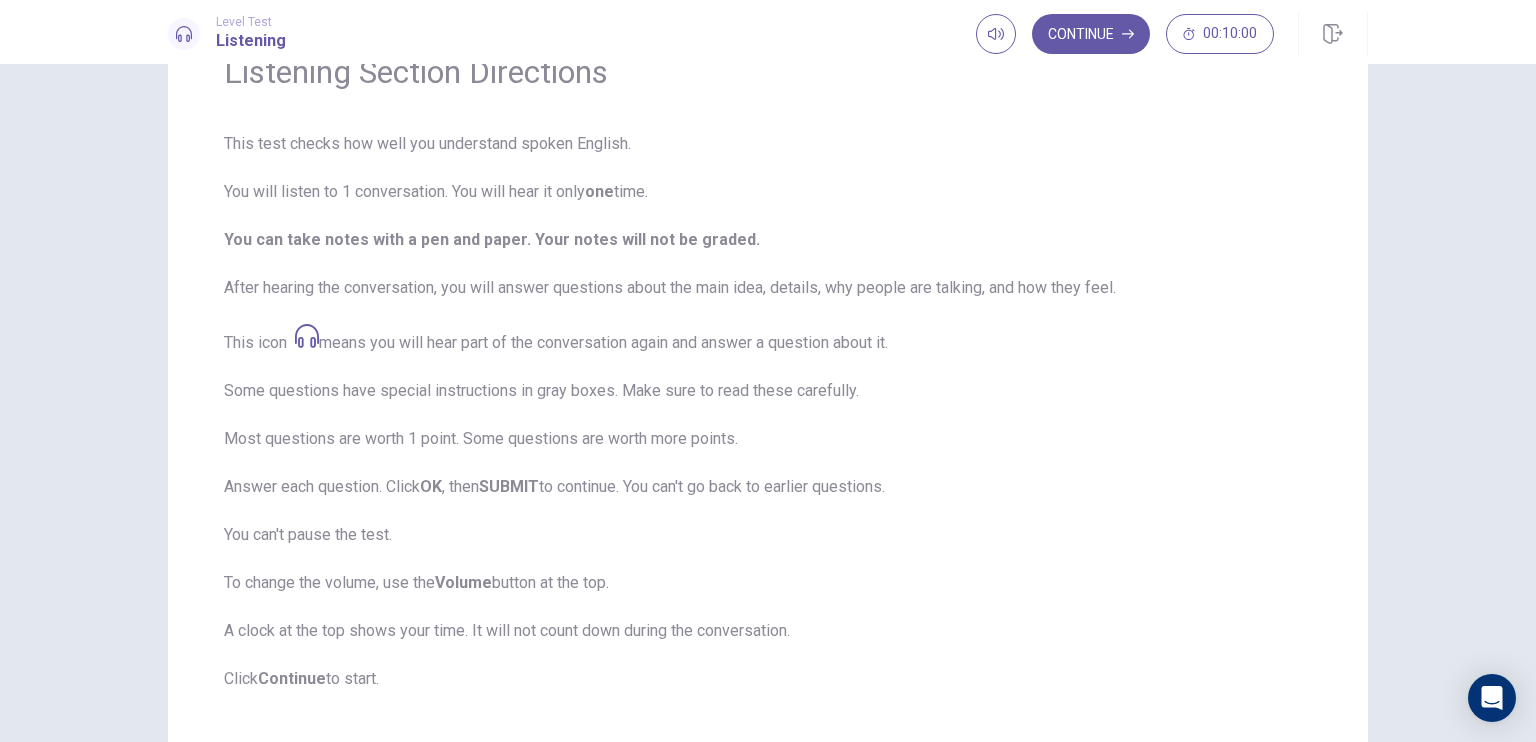 scroll, scrollTop: 112, scrollLeft: 0, axis: vertical 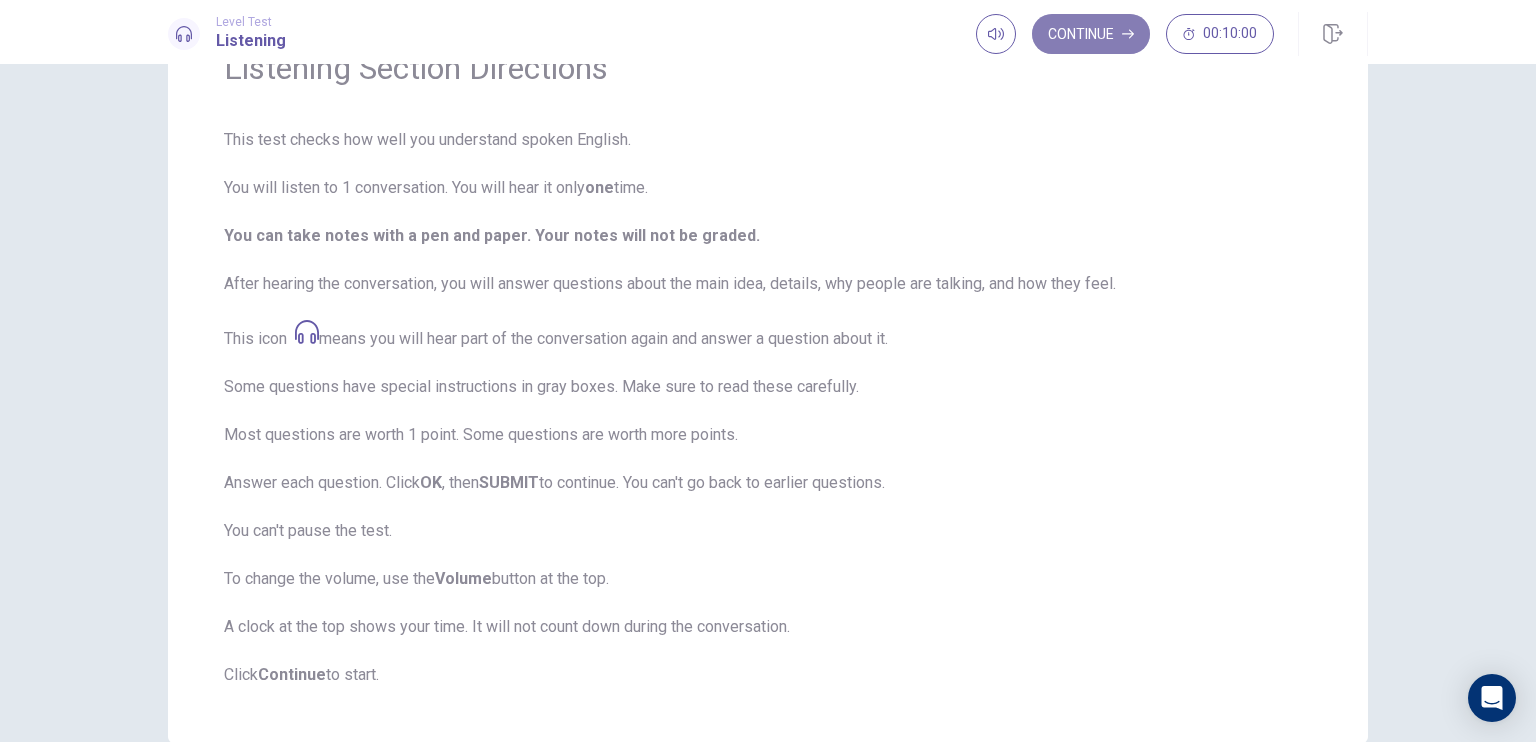 click on "Continue" at bounding box center [1091, 34] 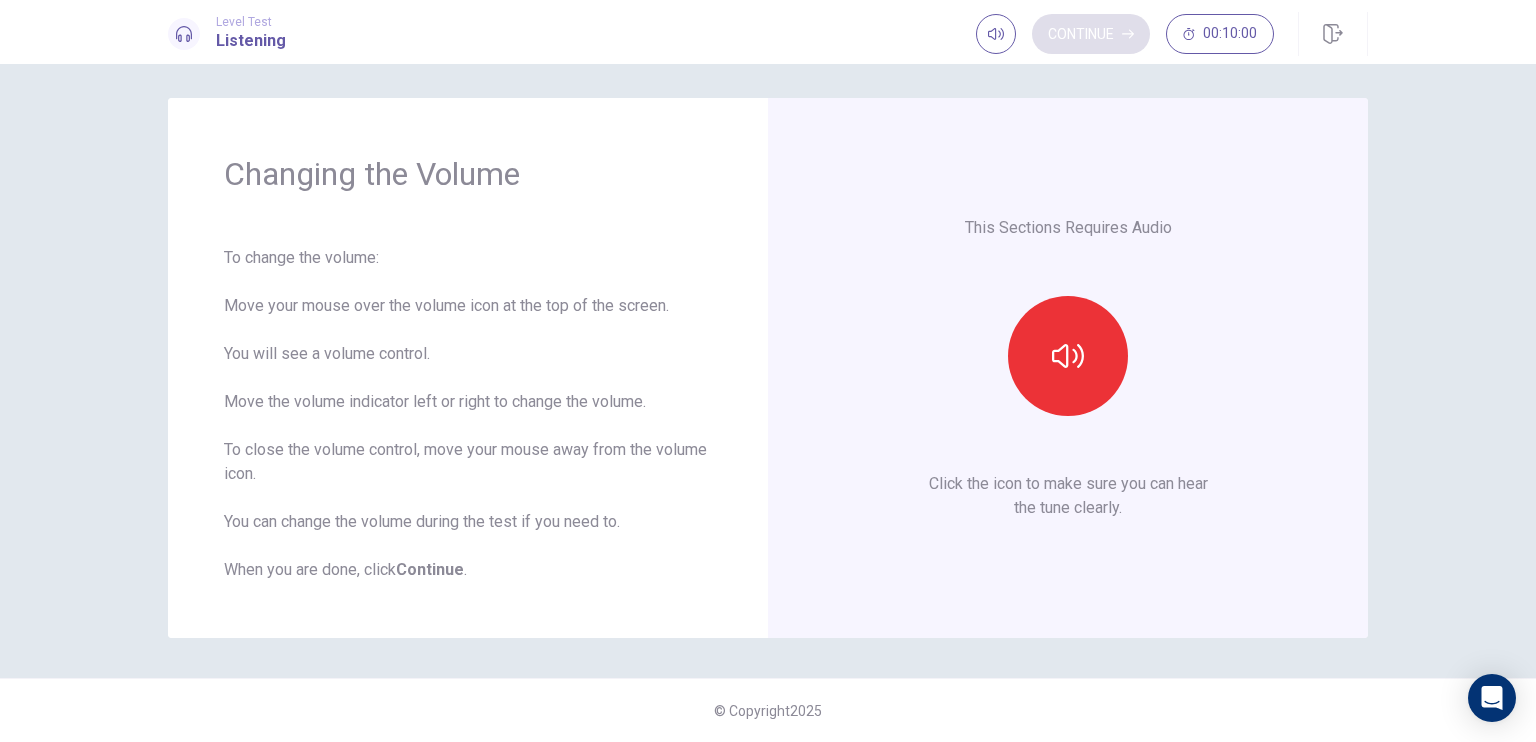 scroll, scrollTop: 5, scrollLeft: 0, axis: vertical 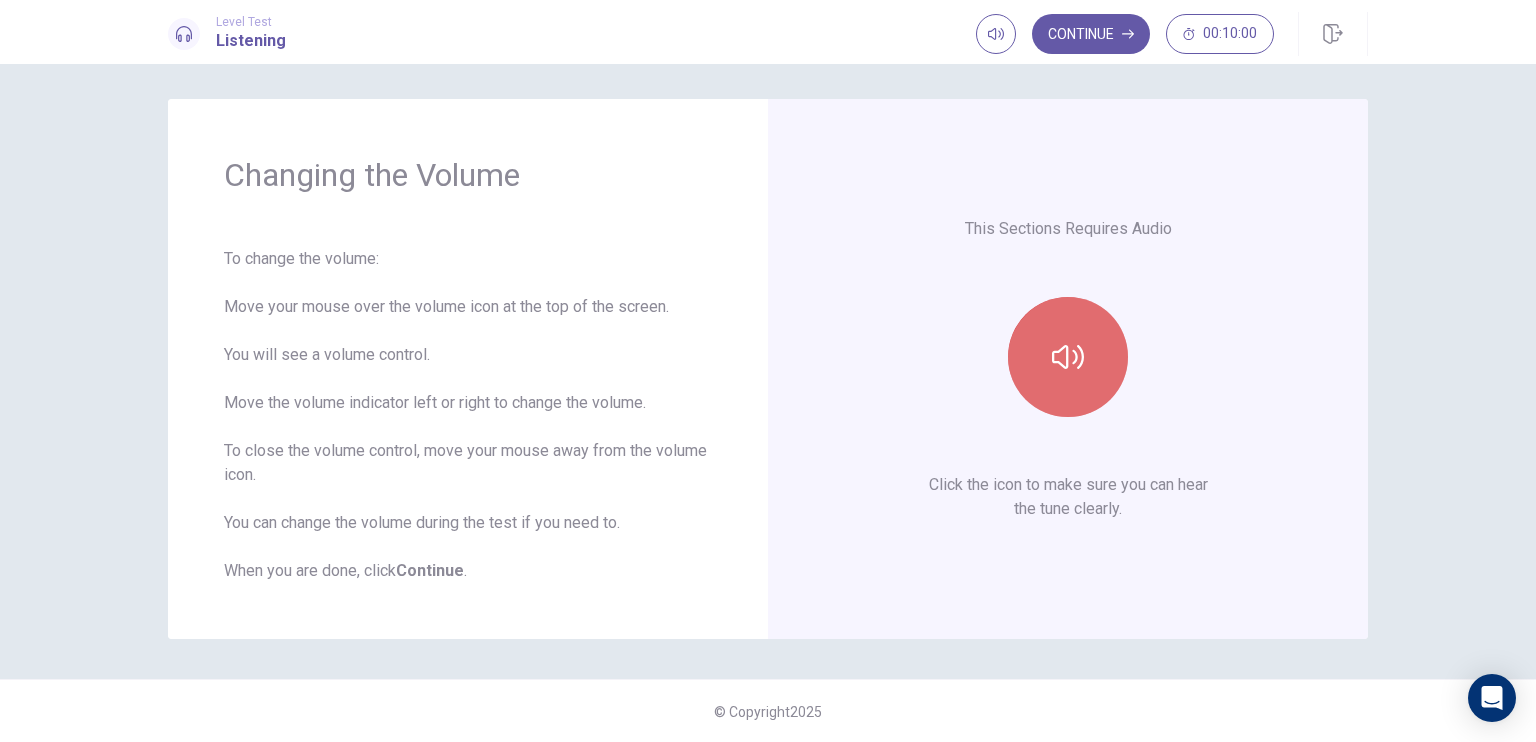 click at bounding box center [1068, 357] 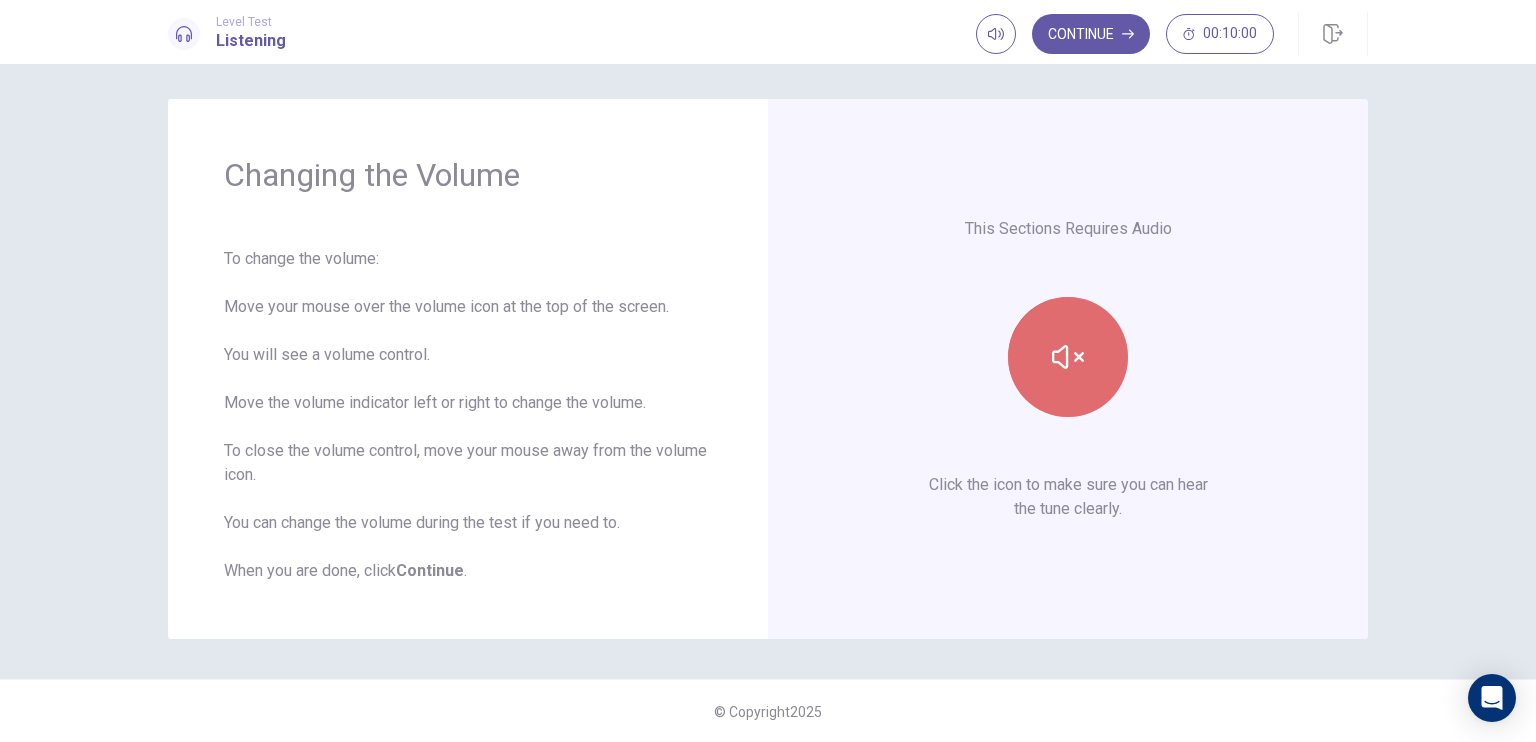 click at bounding box center (1068, 357) 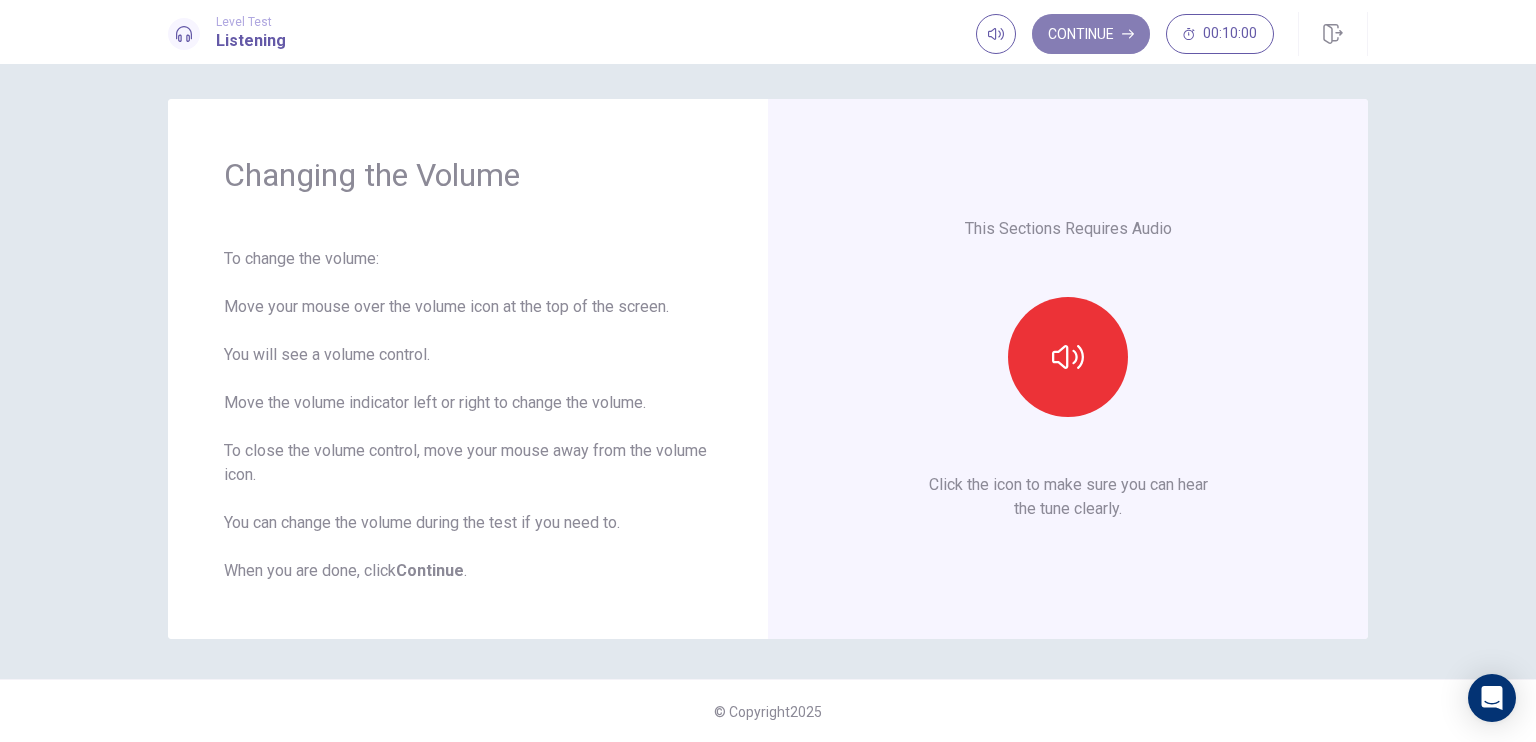 click on "Continue" at bounding box center (1091, 34) 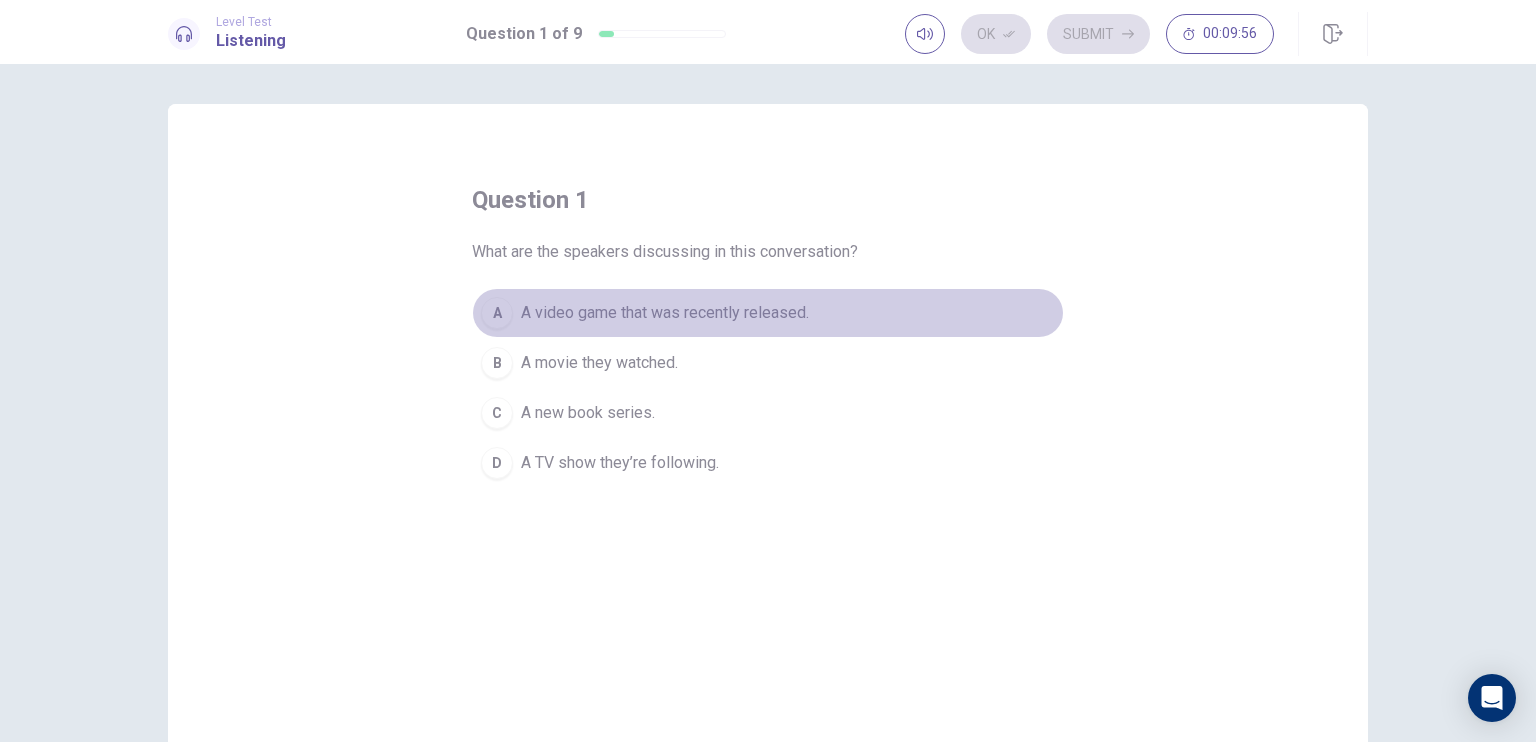 click on "A" at bounding box center [497, 313] 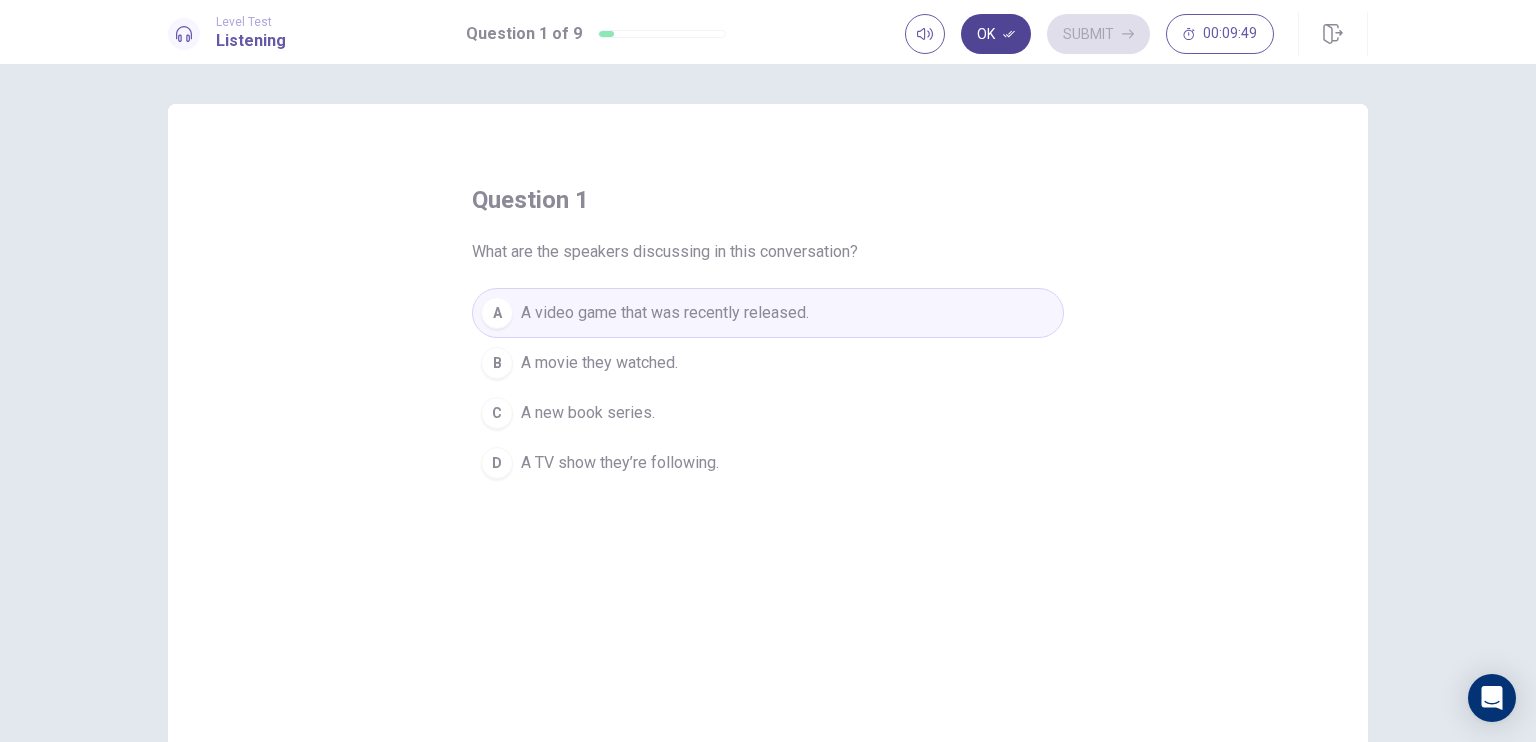 click on "Ok" at bounding box center [996, 34] 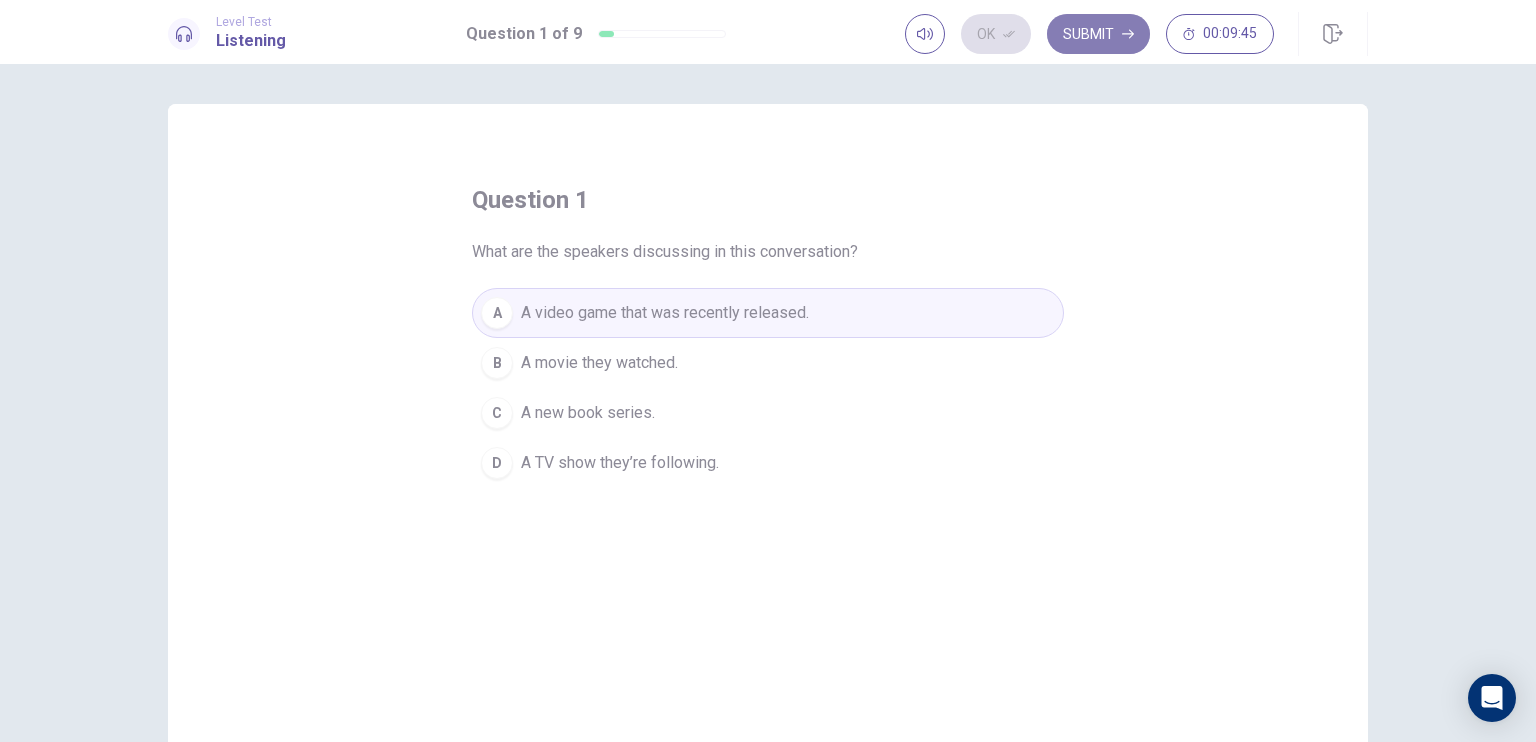 click on "Submit" at bounding box center (1098, 34) 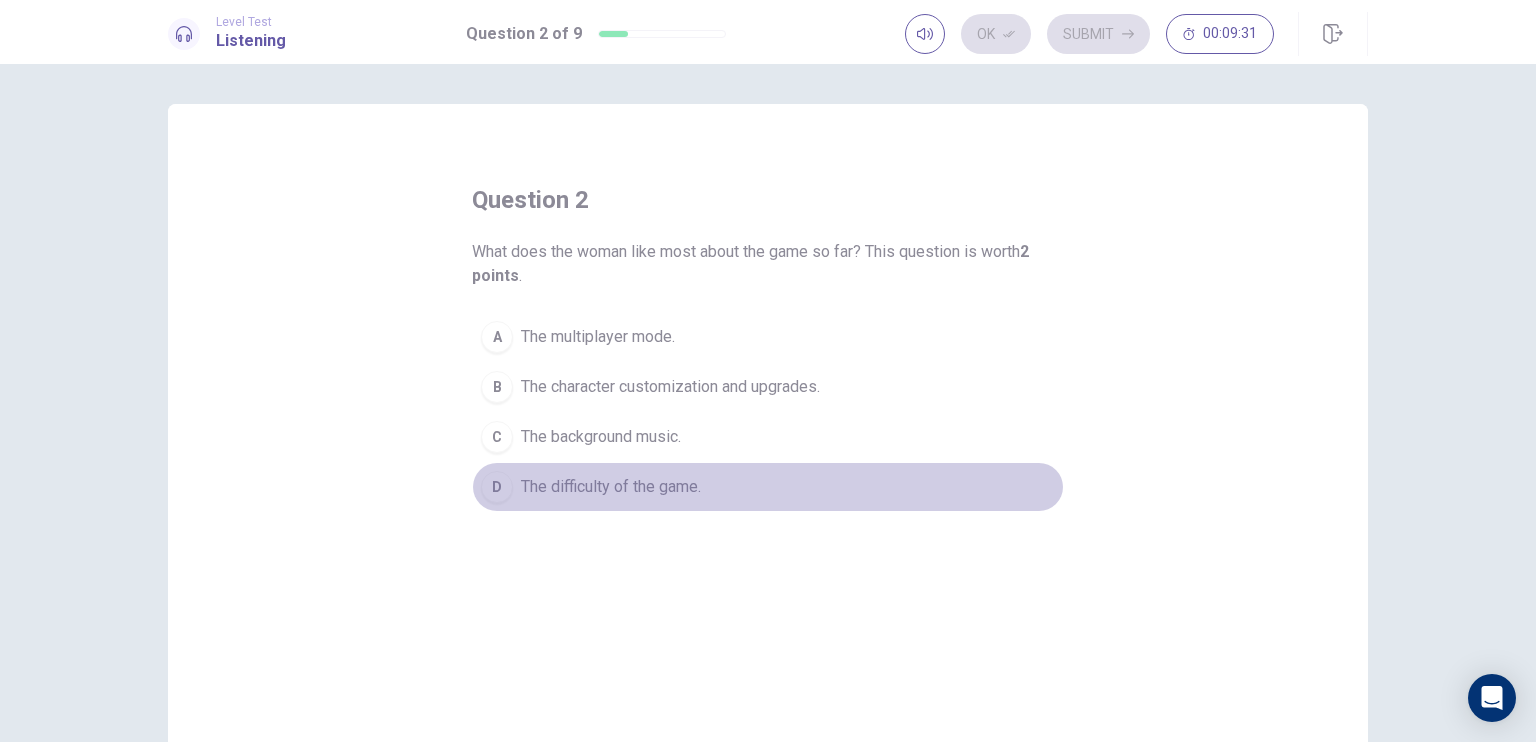 click on "The difficulty of the game." at bounding box center (598, 337) 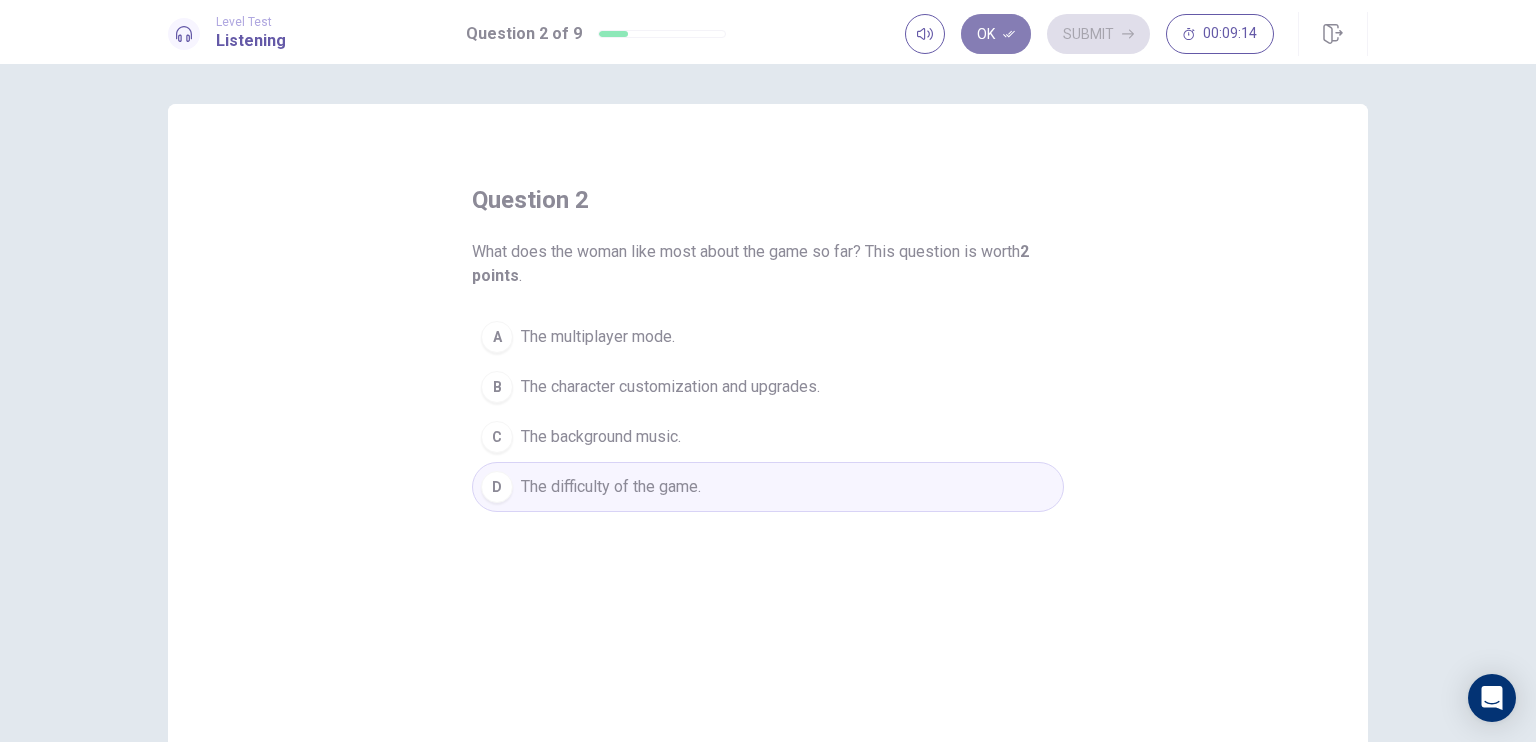click on "Ok" at bounding box center (996, 34) 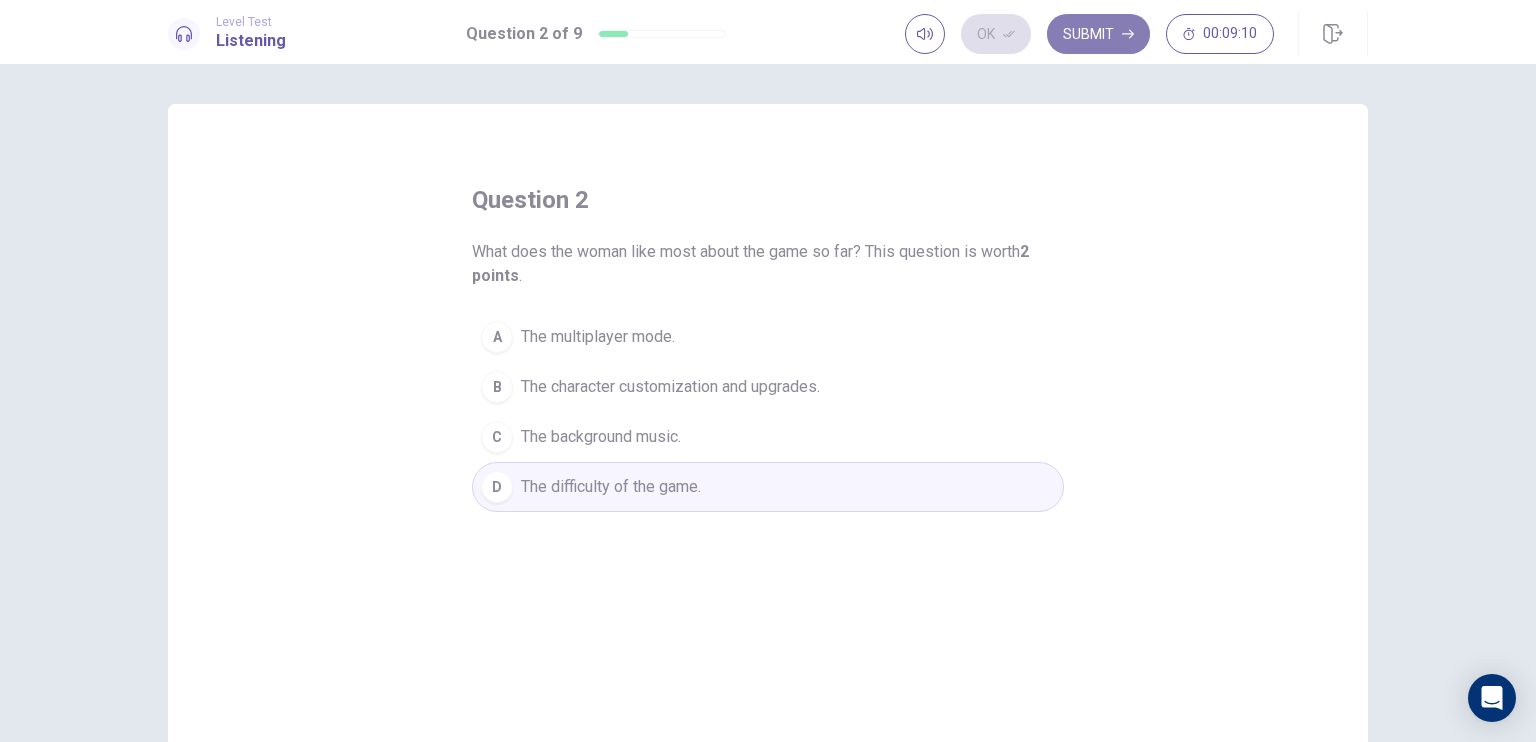 click on "Submit" at bounding box center [1098, 34] 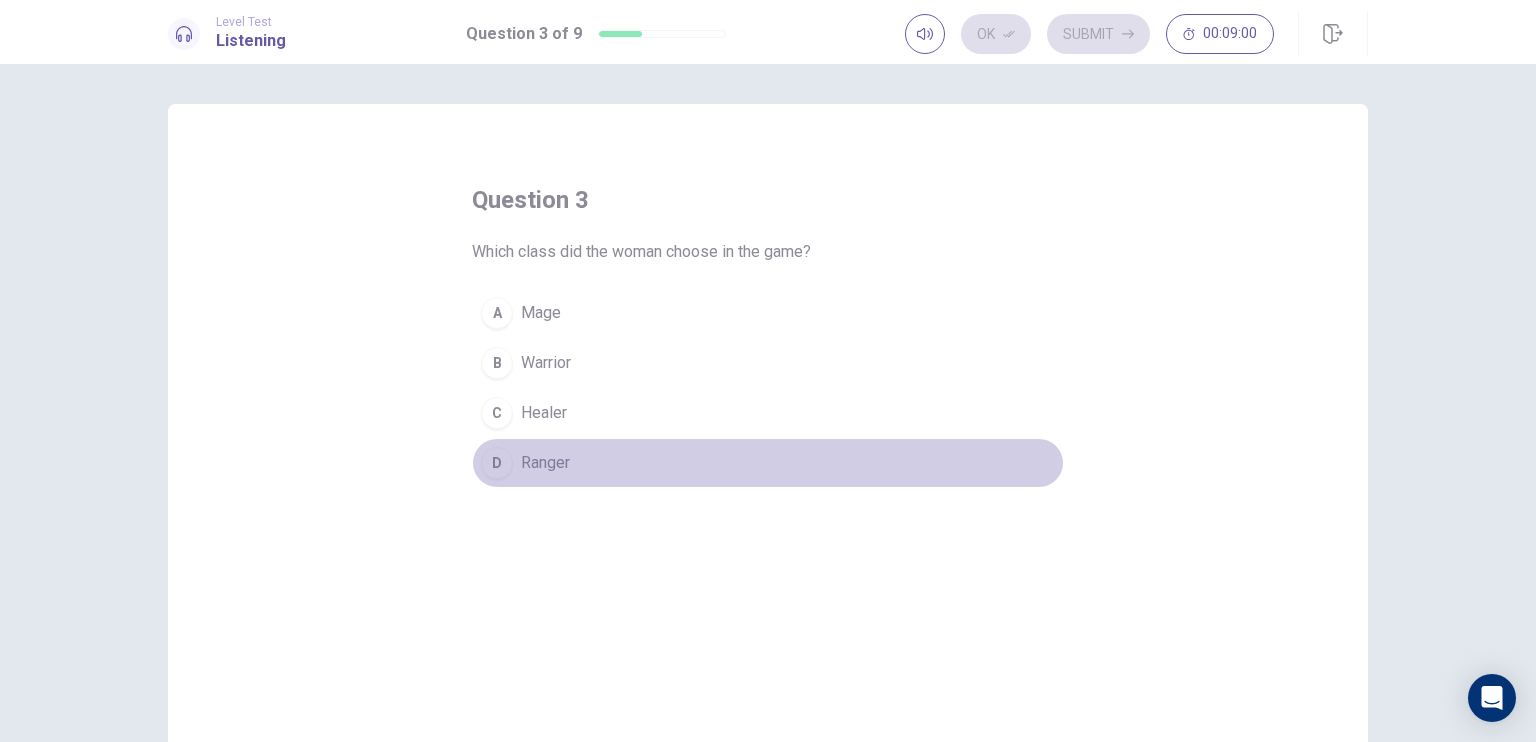 click on "D" at bounding box center (497, 313) 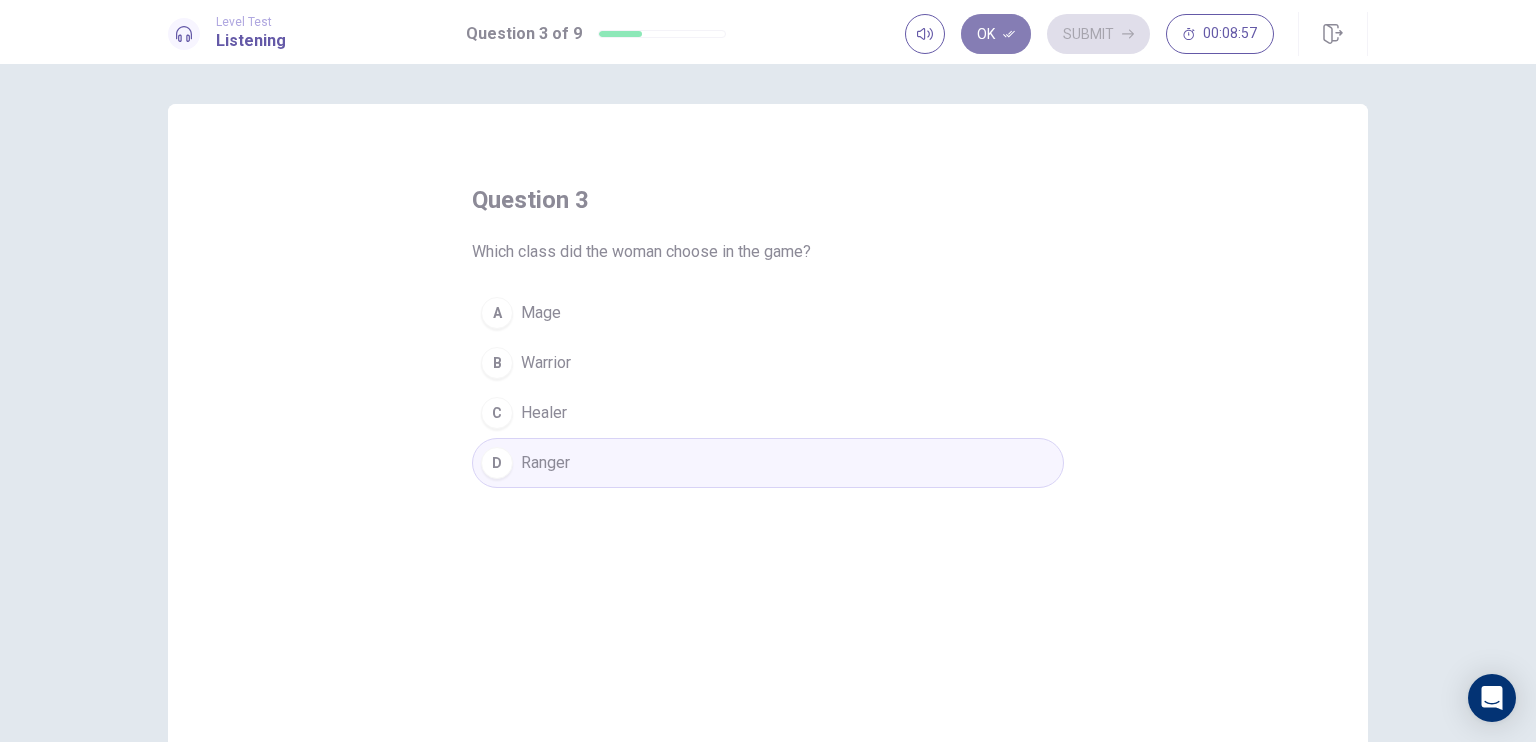click on "Ok" at bounding box center (996, 34) 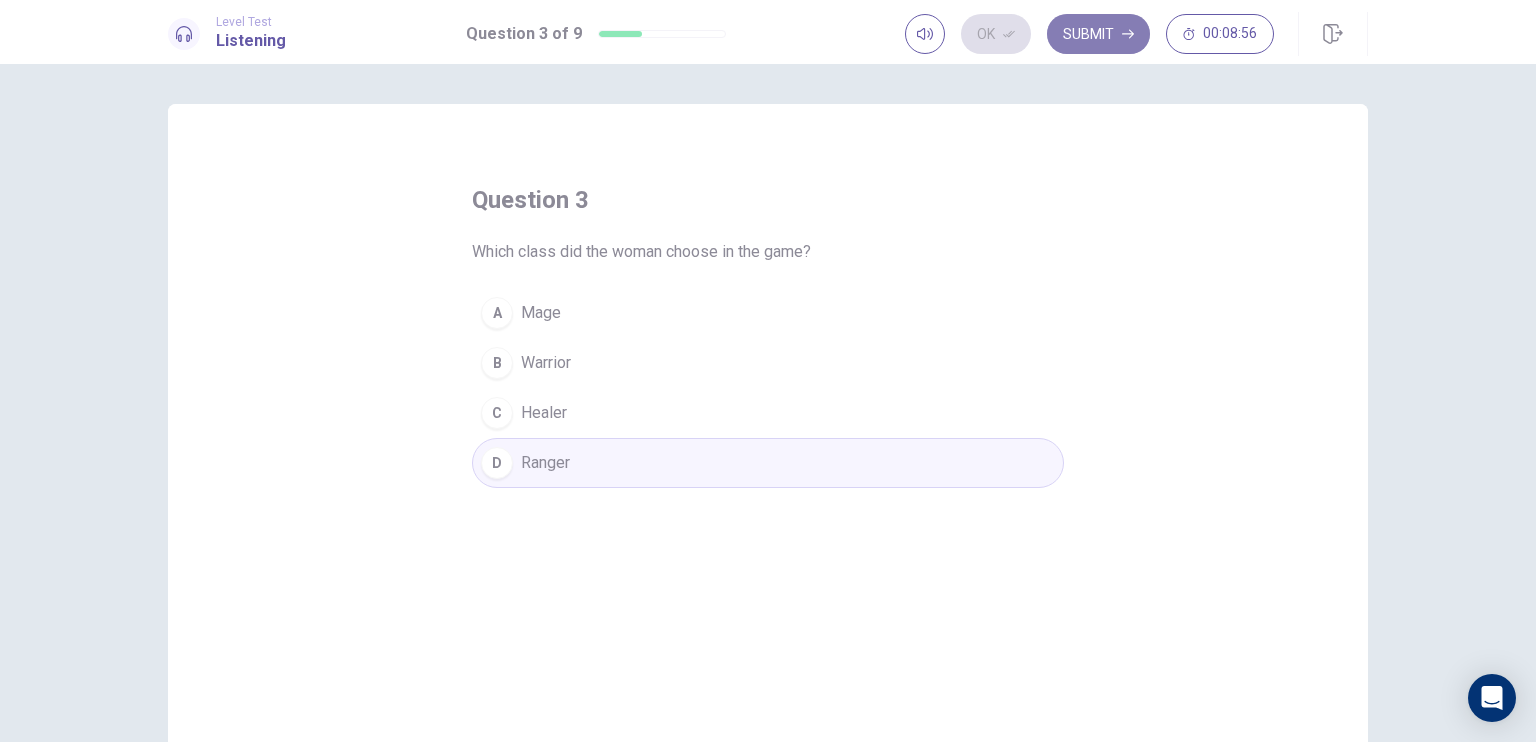 click on "Submit" at bounding box center (1098, 34) 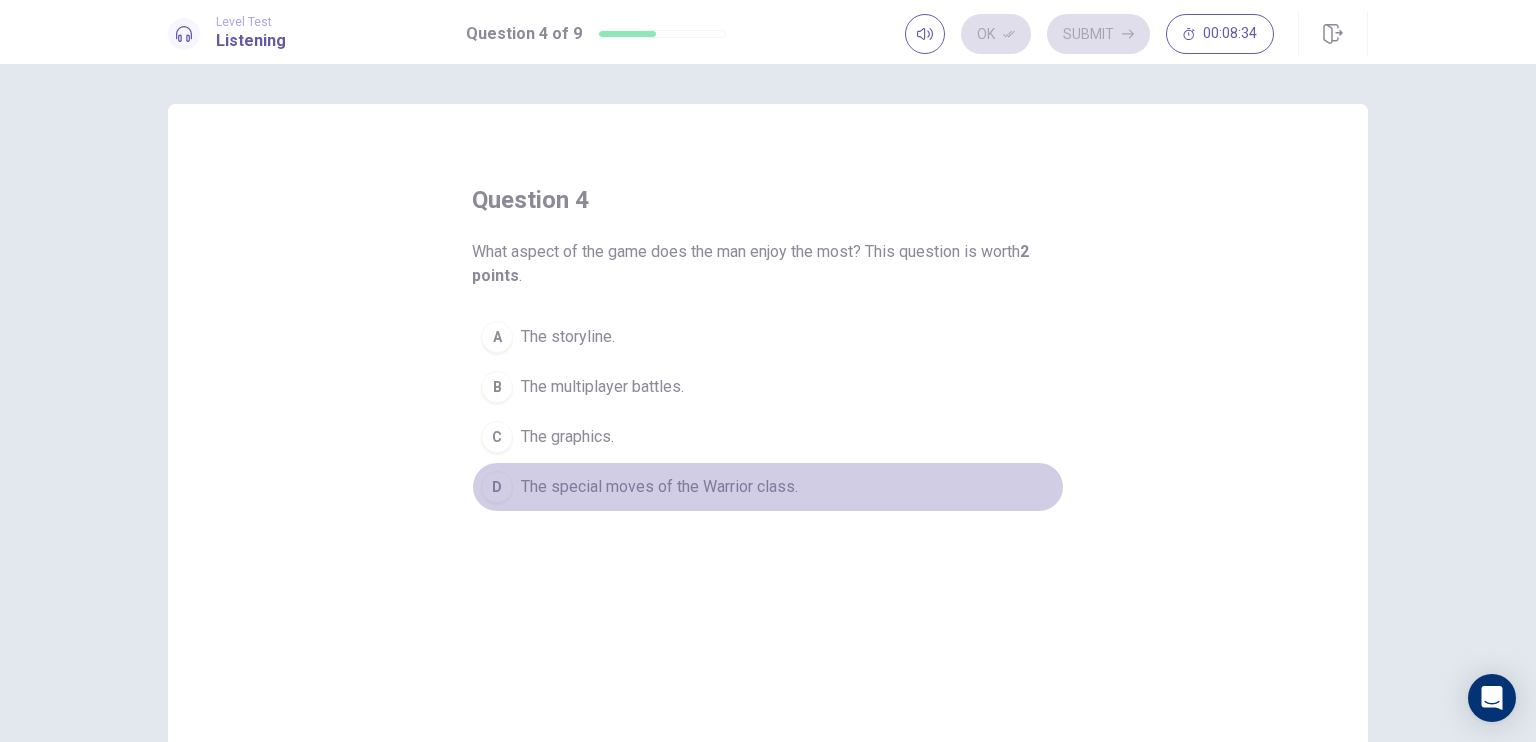 click on "D" at bounding box center [497, 337] 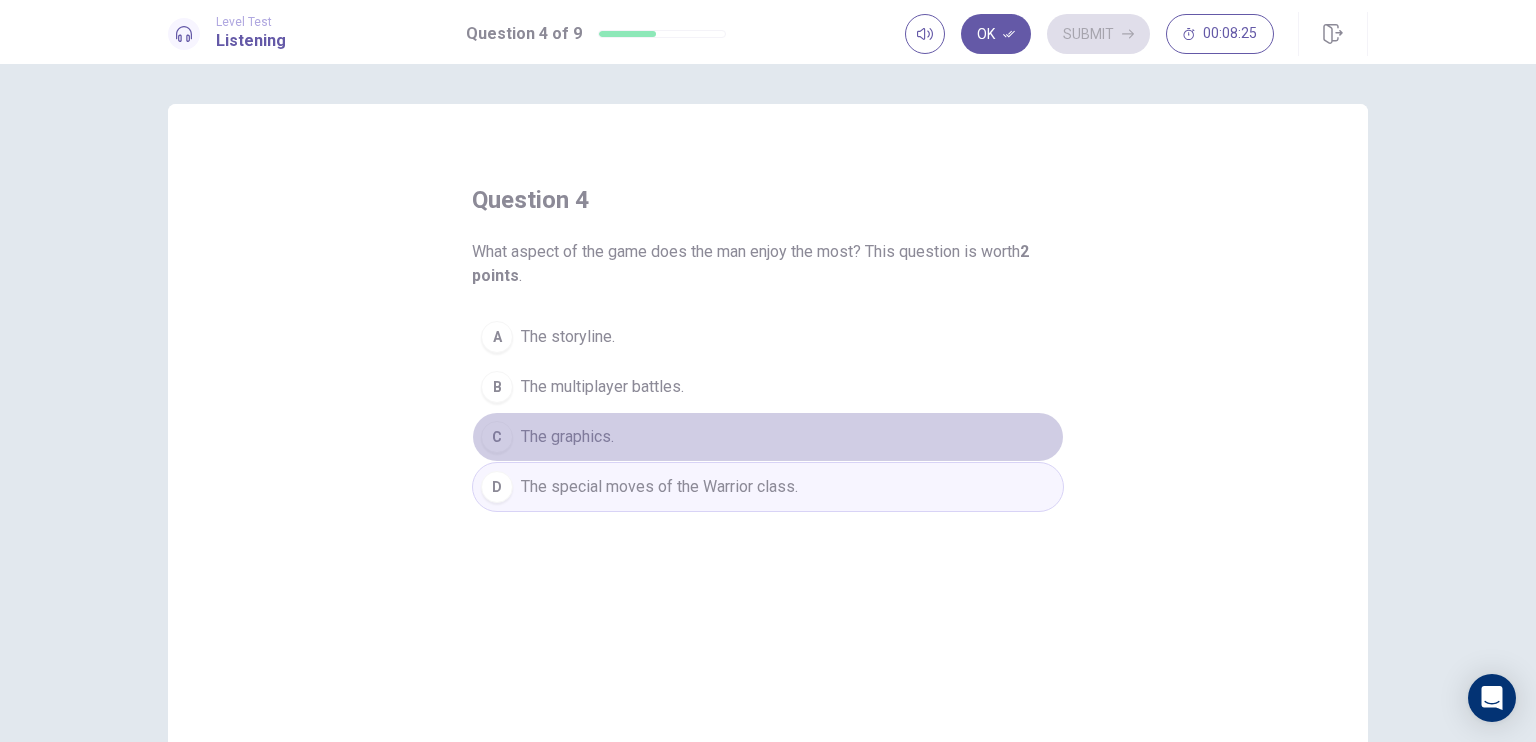 click on "C" at bounding box center (497, 337) 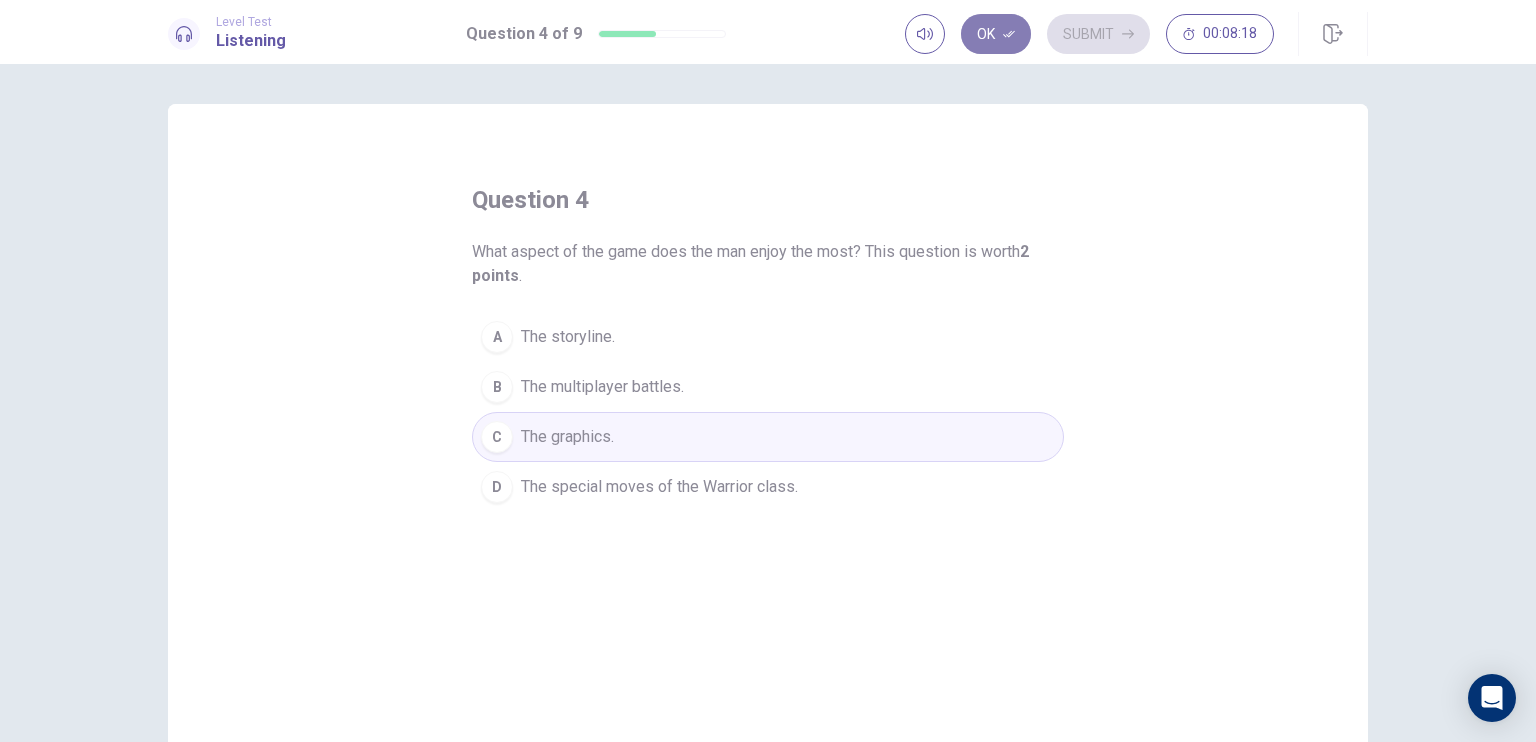 click on "Ok" at bounding box center [996, 34] 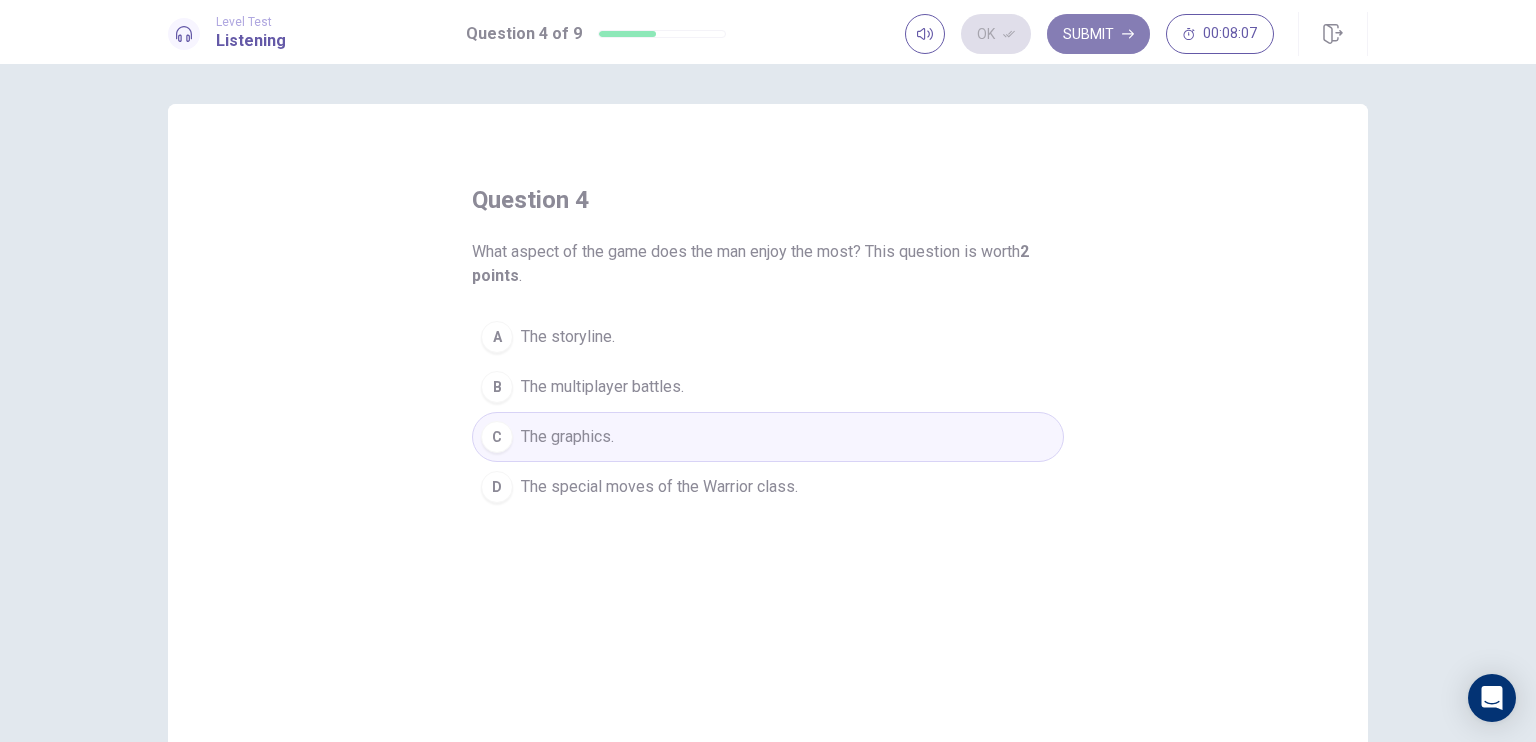 click on "Submit" at bounding box center [1098, 34] 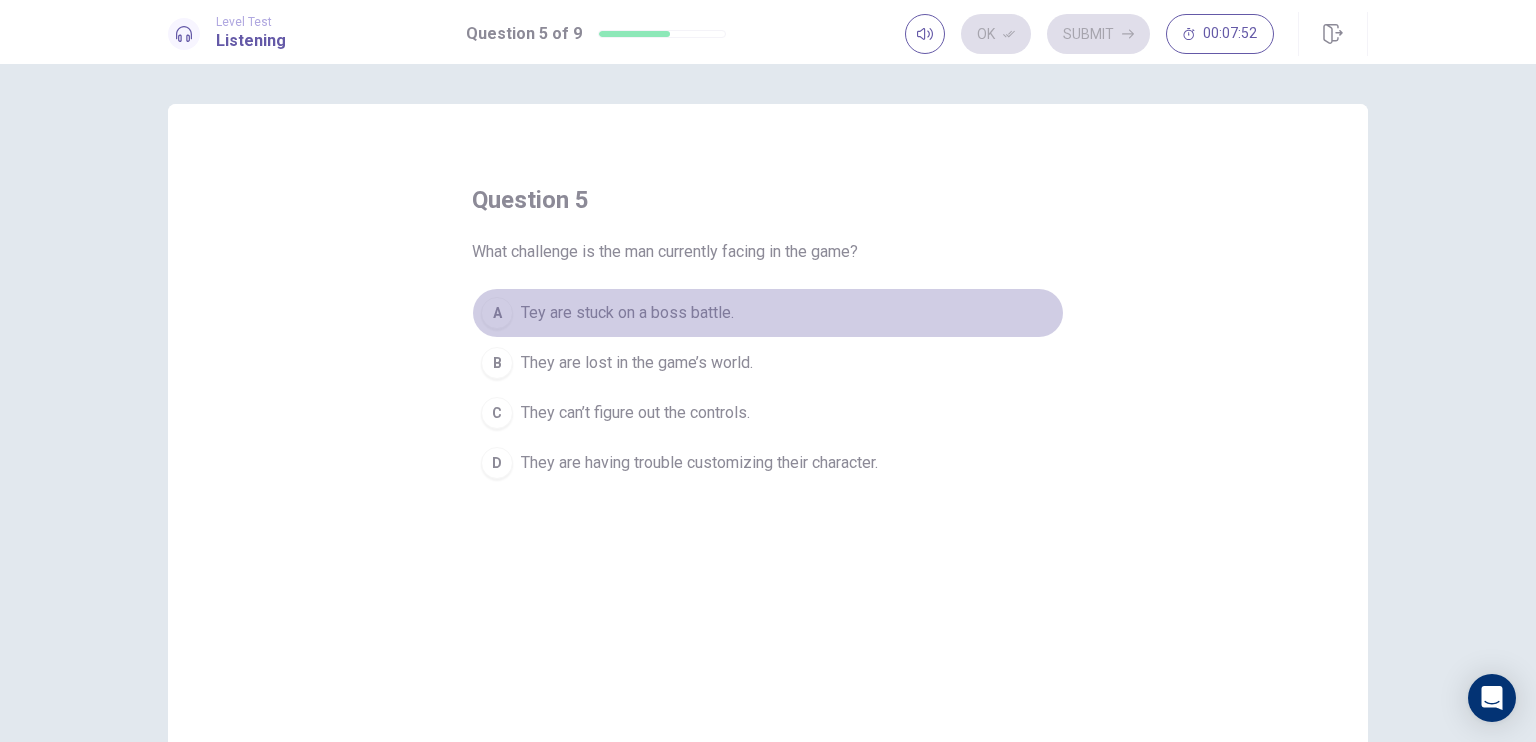 click on "A" at bounding box center [497, 313] 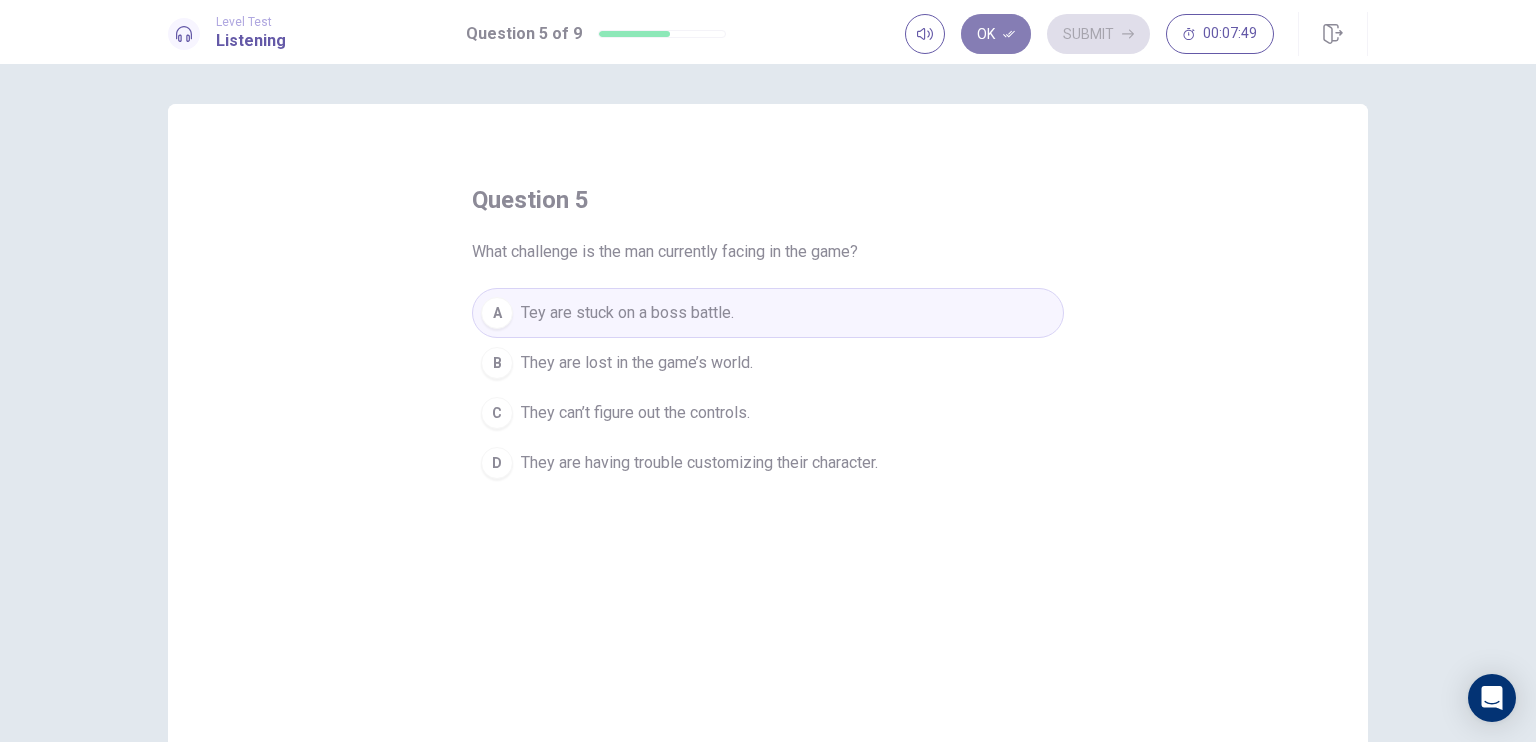 click on "Ok" at bounding box center [996, 34] 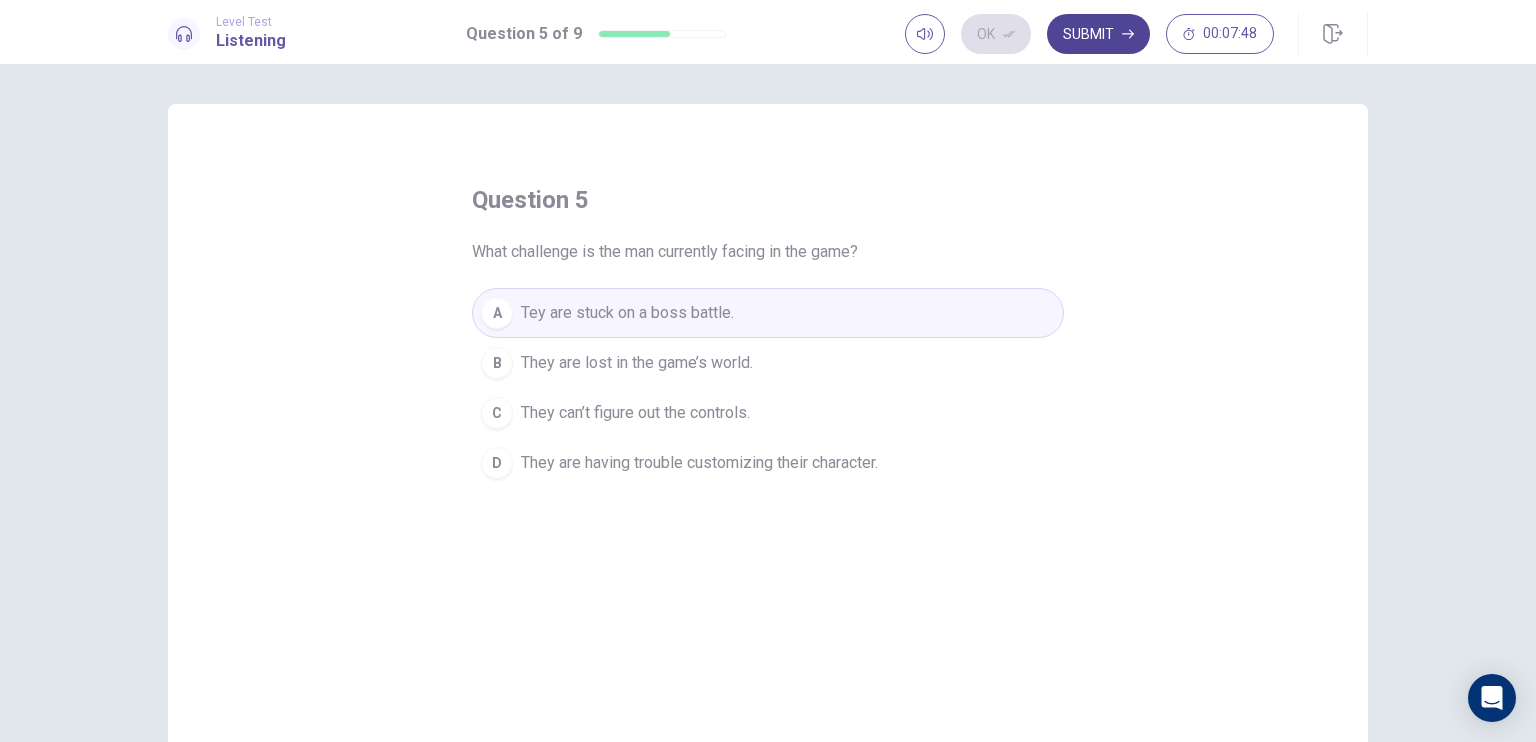 click on "Submit" at bounding box center (1098, 34) 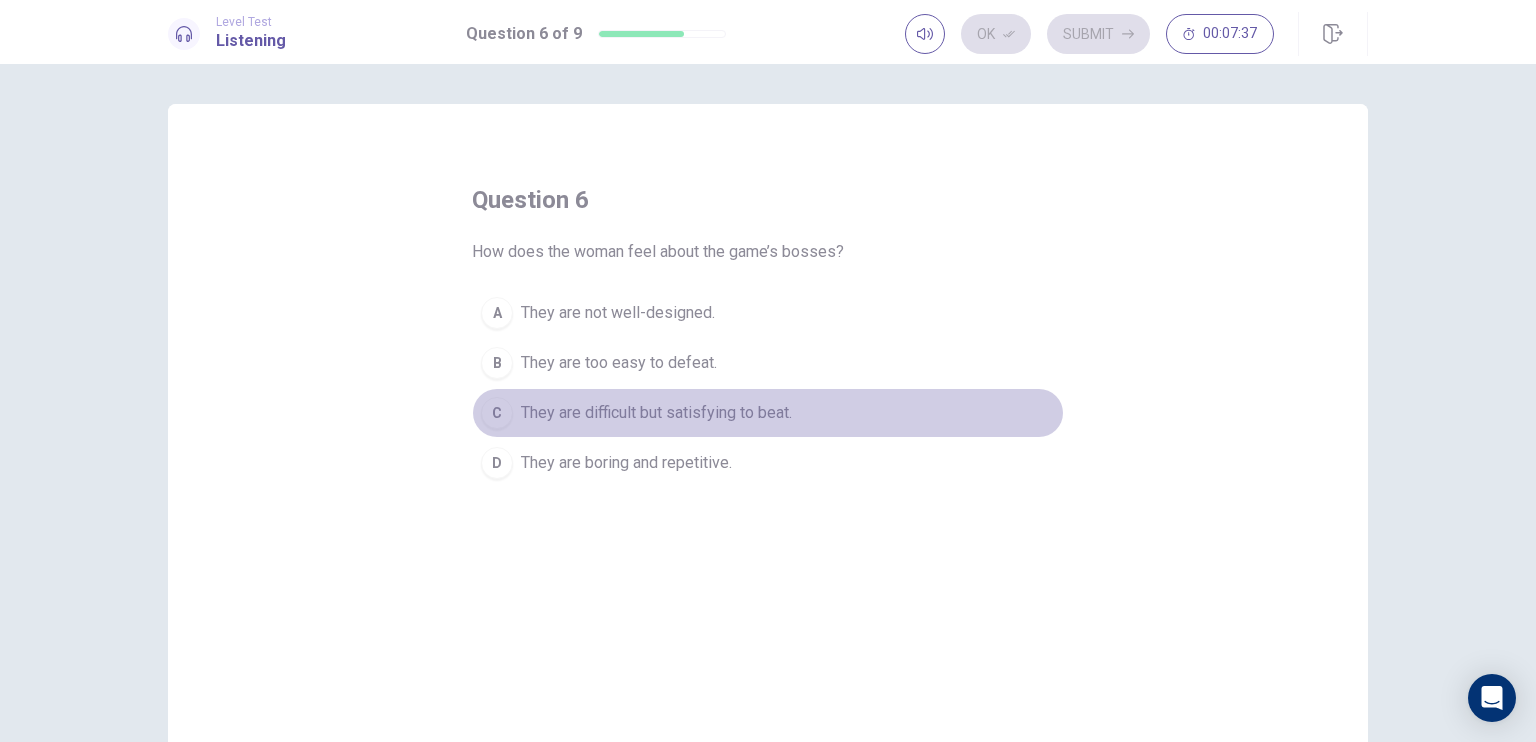 click on "They are difficult but satisfying to beat." at bounding box center [618, 313] 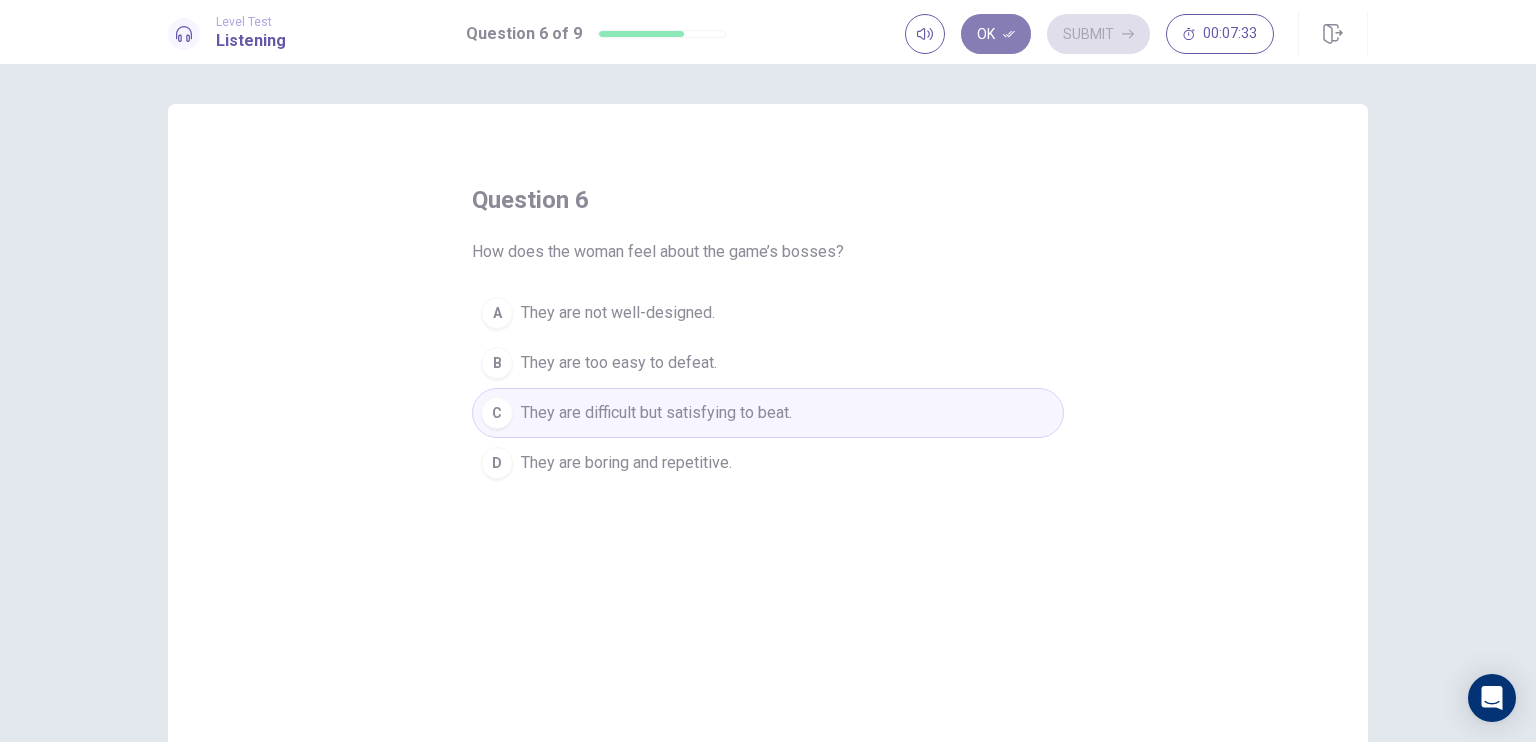click on "Ok" at bounding box center (996, 34) 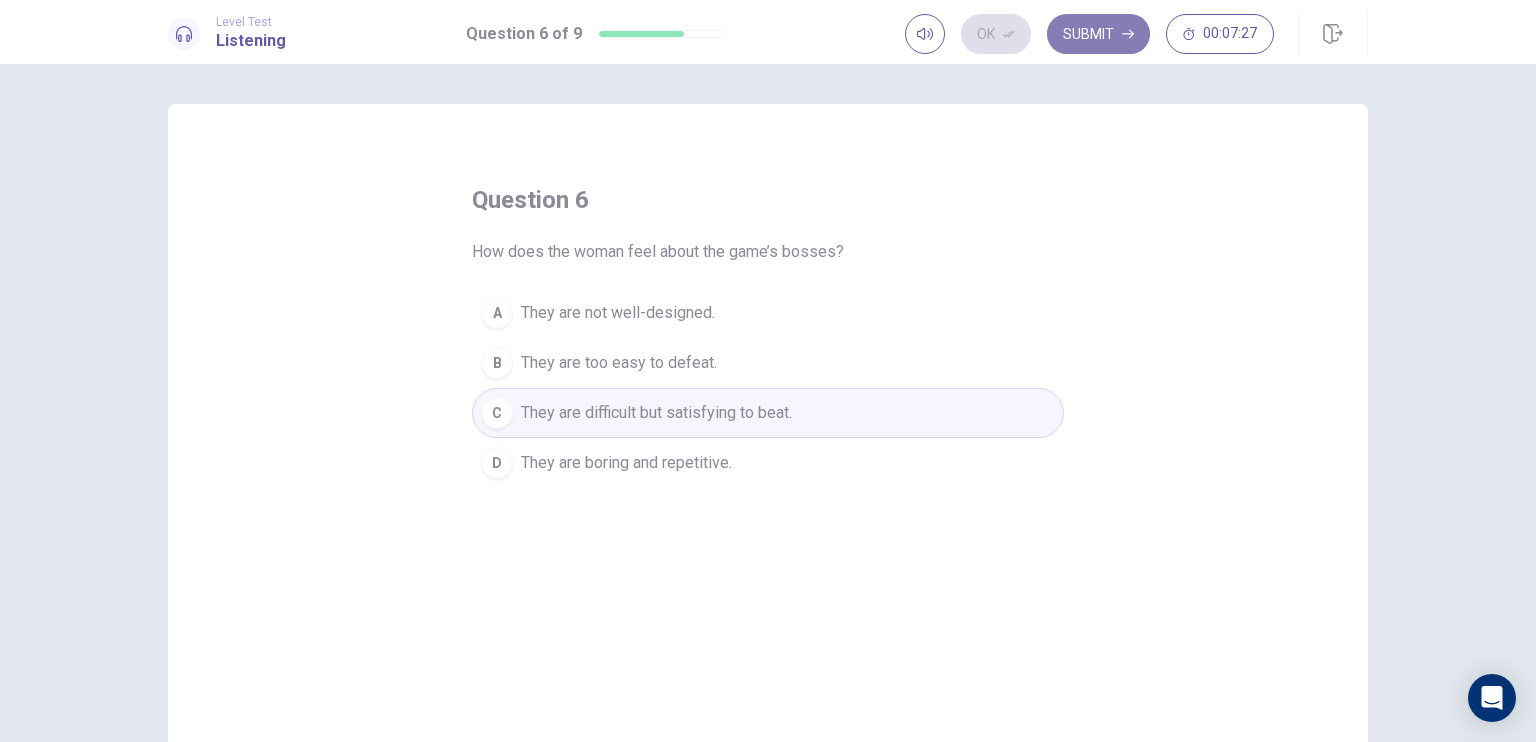 click on "Submit" at bounding box center (1098, 34) 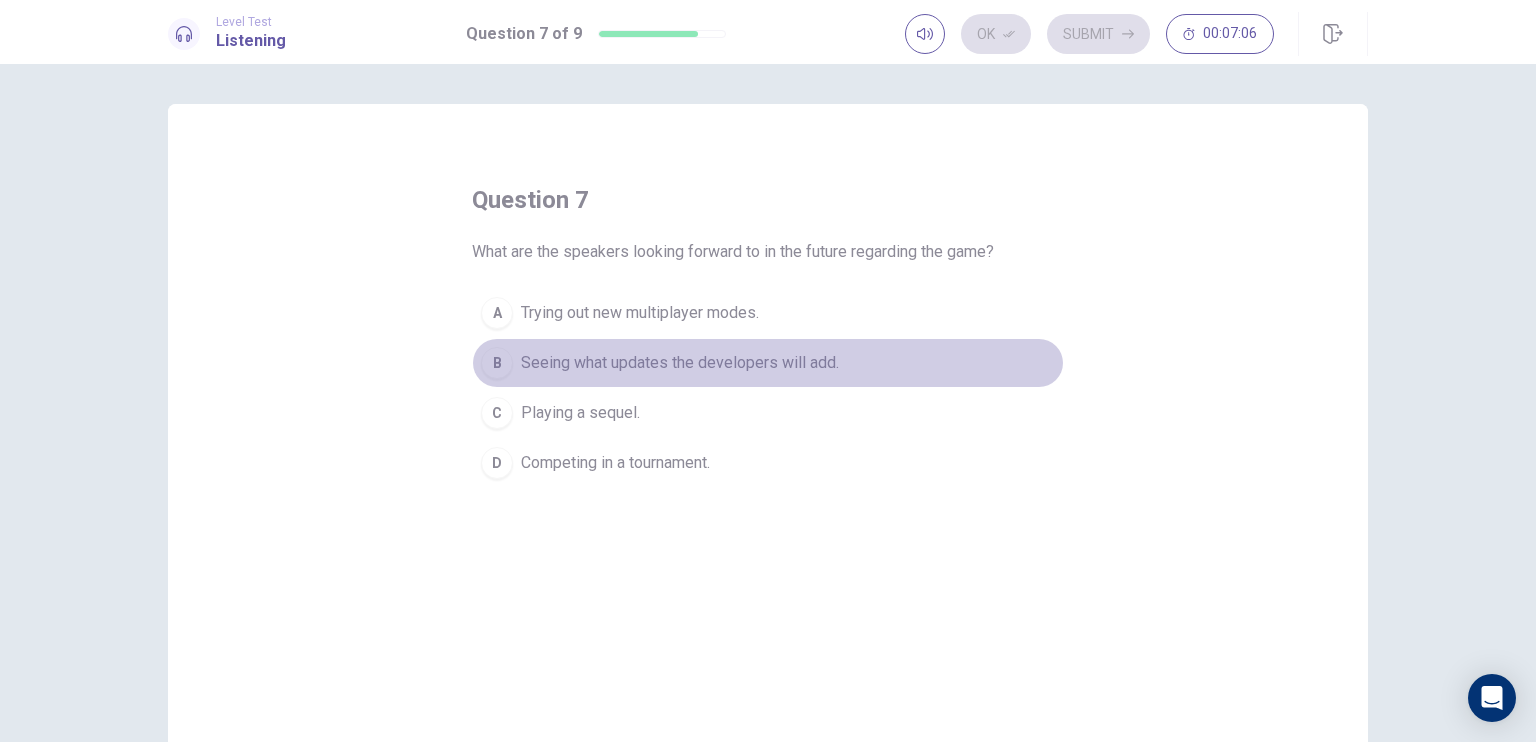 click on "Seeing what updates the developers will add." at bounding box center [640, 313] 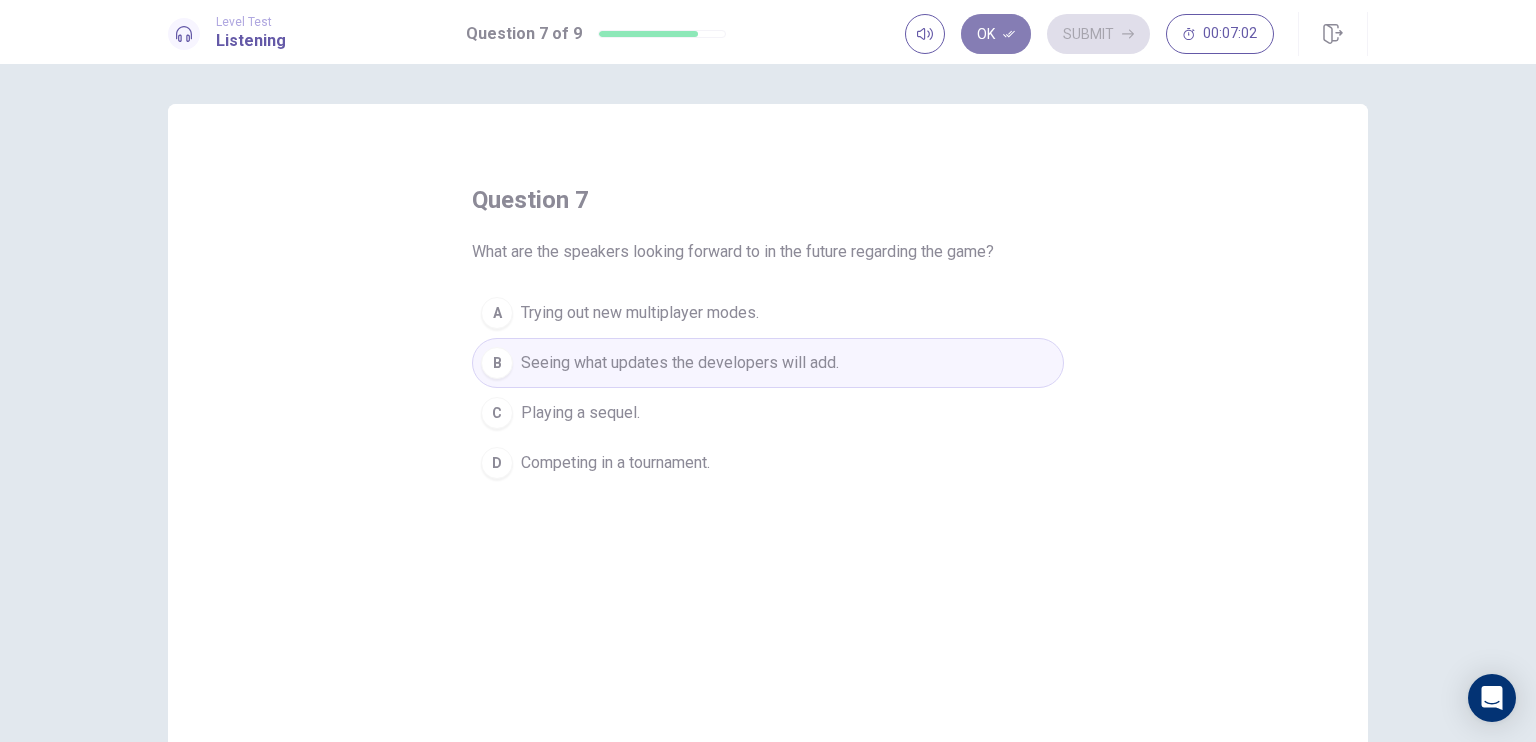 click on "Ok" at bounding box center [996, 34] 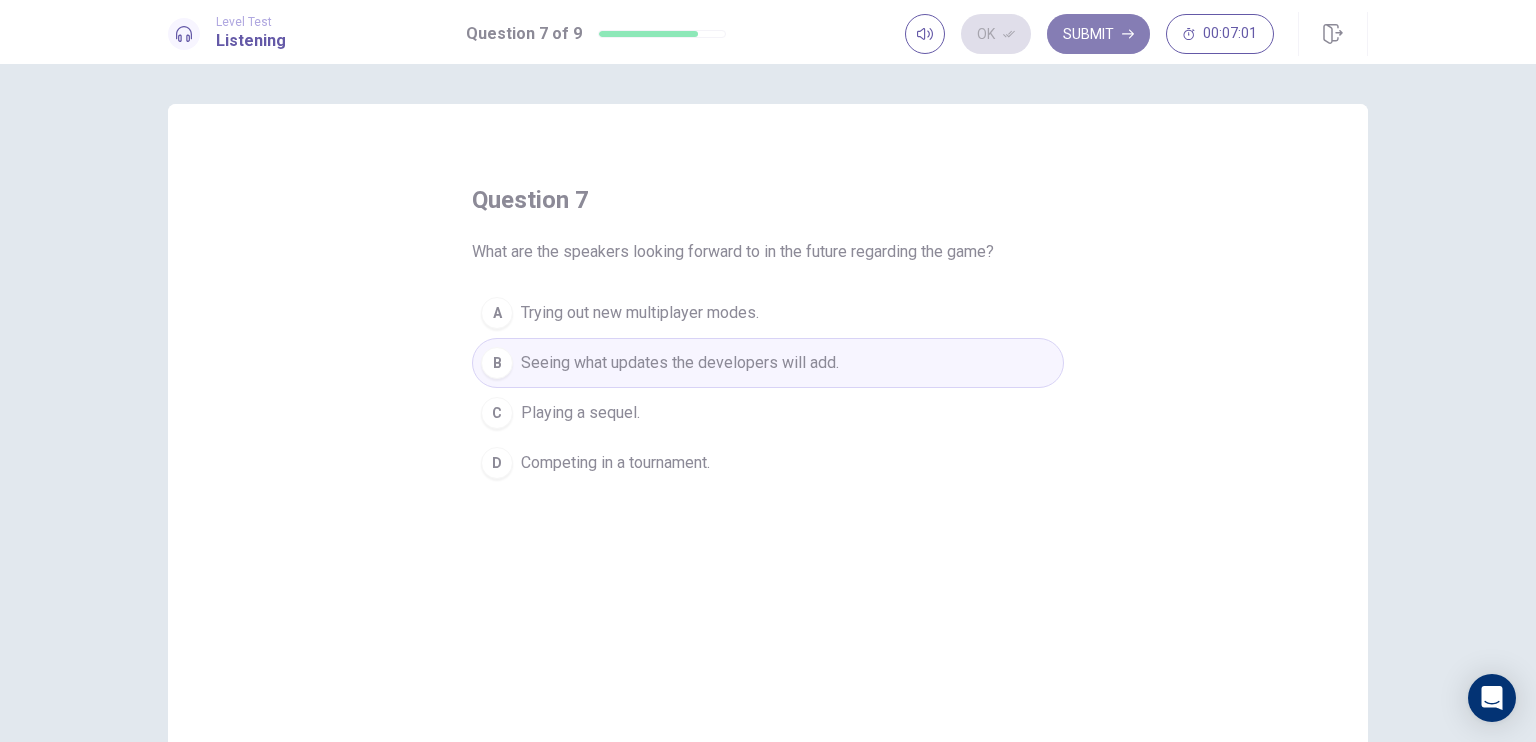 click on "Submit" at bounding box center [1098, 34] 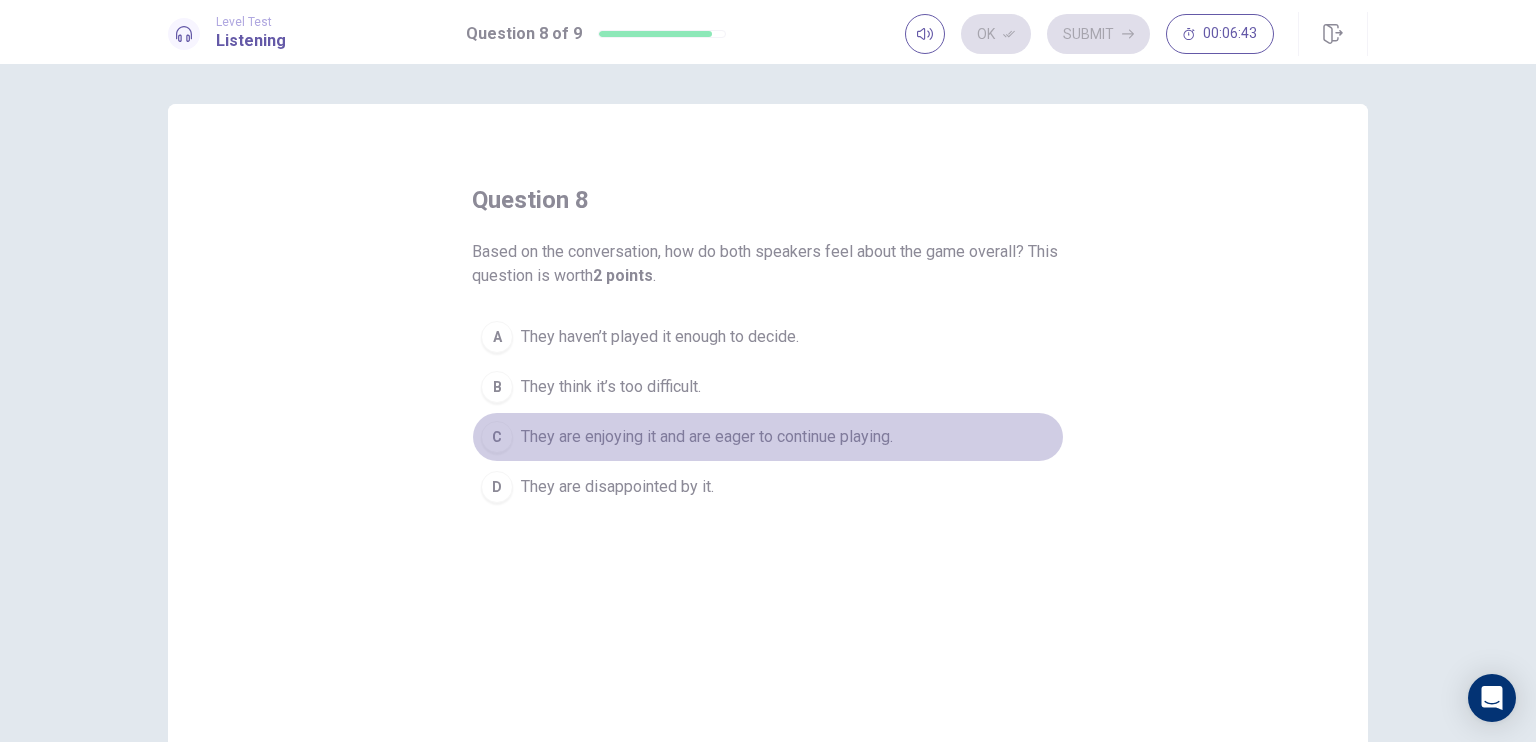 click on "C" at bounding box center (497, 337) 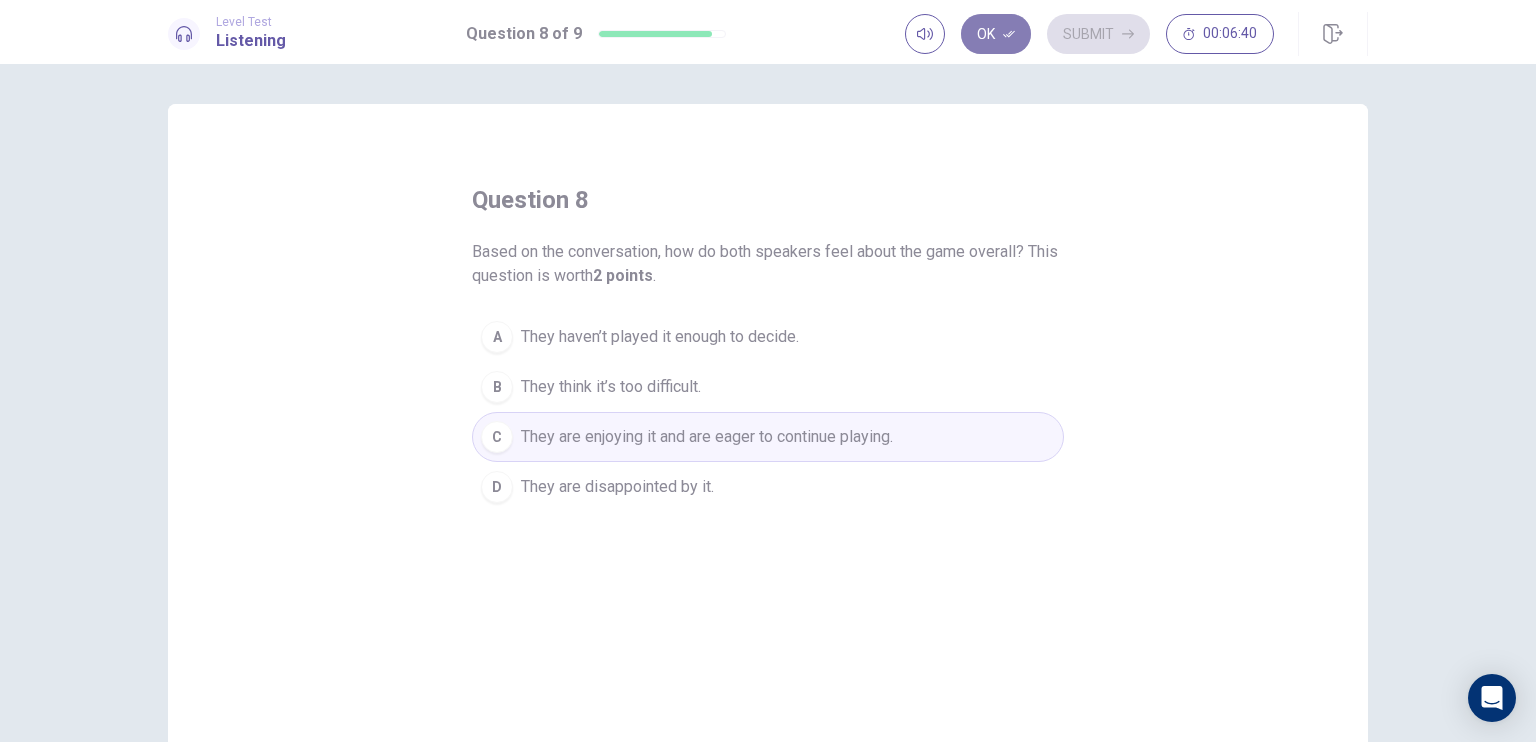 click on "Ok" at bounding box center [996, 34] 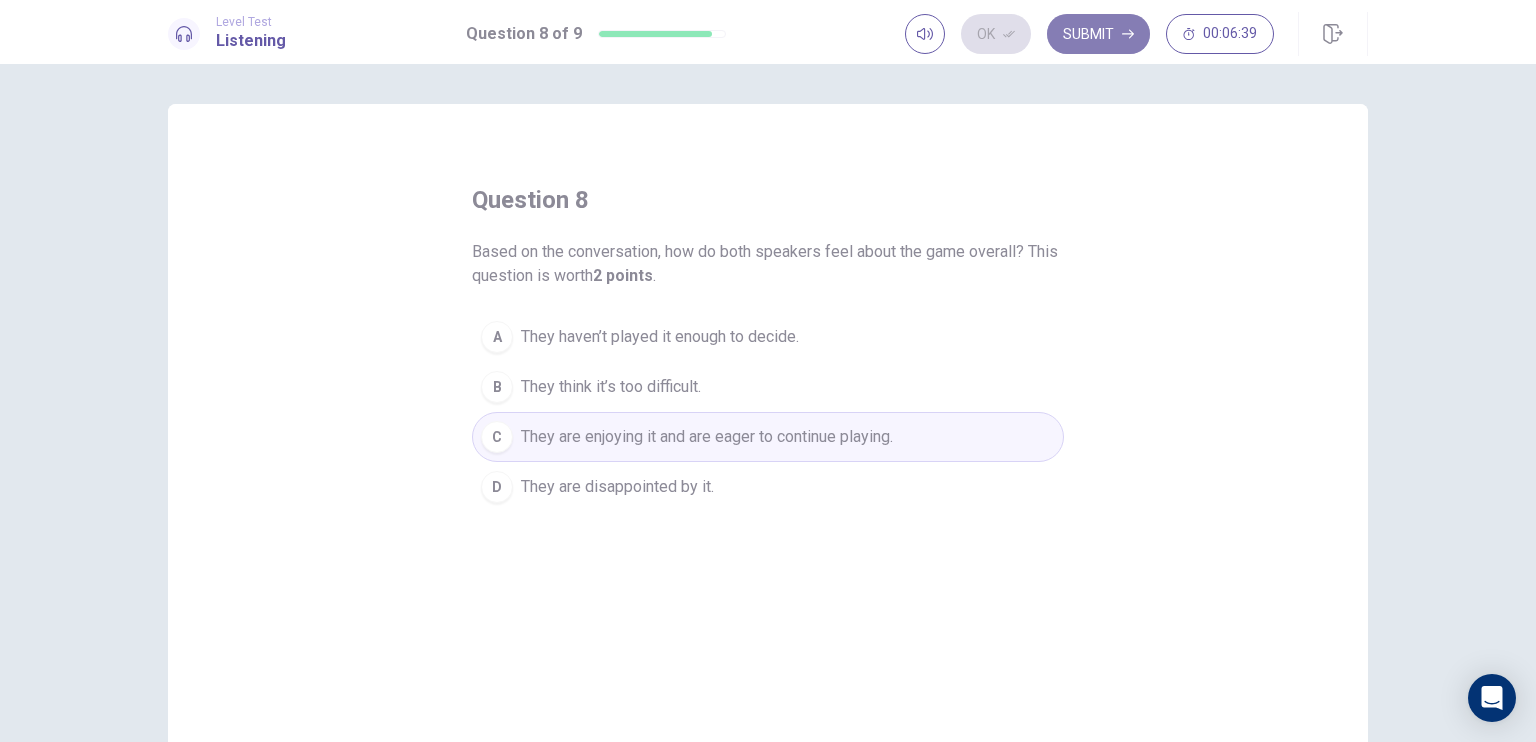 click on "Submit" at bounding box center [1098, 34] 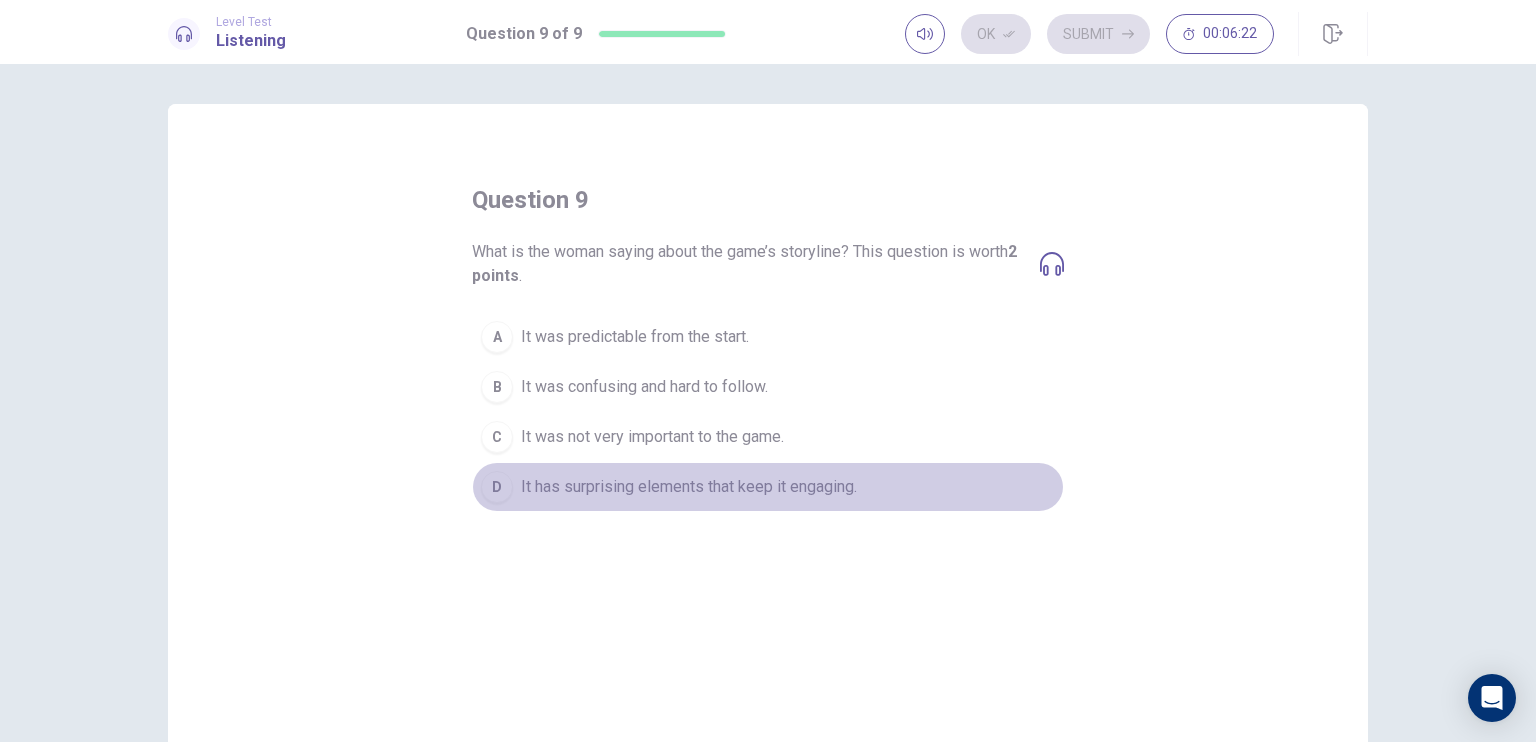 click on "It has surprising elements that keep it engaging." at bounding box center [635, 337] 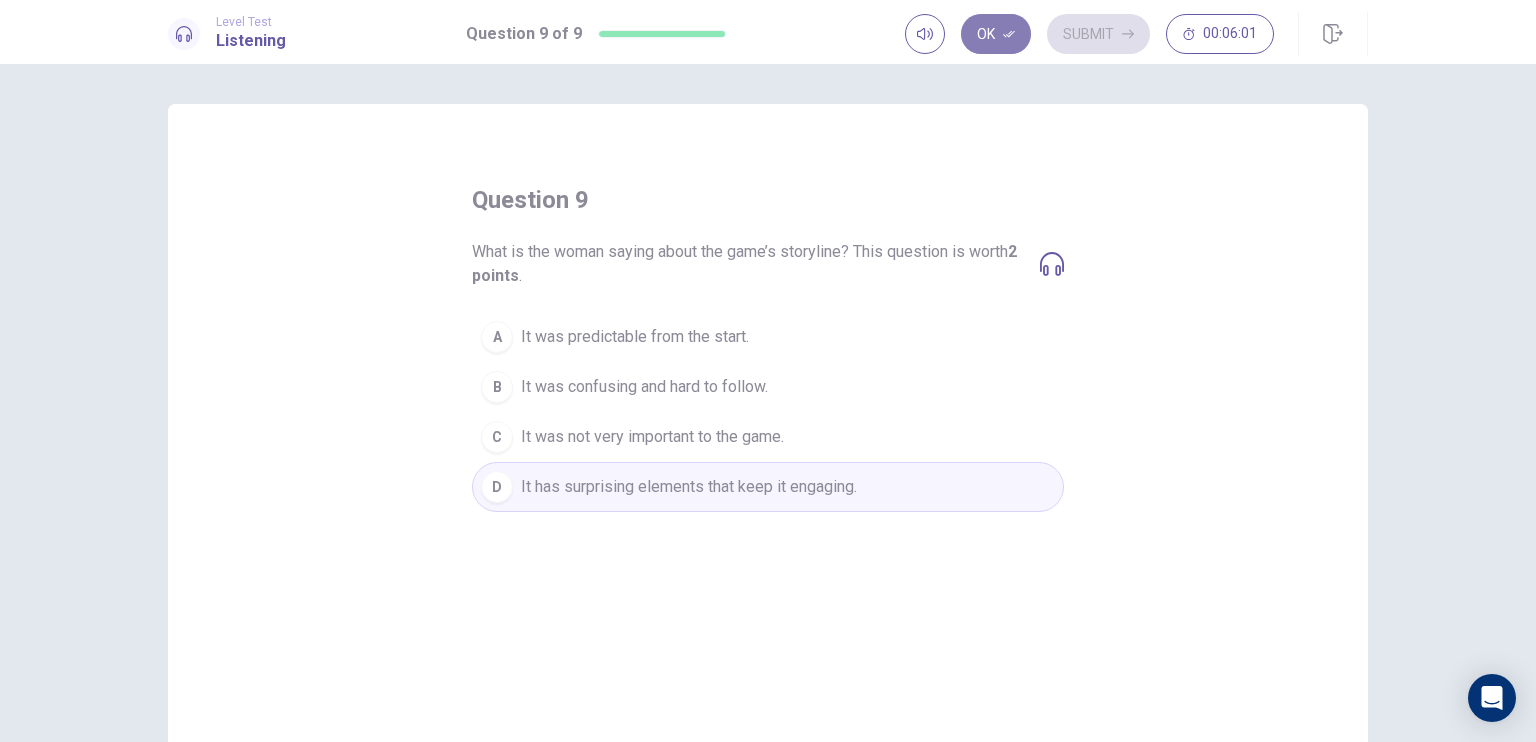 click on "Ok" at bounding box center [996, 34] 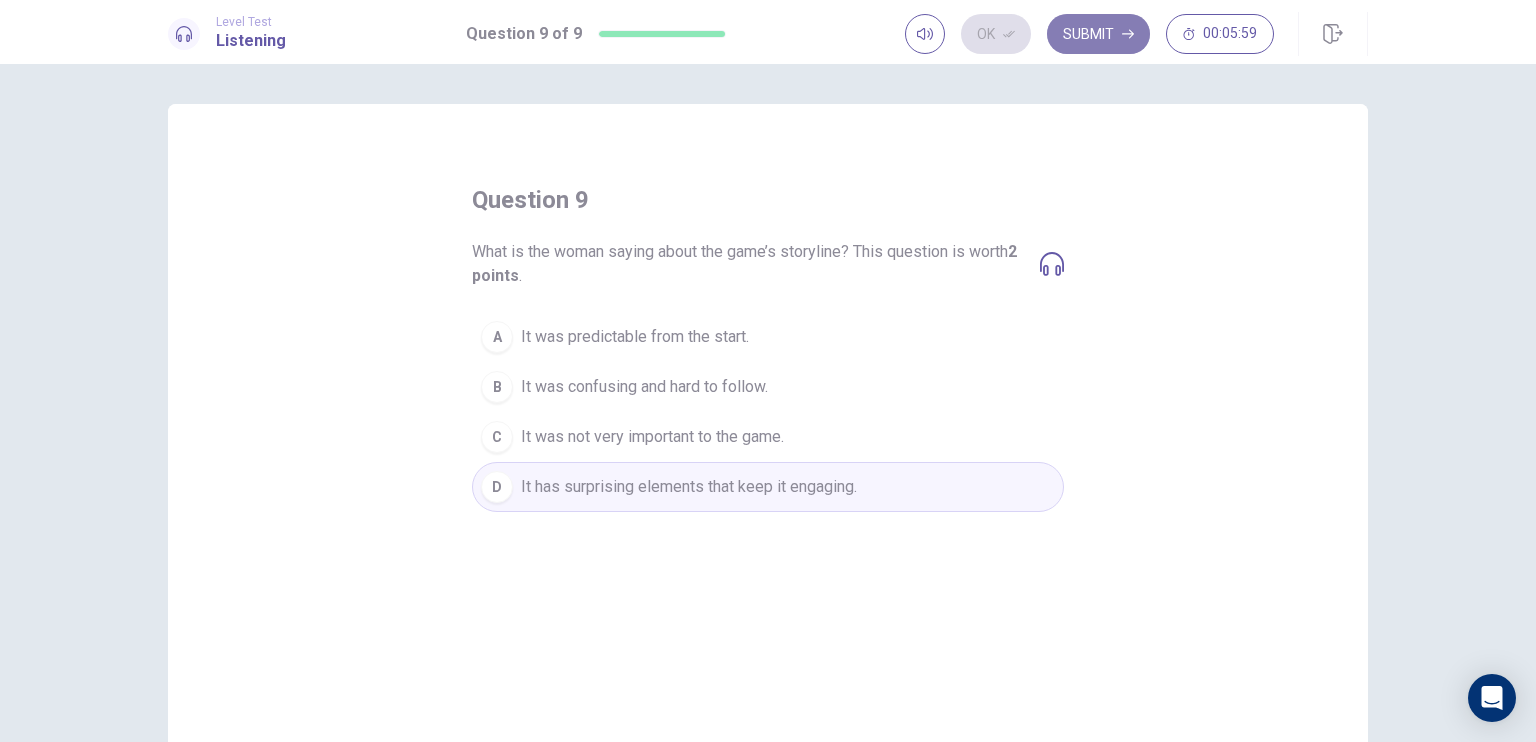 click on "Submit" at bounding box center (1098, 34) 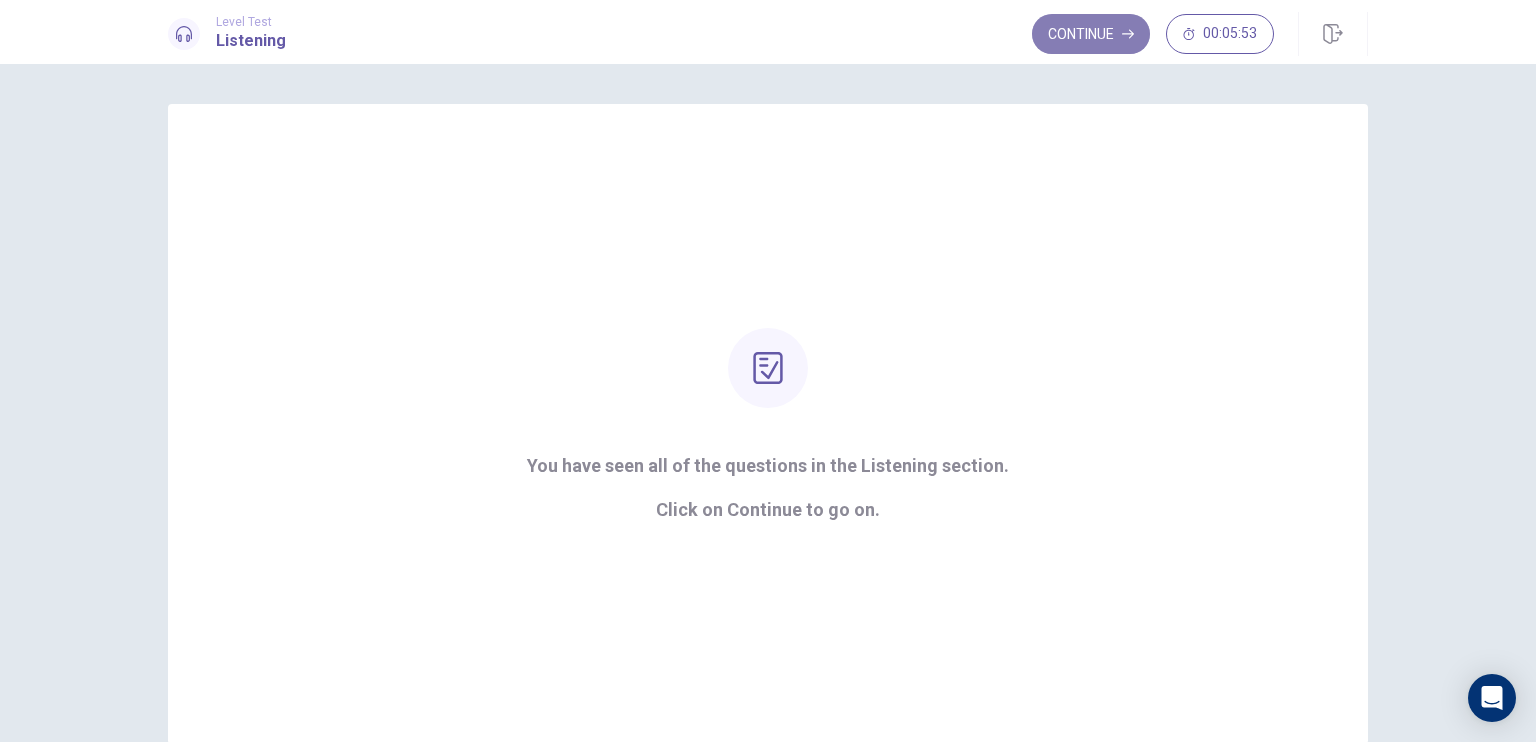 click on "Continue" at bounding box center [1091, 34] 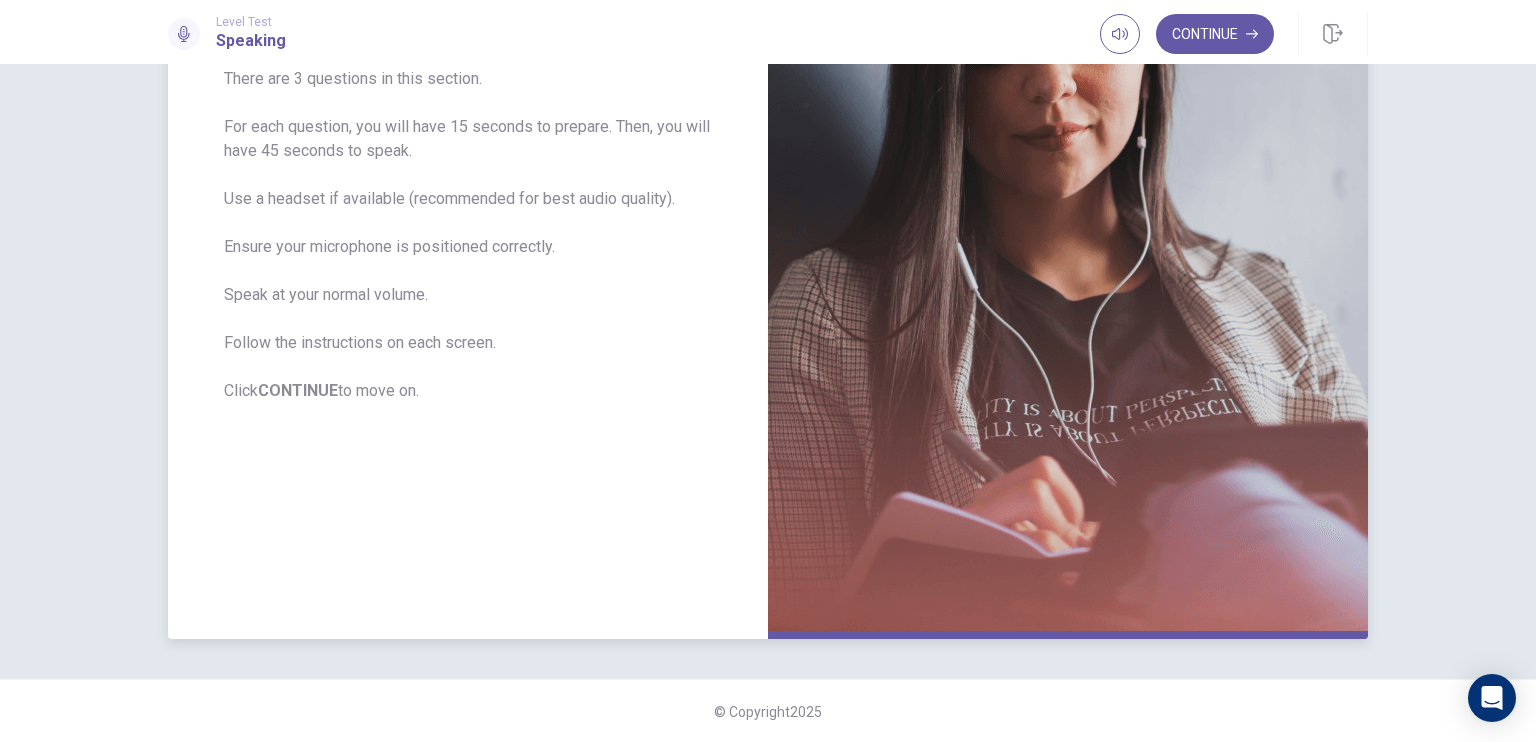 scroll, scrollTop: 145, scrollLeft: 0, axis: vertical 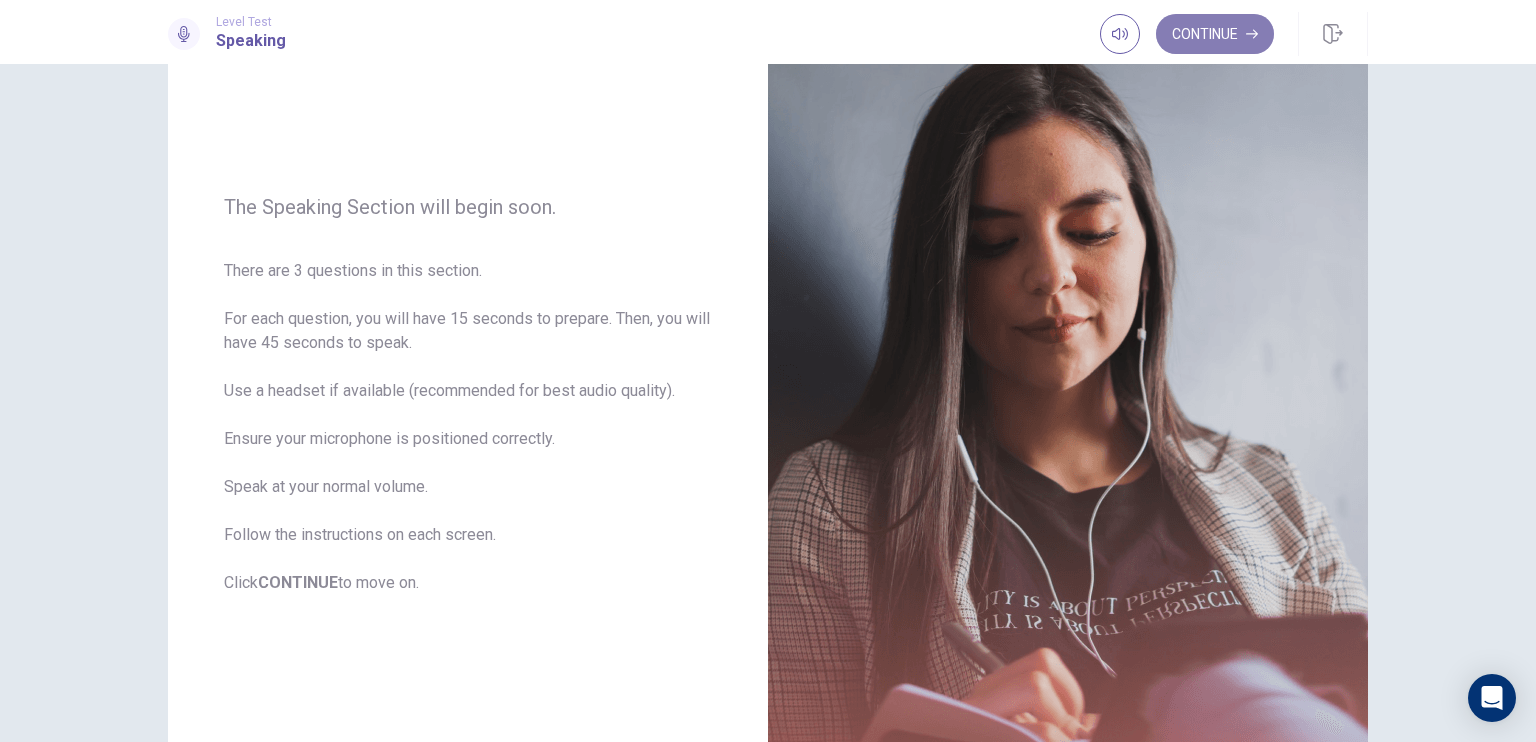 click on "Continue" at bounding box center (1215, 34) 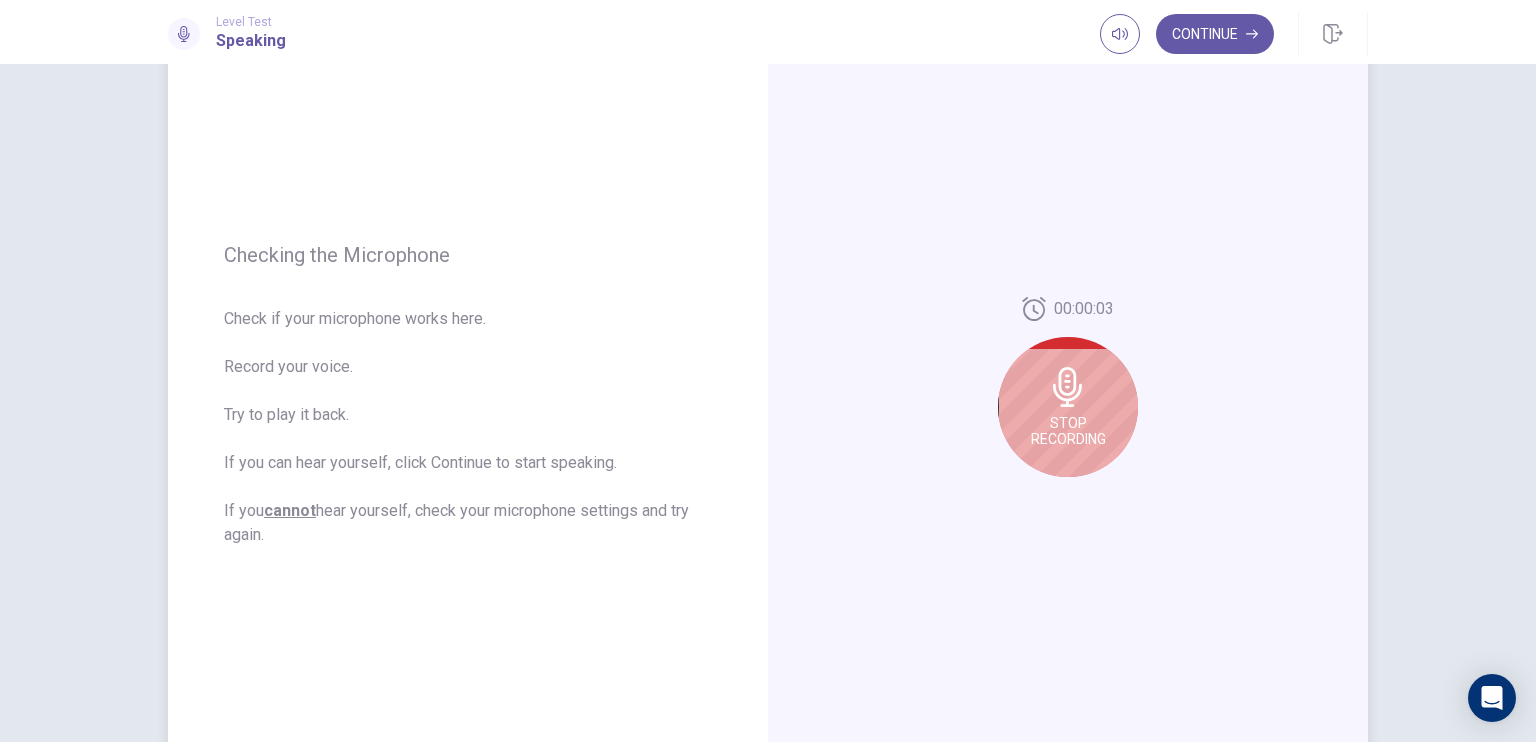click on "Stop   Recording" at bounding box center (1068, 431) 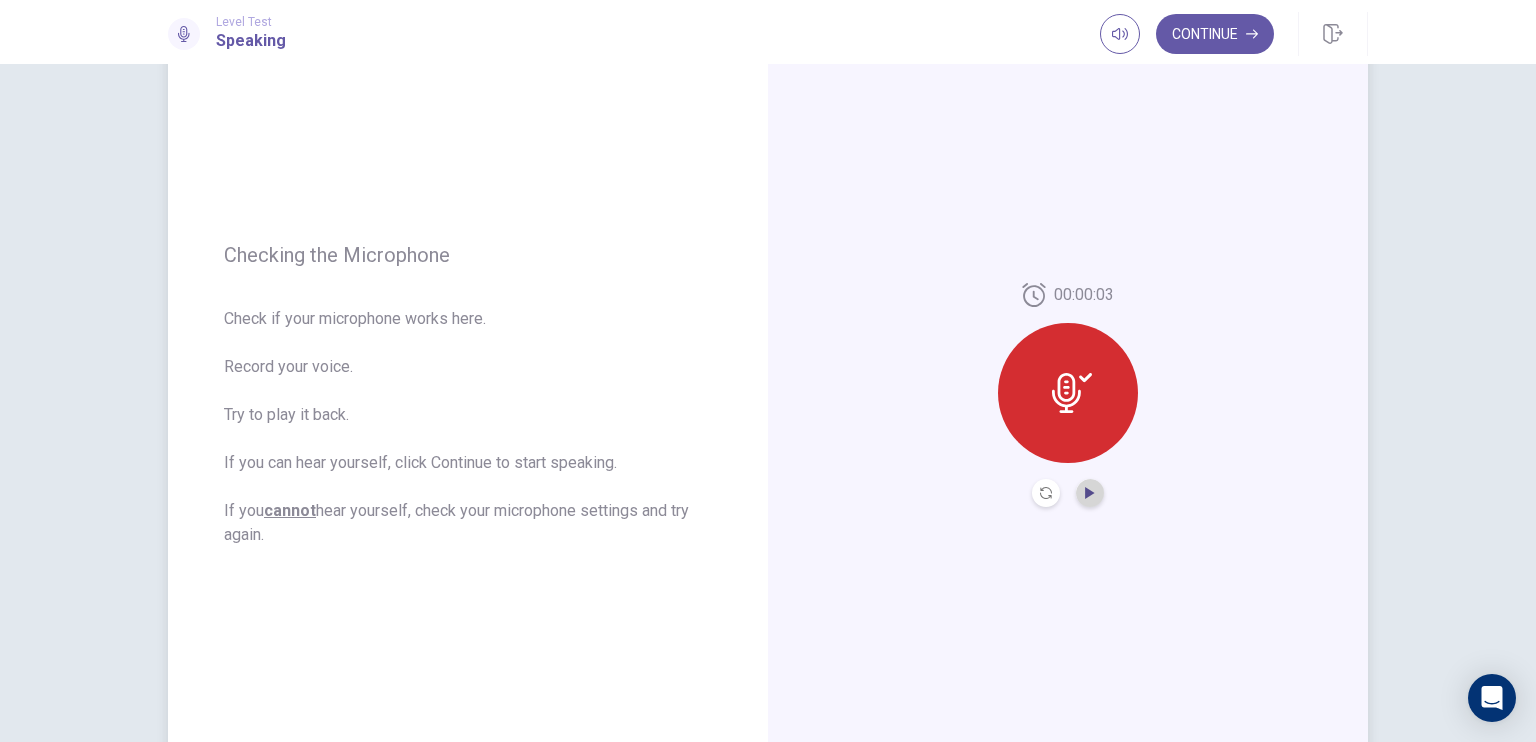 click at bounding box center [1089, 493] 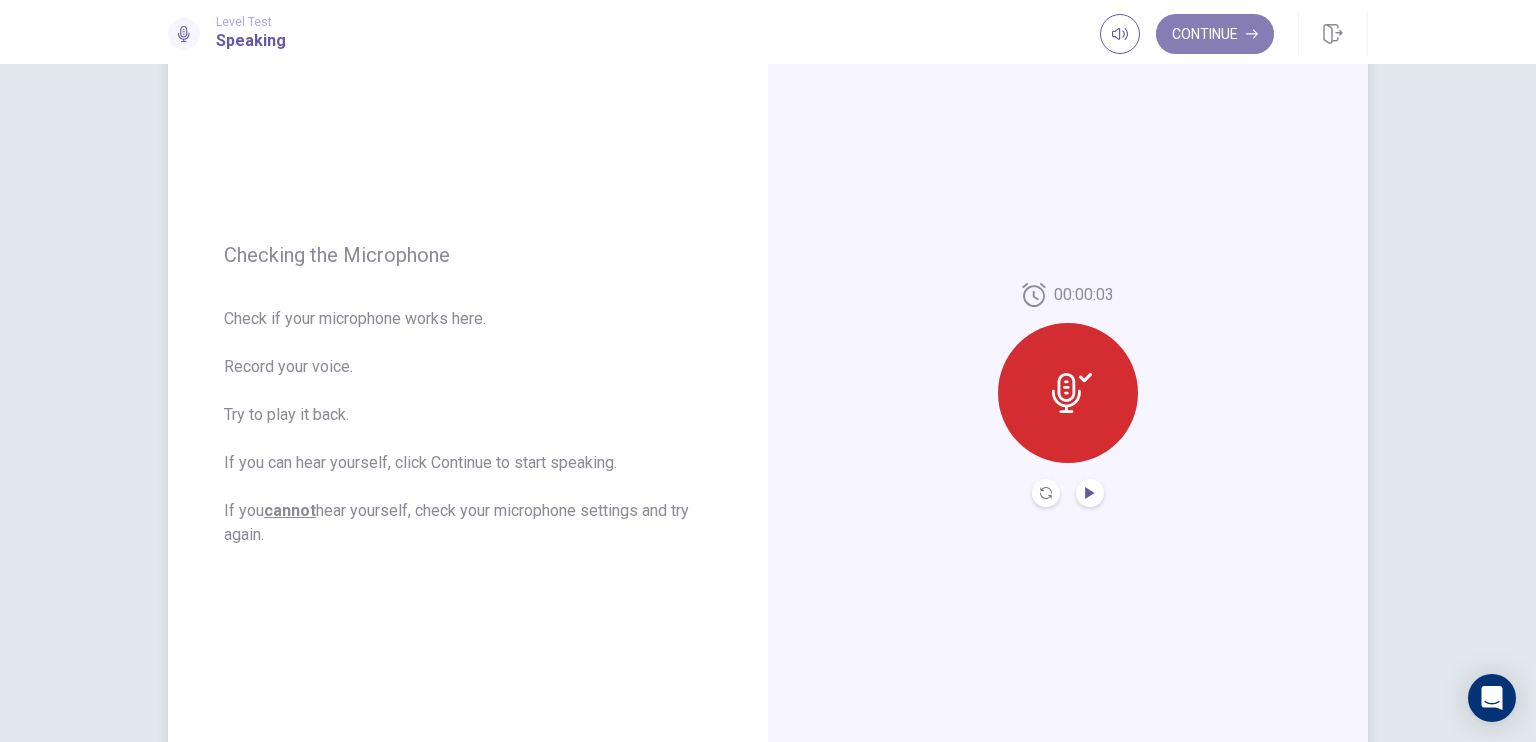 click on "Continue" at bounding box center (1215, 34) 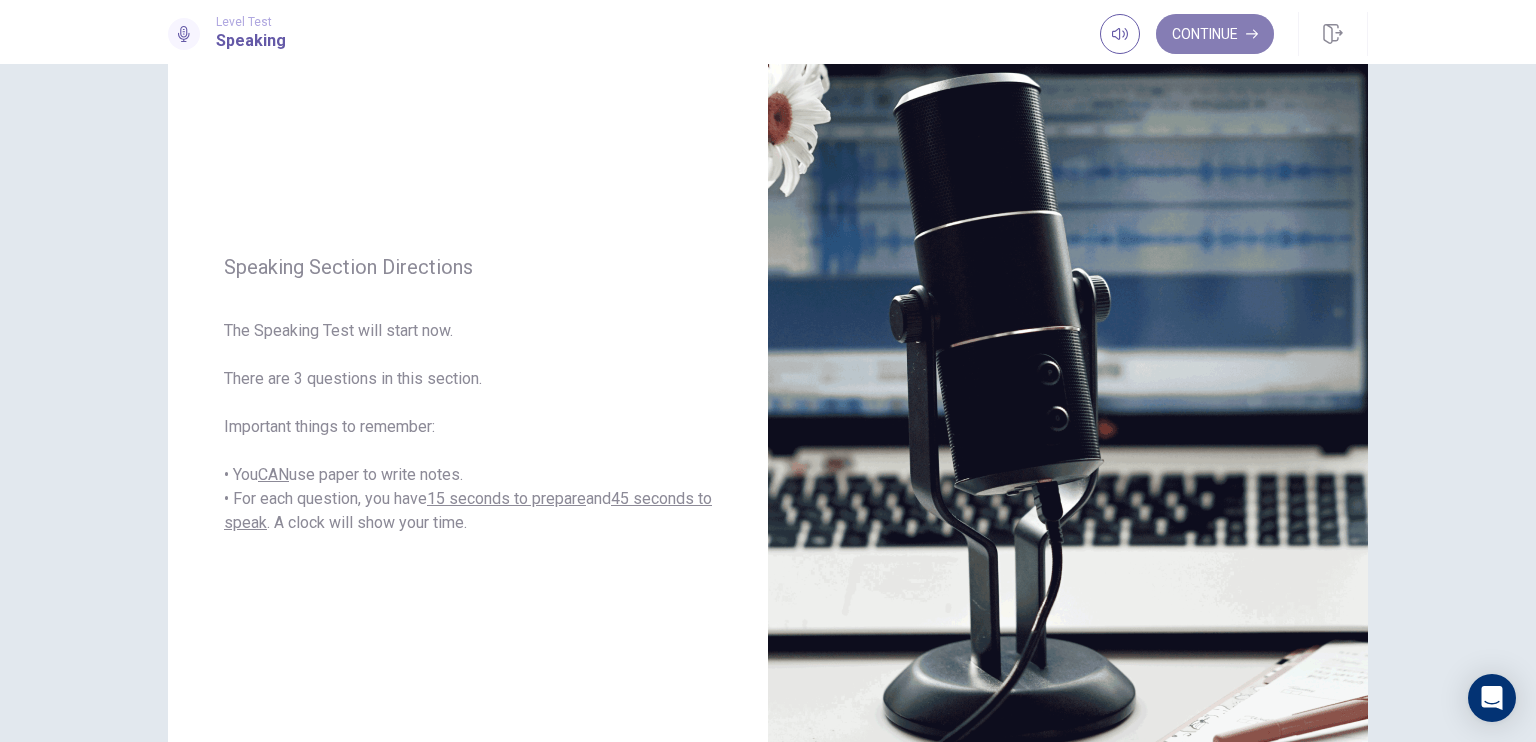 click on "Continue" at bounding box center (1215, 34) 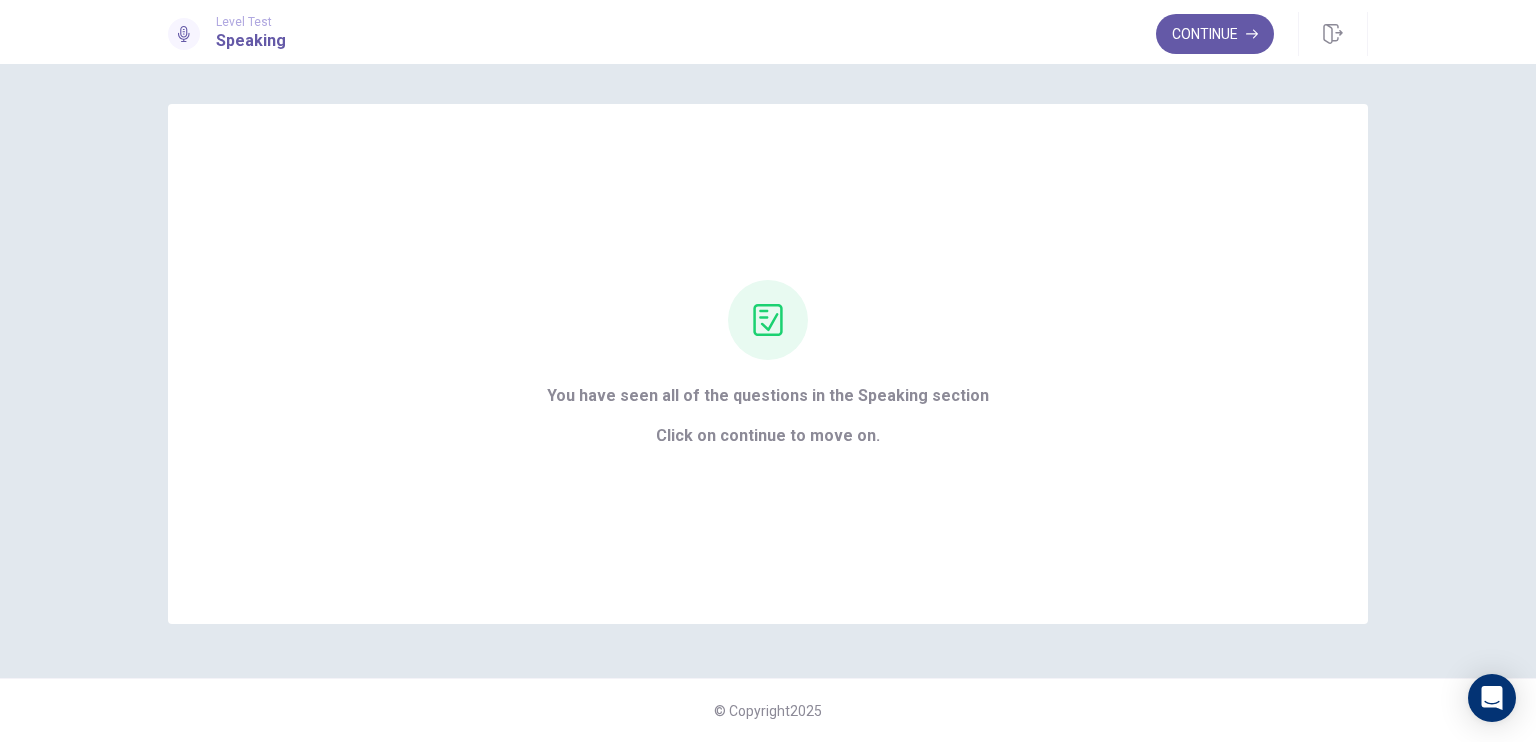 scroll, scrollTop: 0, scrollLeft: 0, axis: both 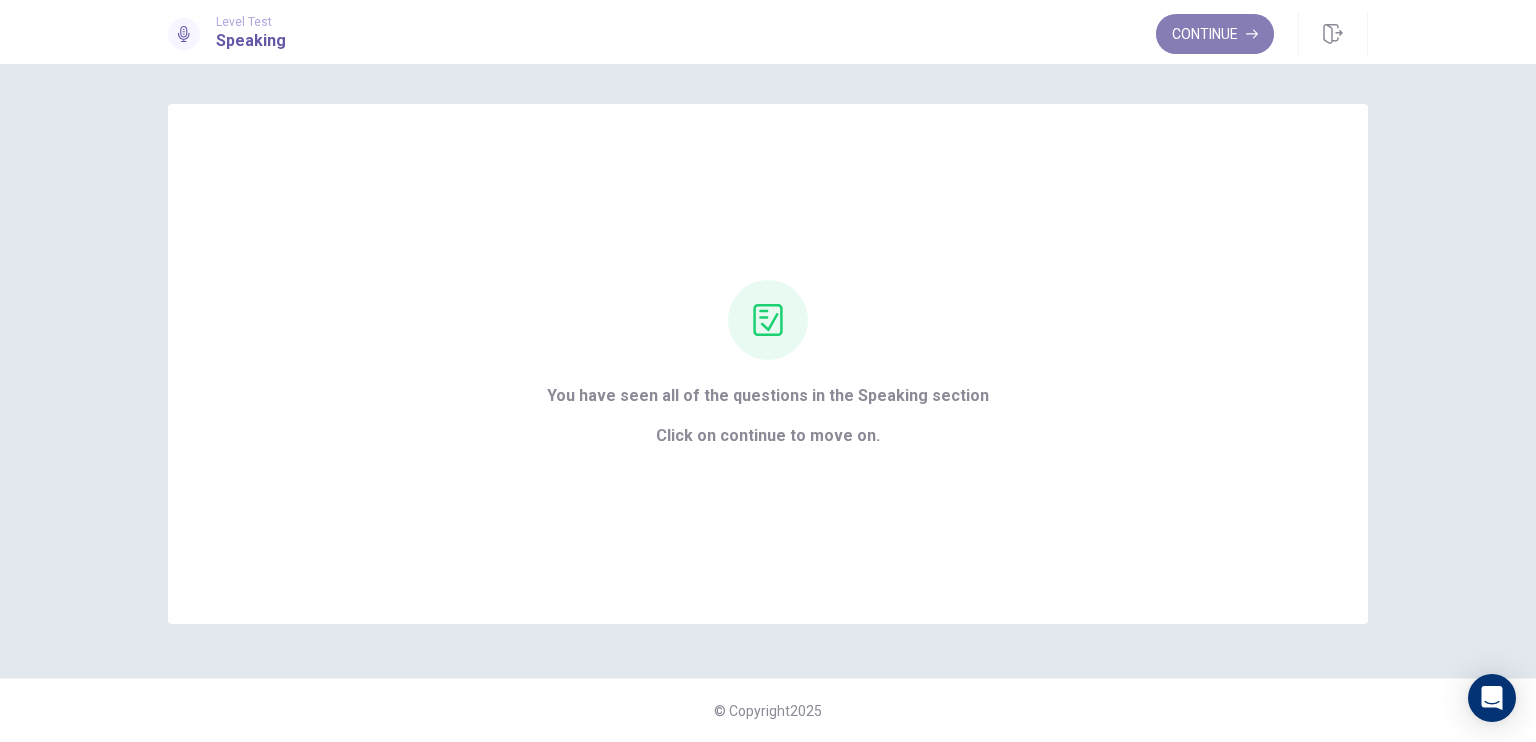click on "Continue" at bounding box center [1215, 34] 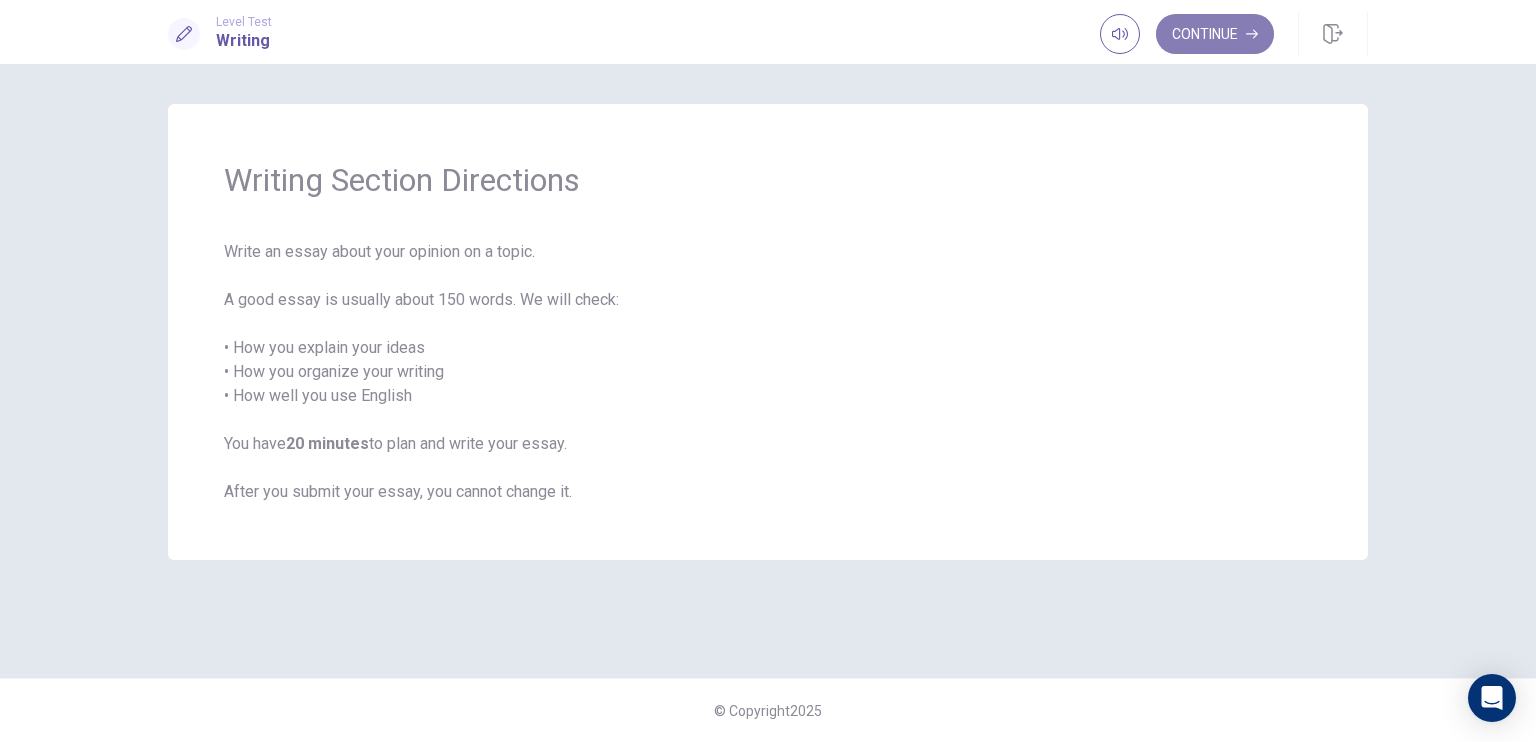 click on "Continue" at bounding box center [1215, 34] 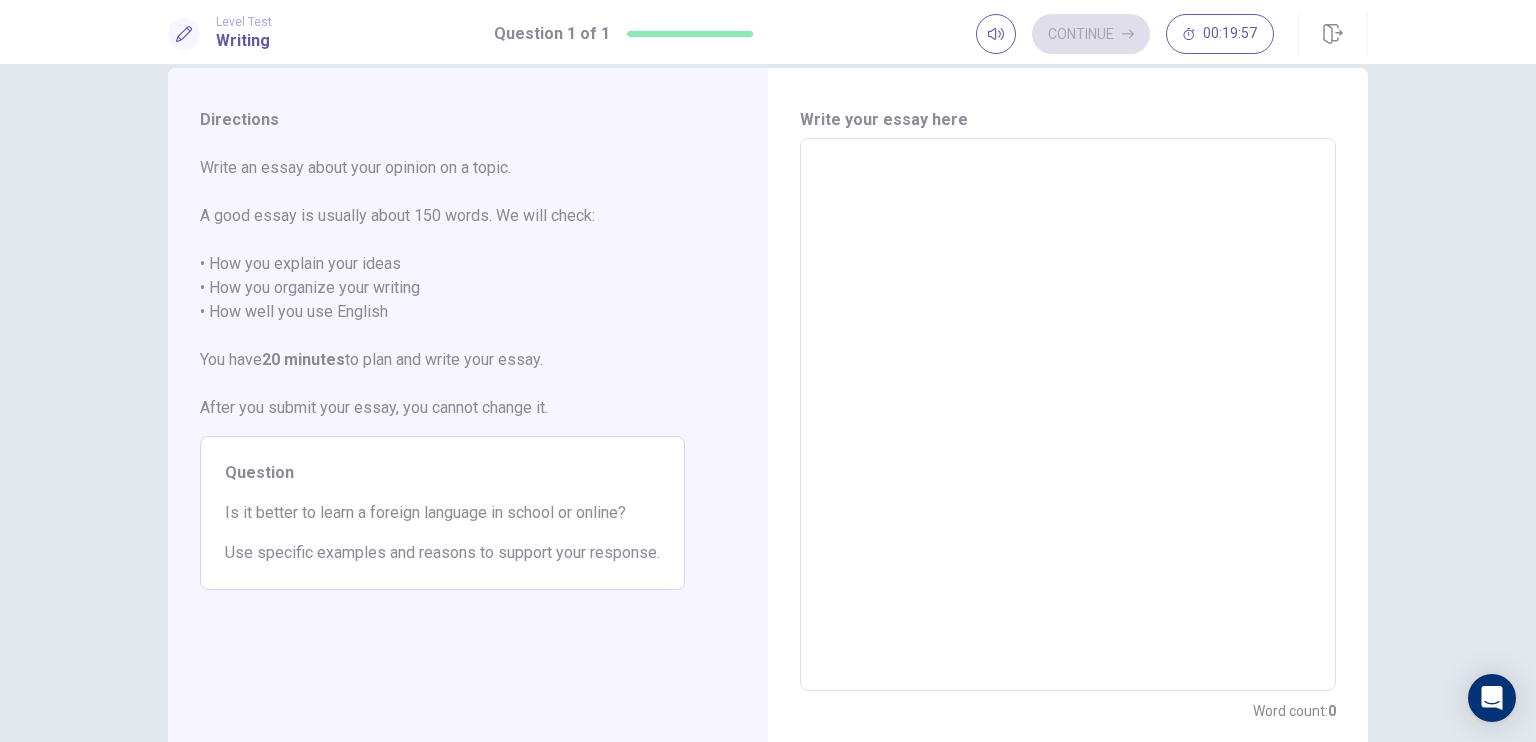 scroll, scrollTop: 36, scrollLeft: 0, axis: vertical 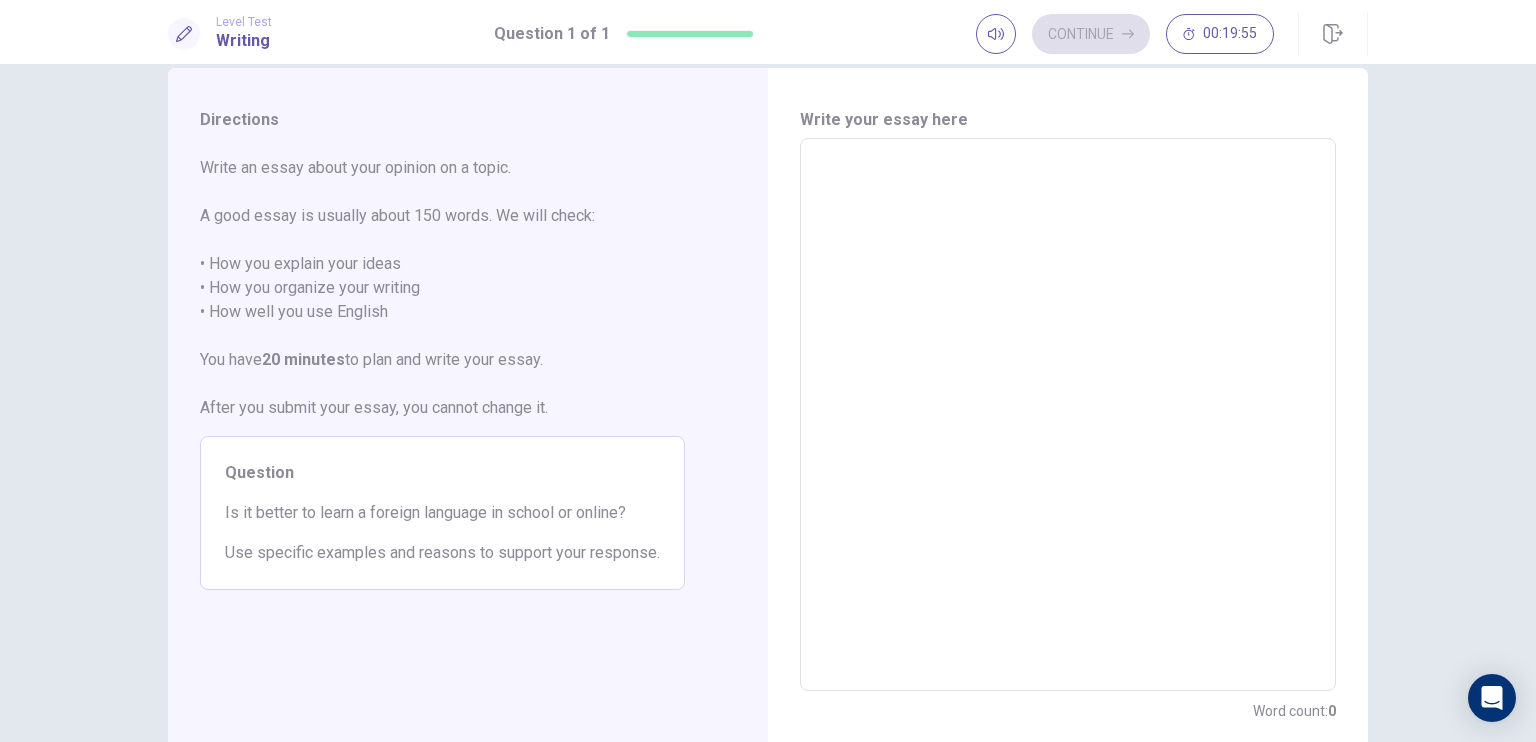 click at bounding box center [1068, 415] 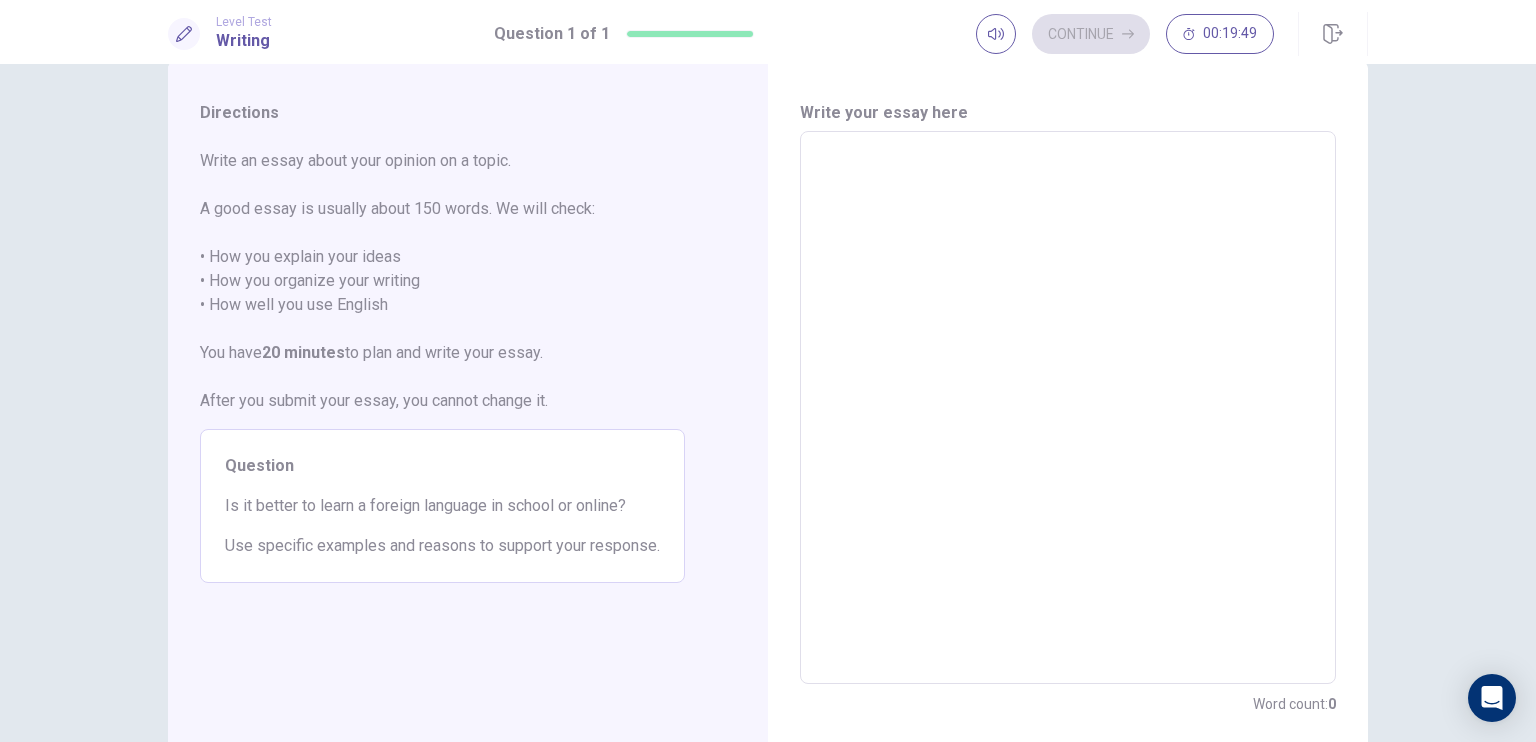 scroll, scrollTop: 43, scrollLeft: 0, axis: vertical 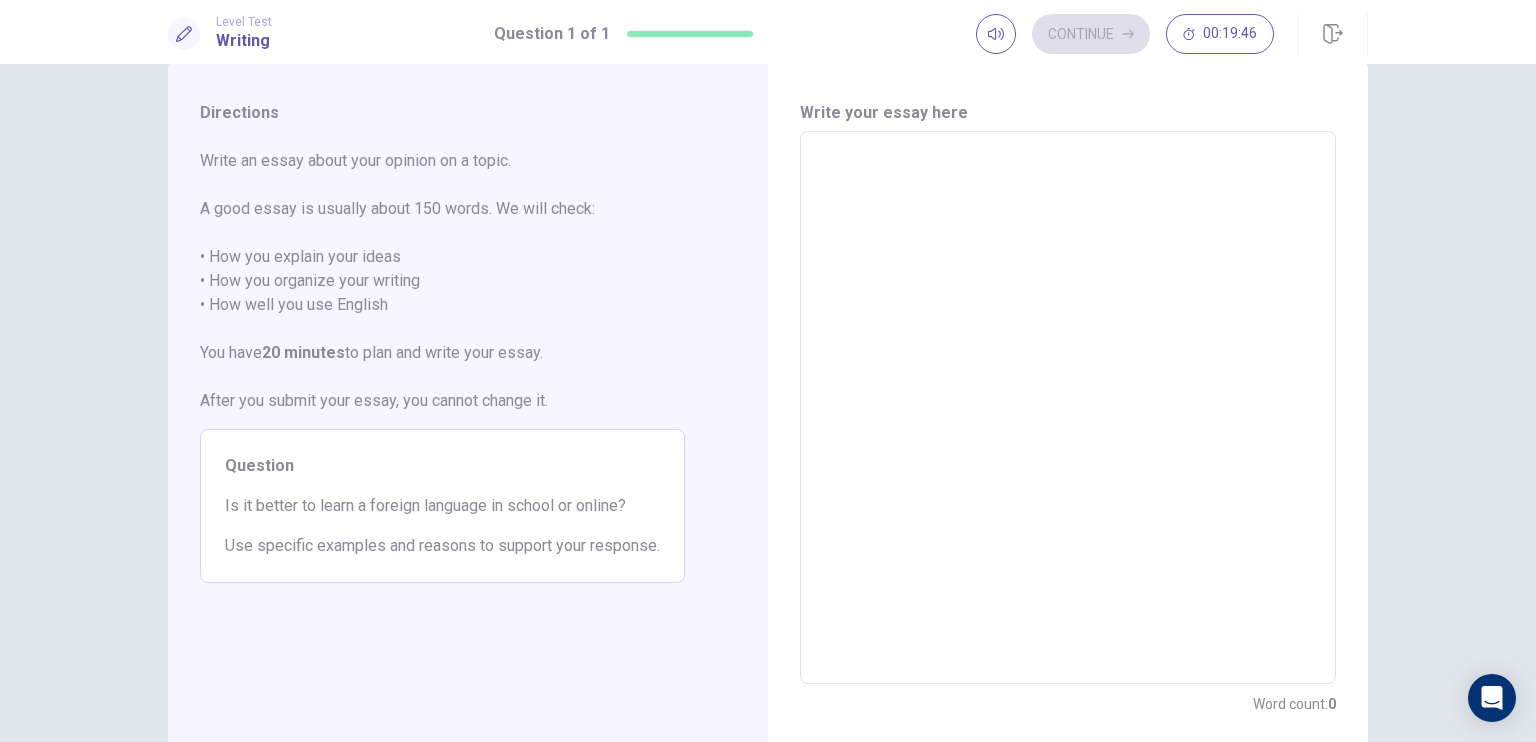 click at bounding box center [1068, 408] 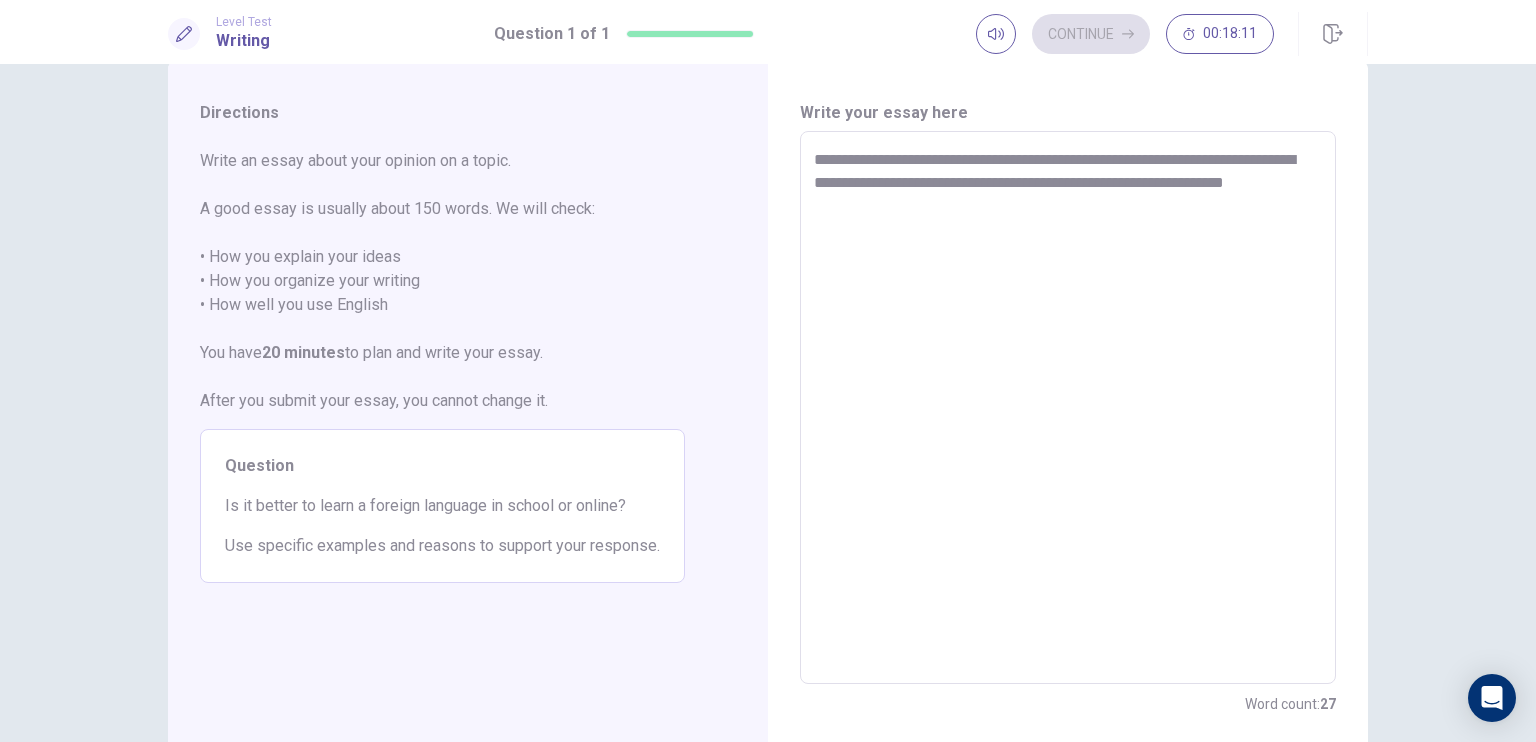 click on "**********" at bounding box center (1068, 408) 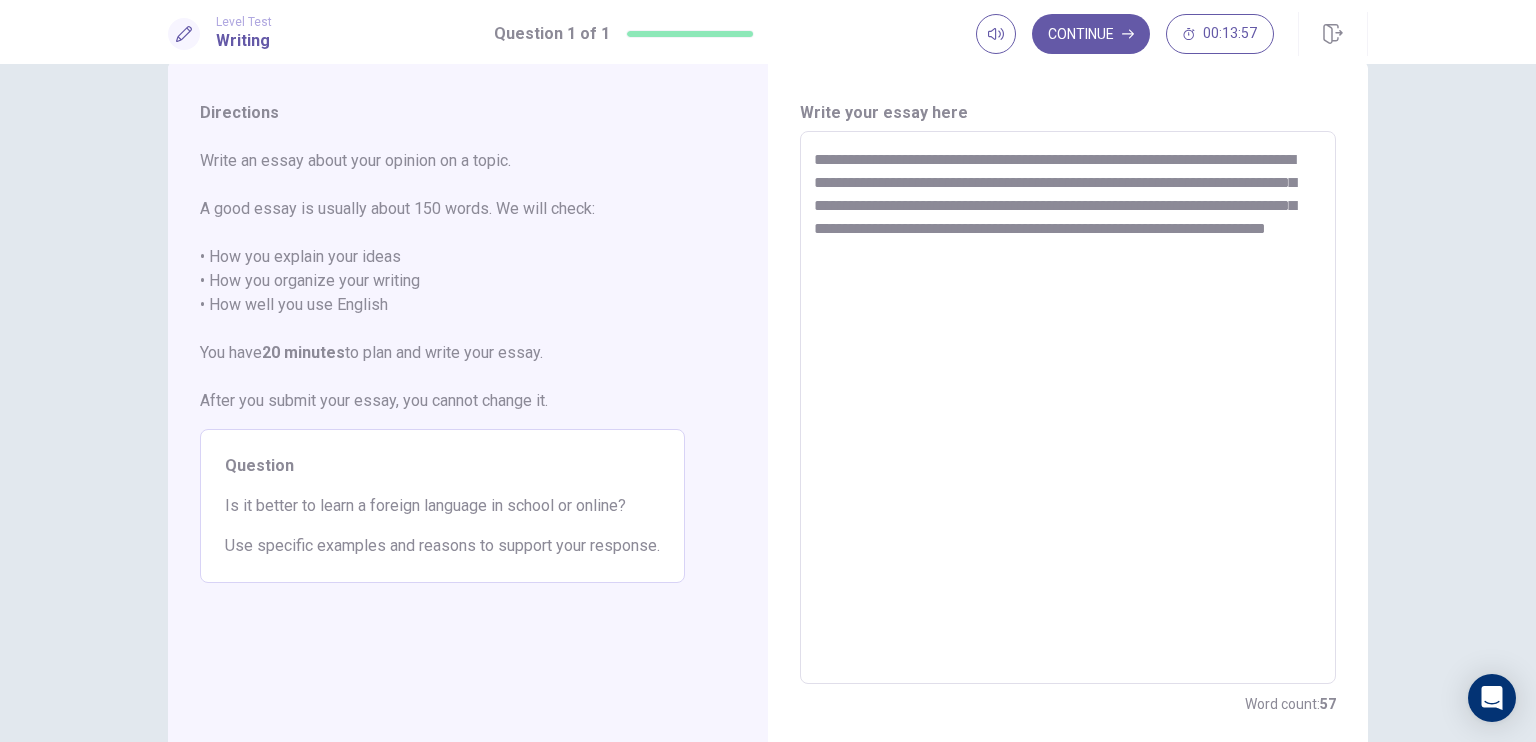 click on "**********" at bounding box center (1068, 408) 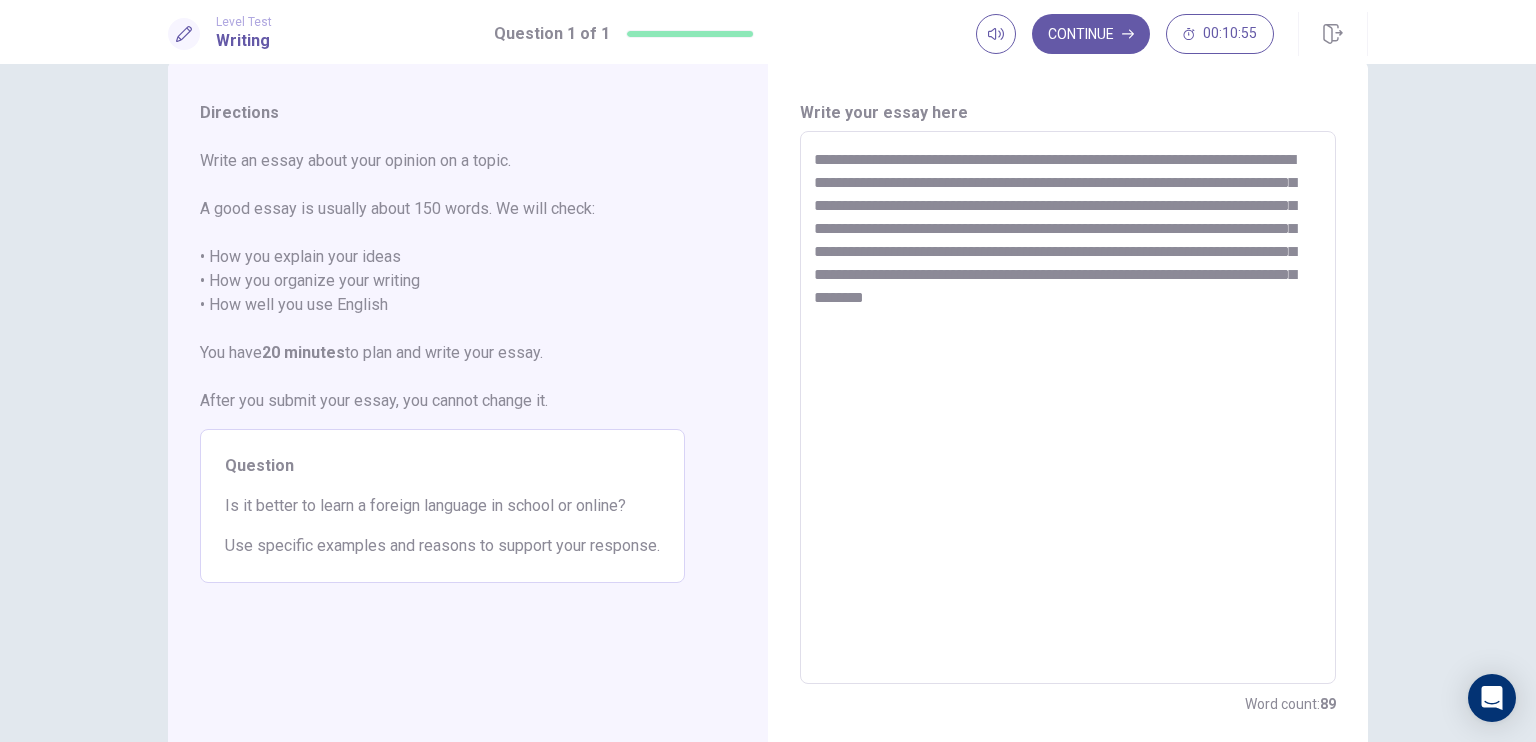click on "**********" at bounding box center [1068, 408] 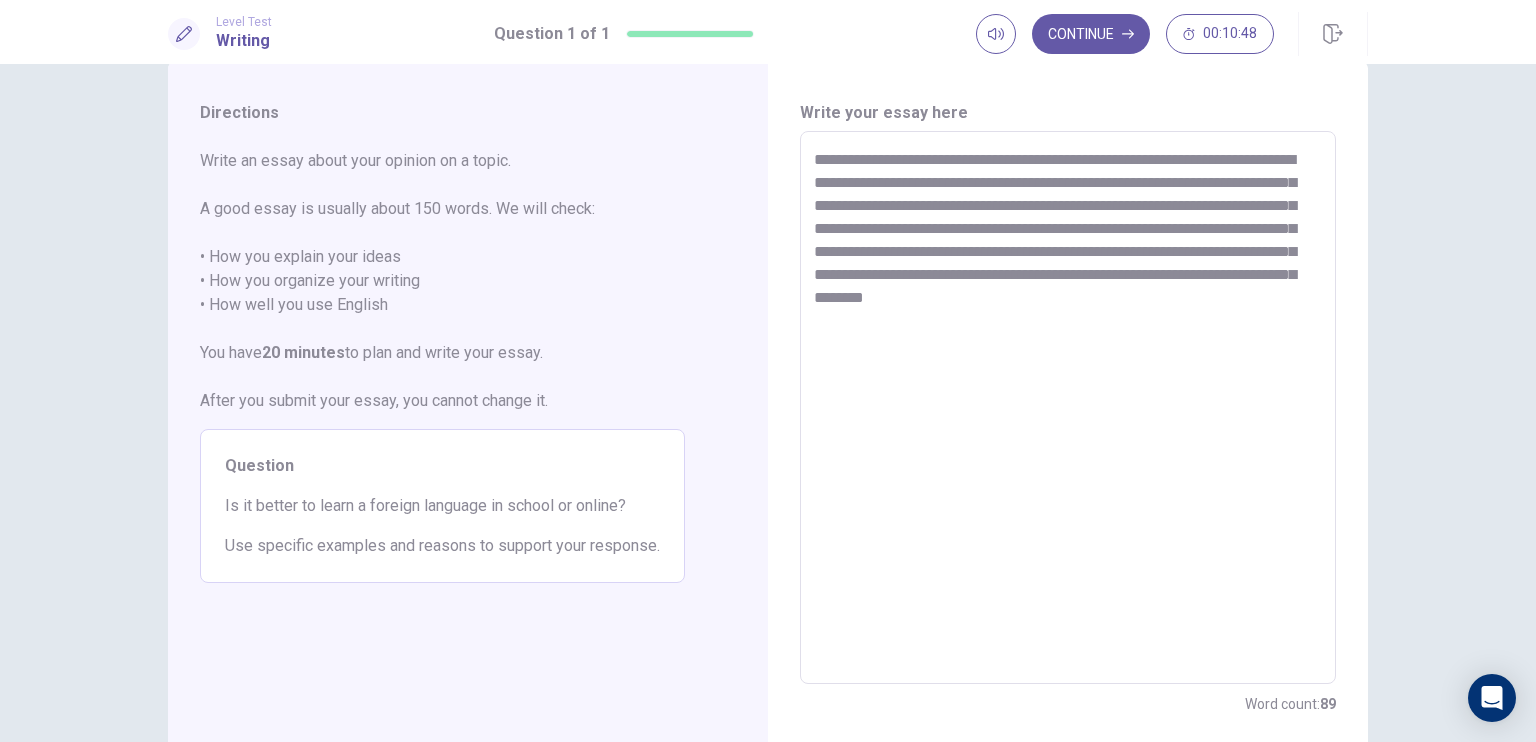 click on "**********" at bounding box center [1068, 408] 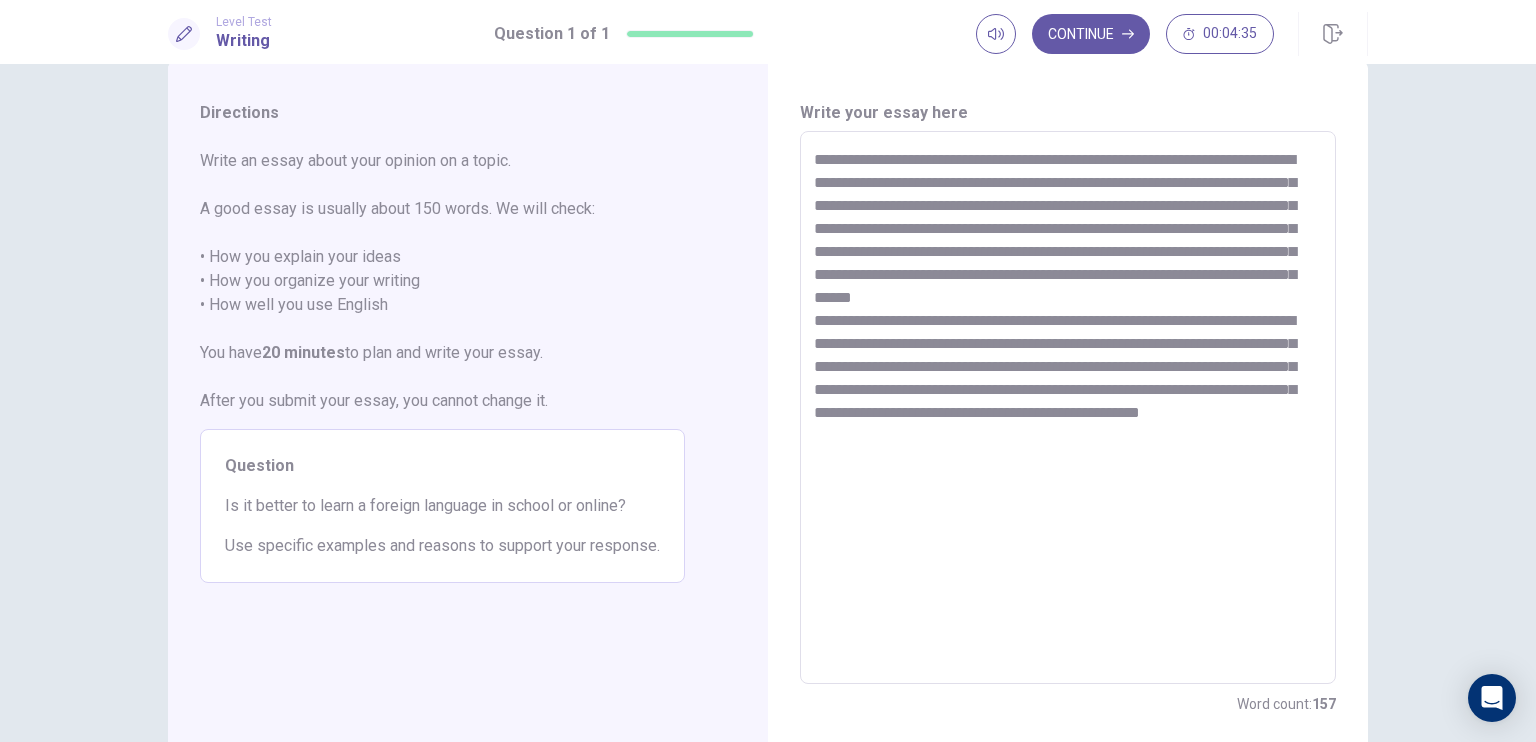 click on "**********" at bounding box center [1068, 408] 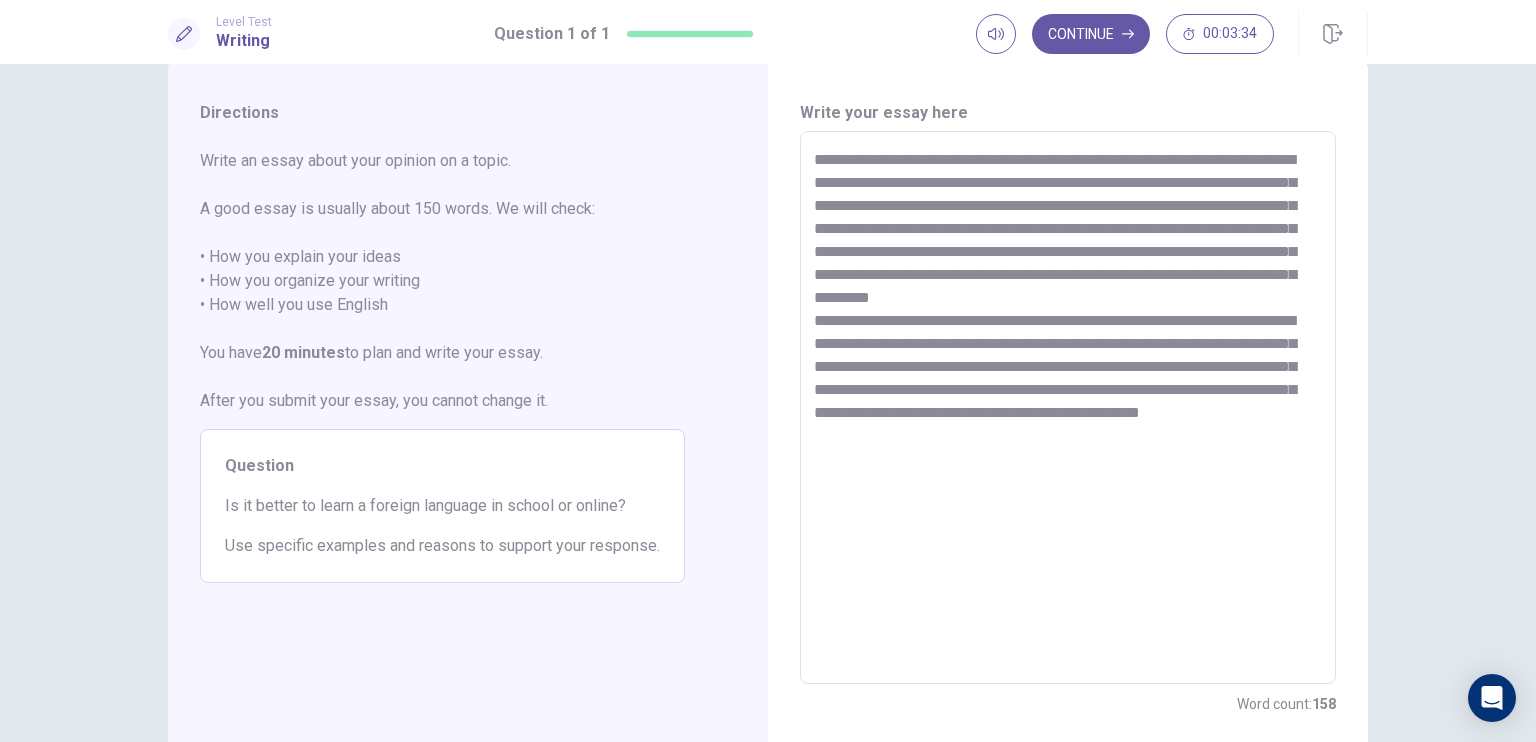 click on "**********" at bounding box center (1068, 408) 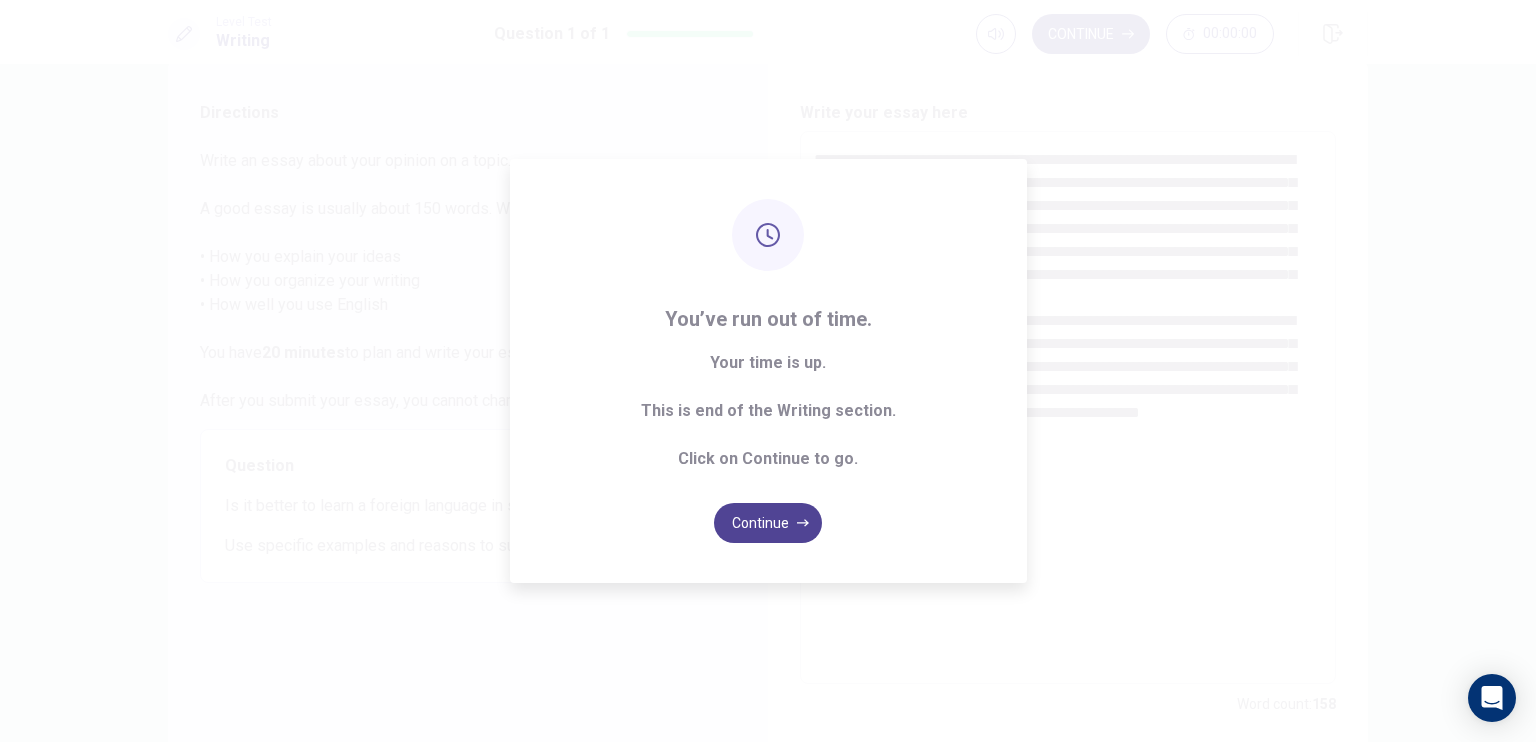type on "**********" 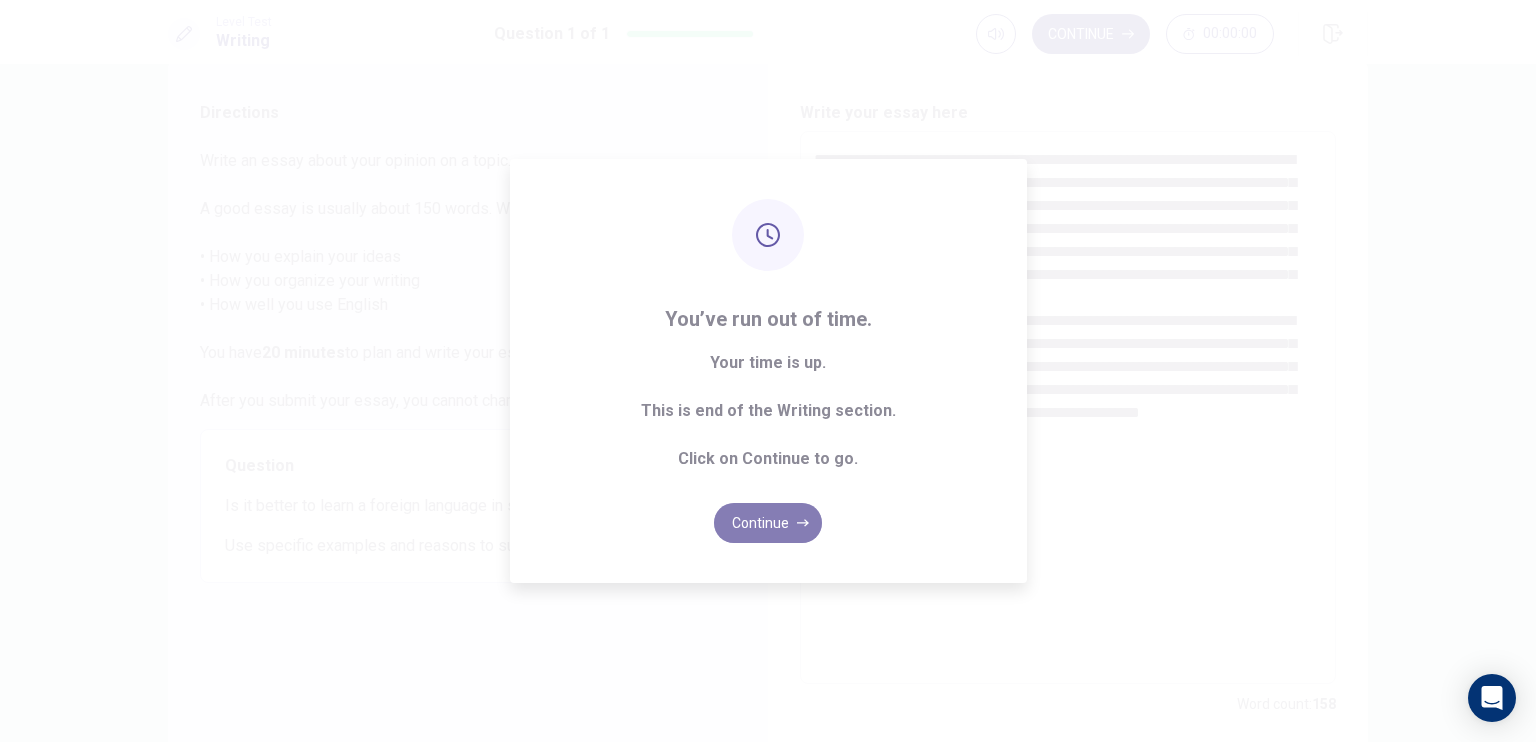 click at bounding box center (803, 523) 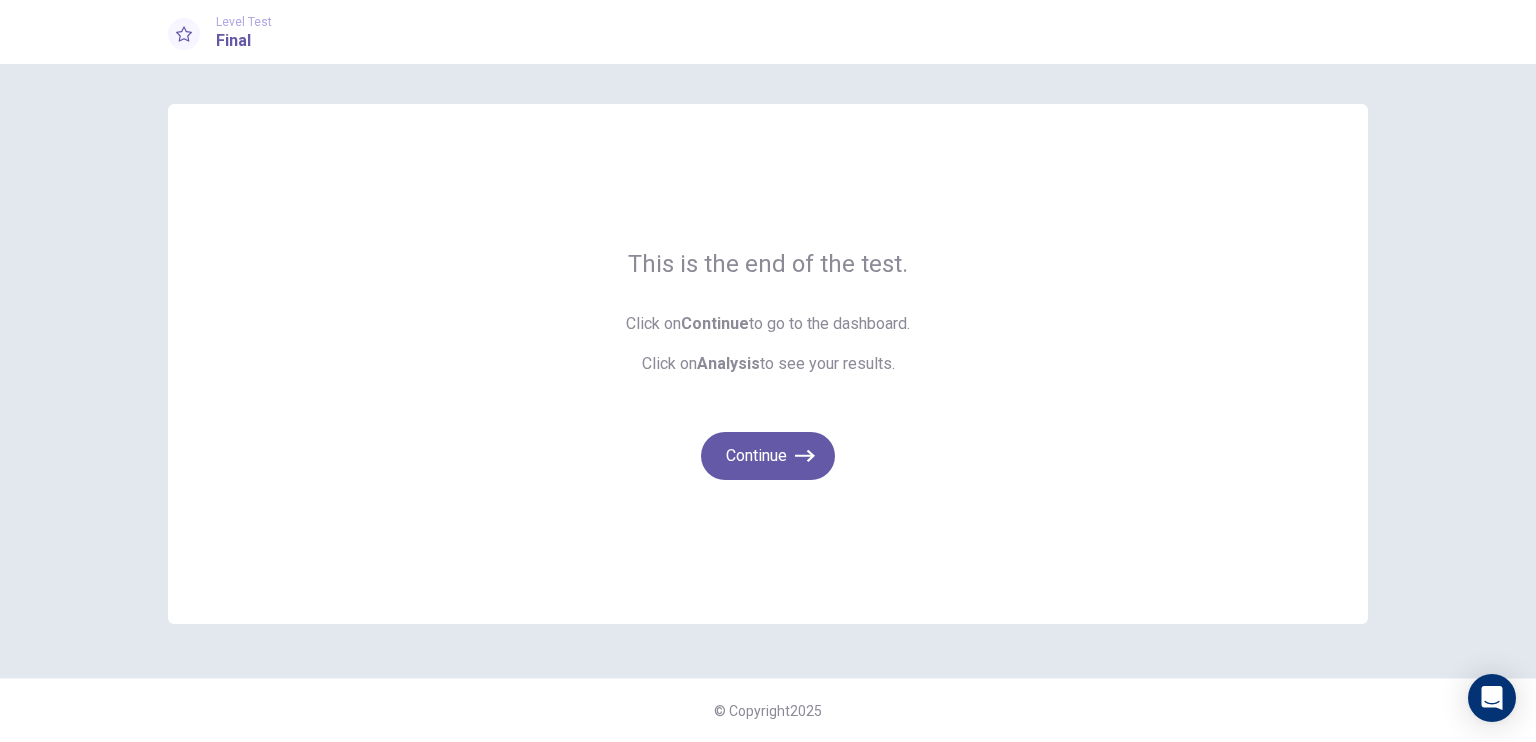scroll, scrollTop: 0, scrollLeft: 0, axis: both 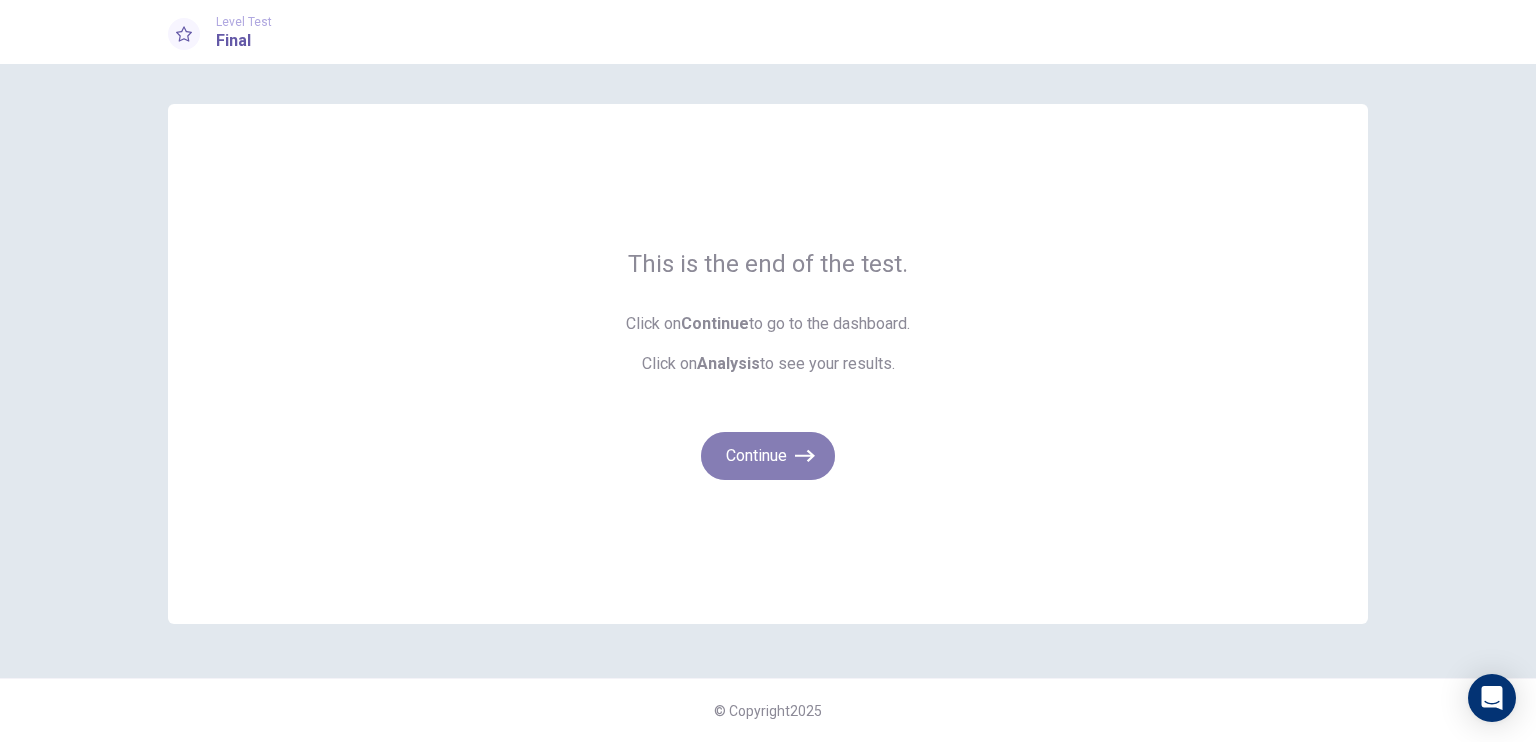 click on "Continue" at bounding box center (768, 456) 